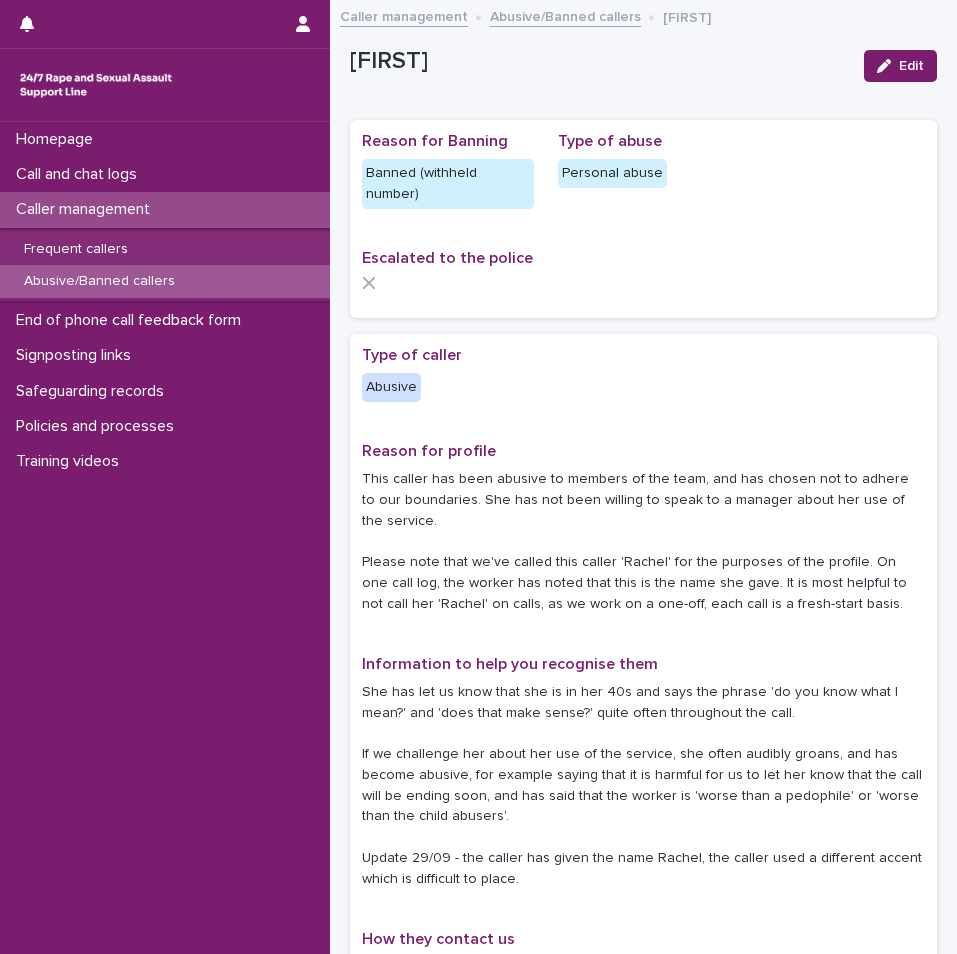 scroll, scrollTop: 0, scrollLeft: 0, axis: both 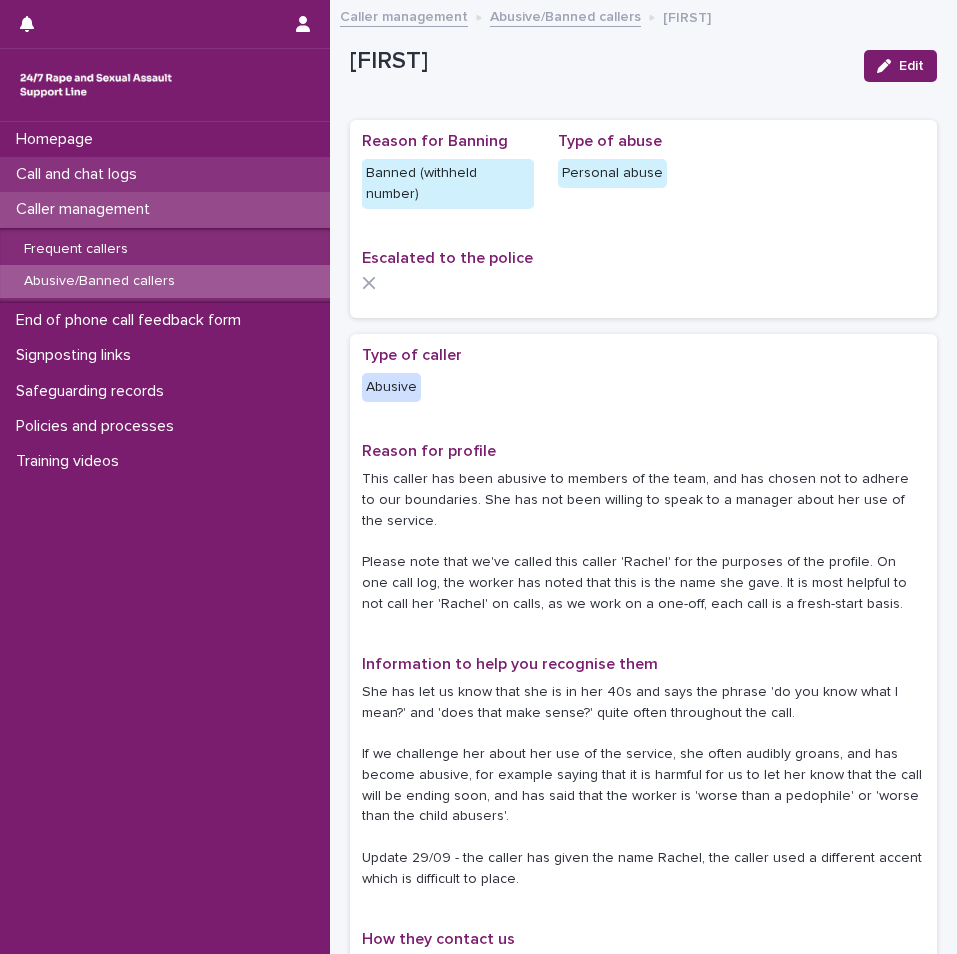 click on "Call and chat logs" at bounding box center [80, 174] 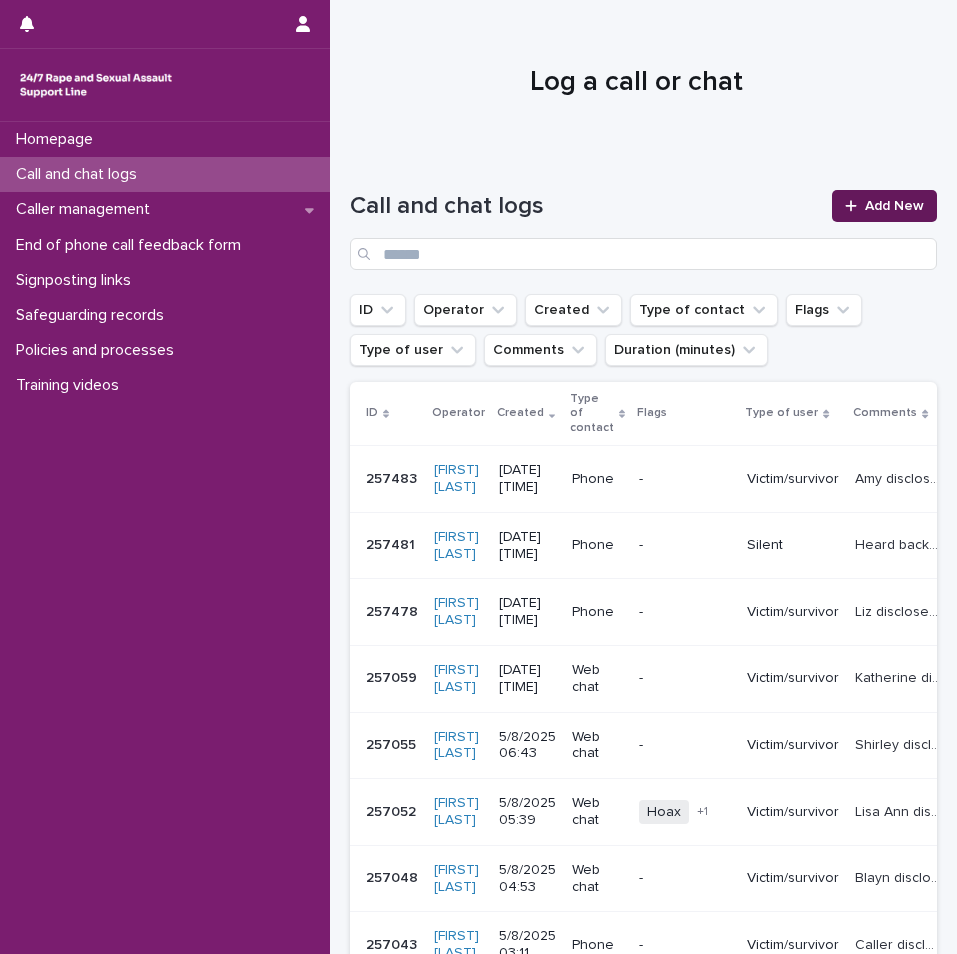 click on "Add New" at bounding box center [884, 206] 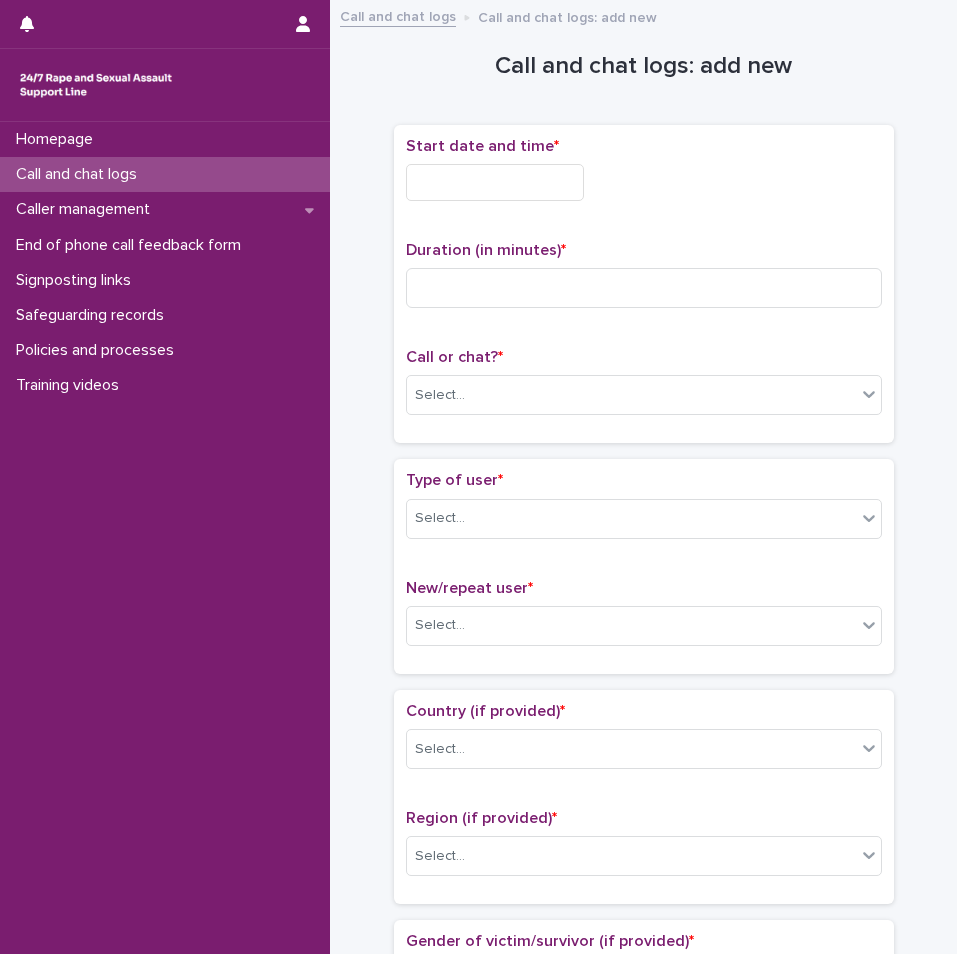 click at bounding box center [495, 182] 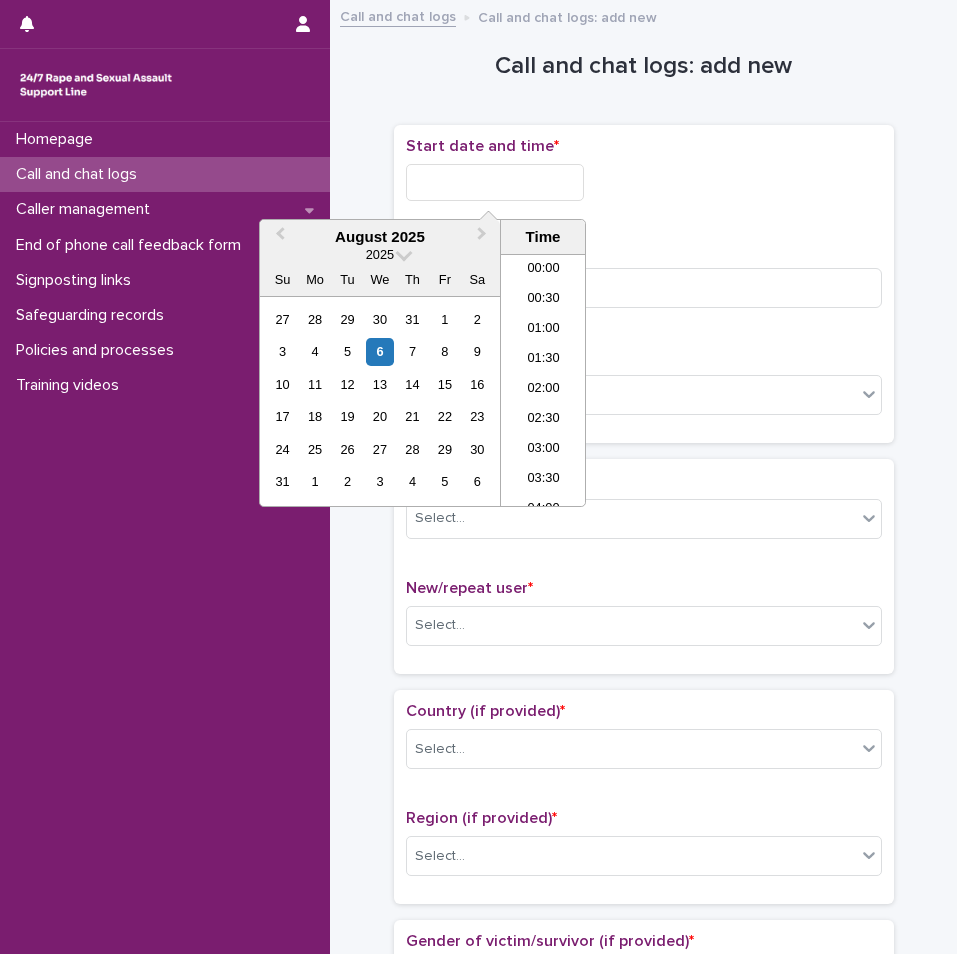 scroll, scrollTop: 1189, scrollLeft: 0, axis: vertical 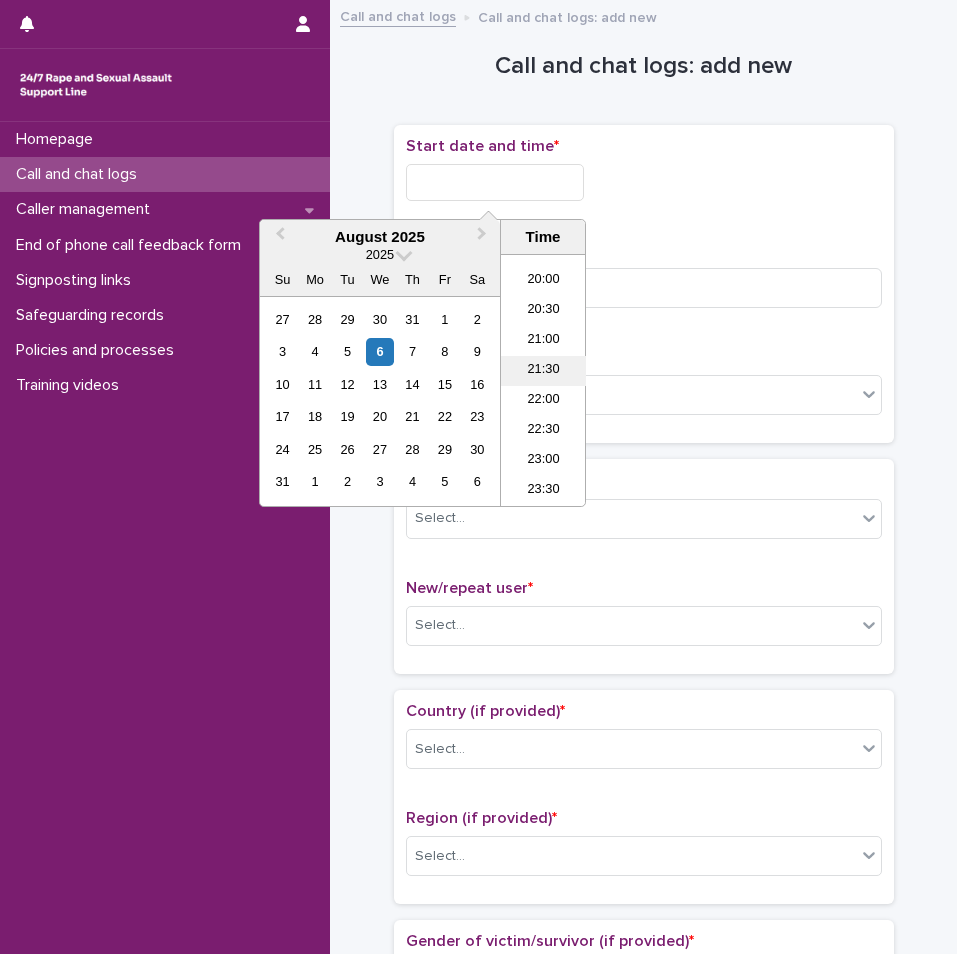 click on "21:30" at bounding box center [543, 371] 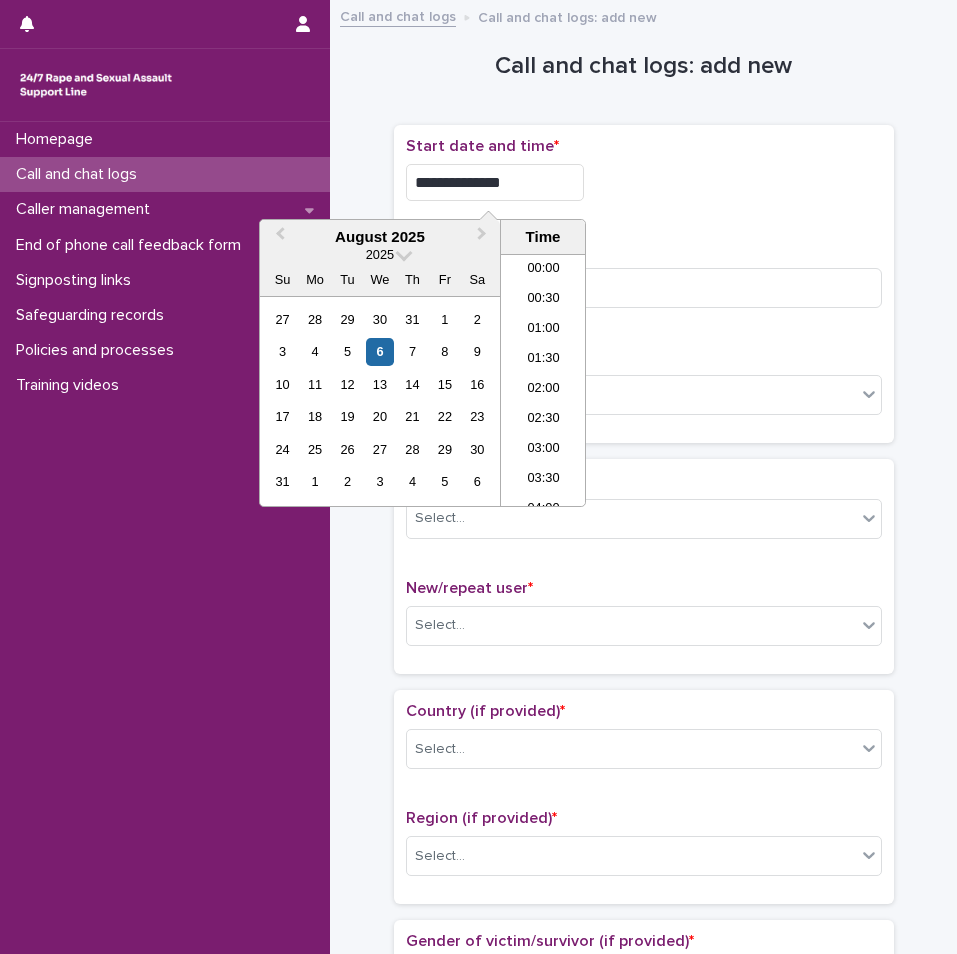 click on "**********" at bounding box center [495, 182] 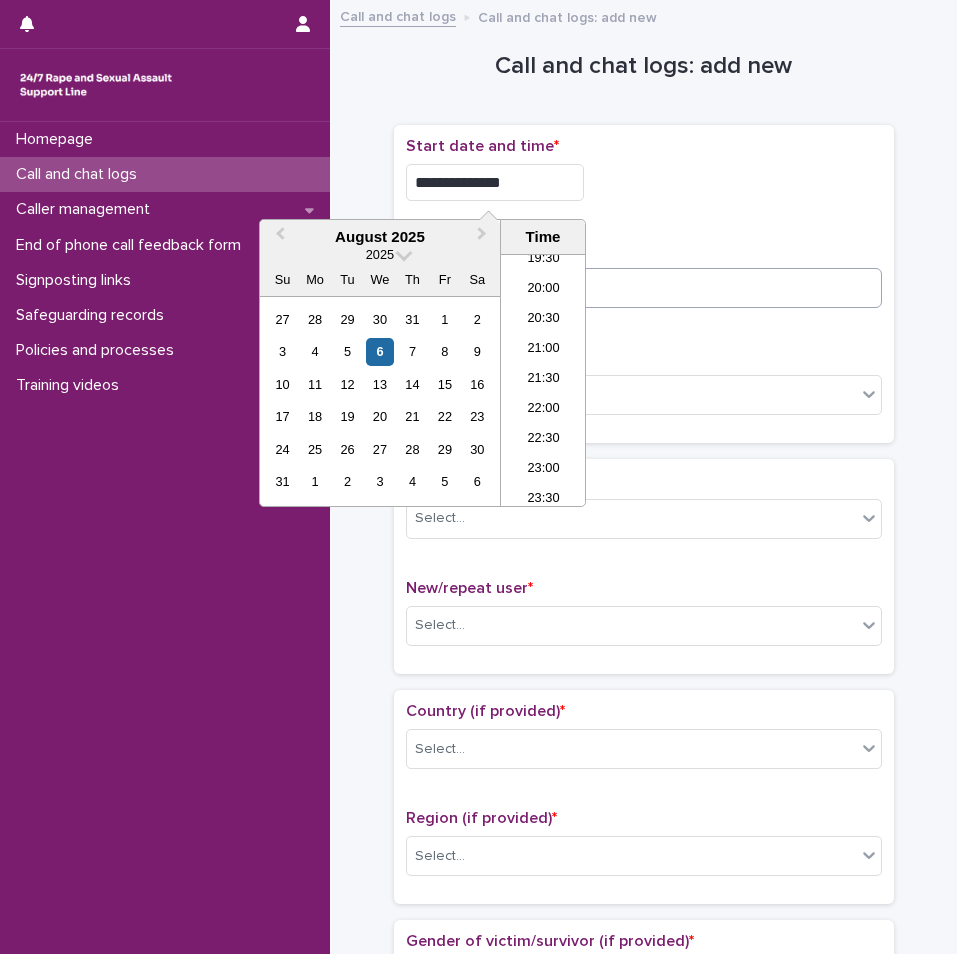 type on "**********" 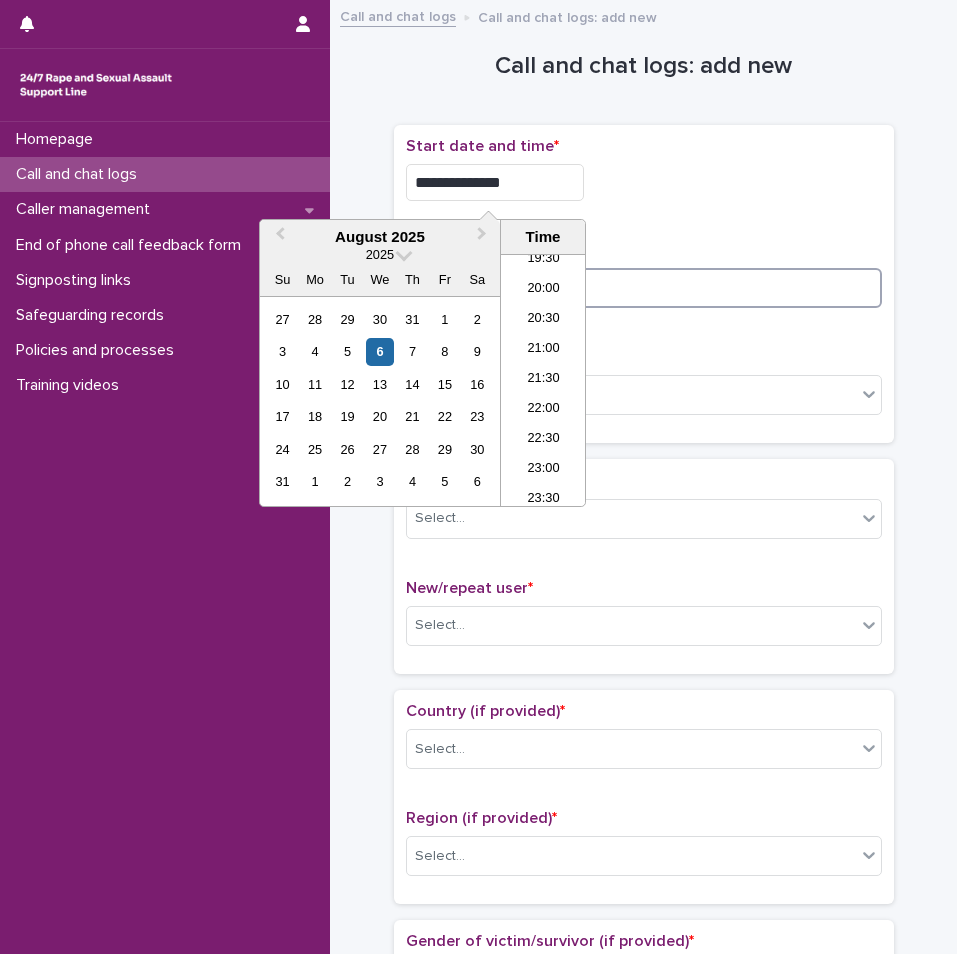 click at bounding box center (644, 288) 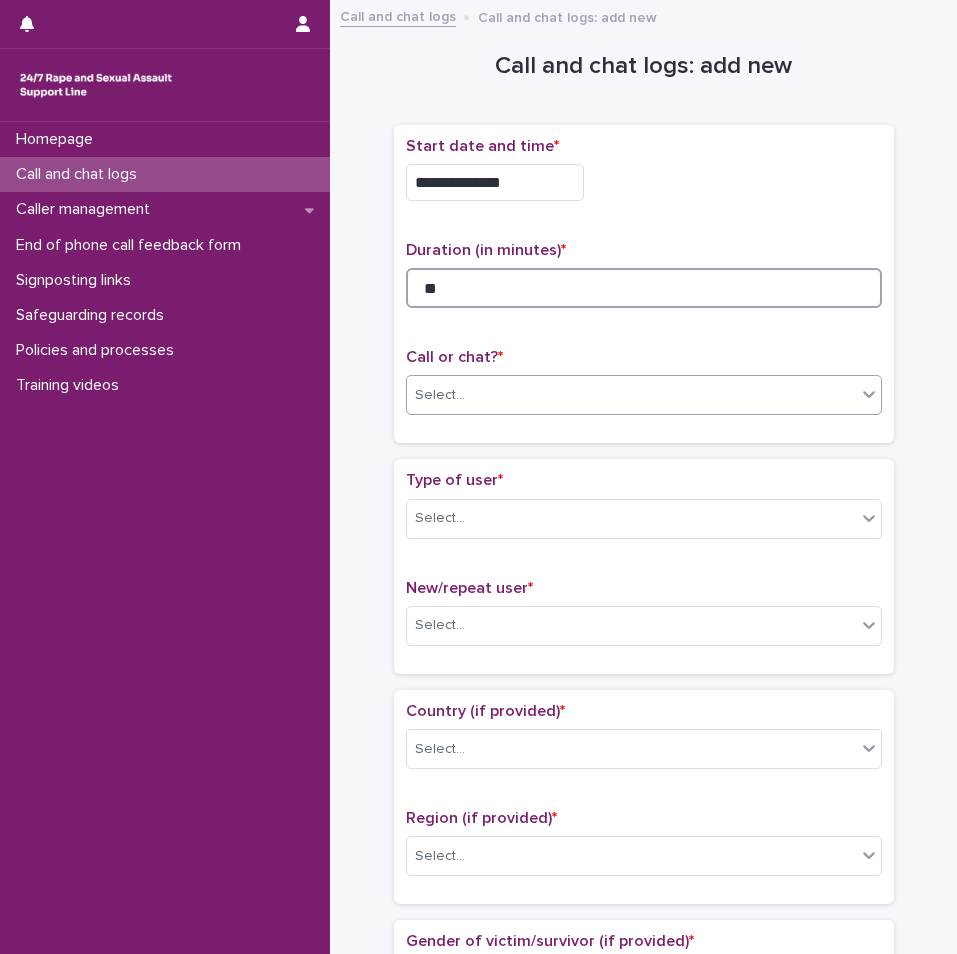 type on "**" 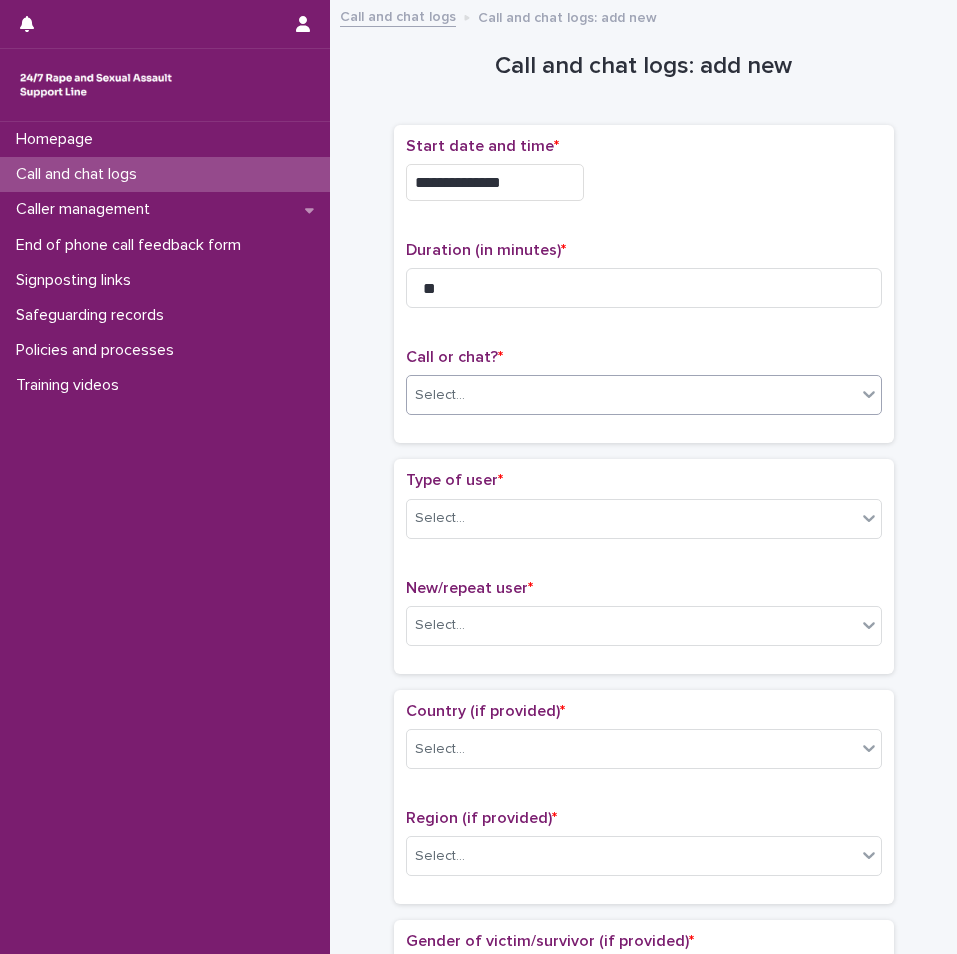 click on "Select..." at bounding box center (631, 395) 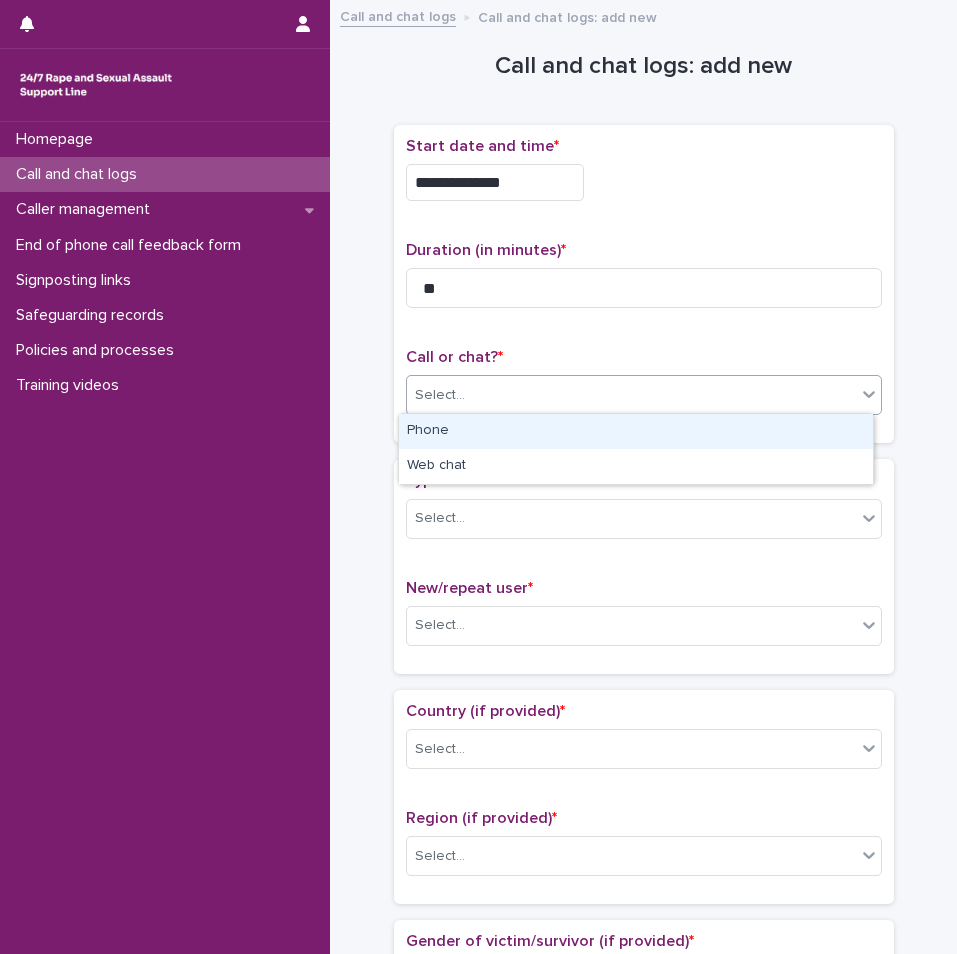 click on "Phone" at bounding box center (636, 431) 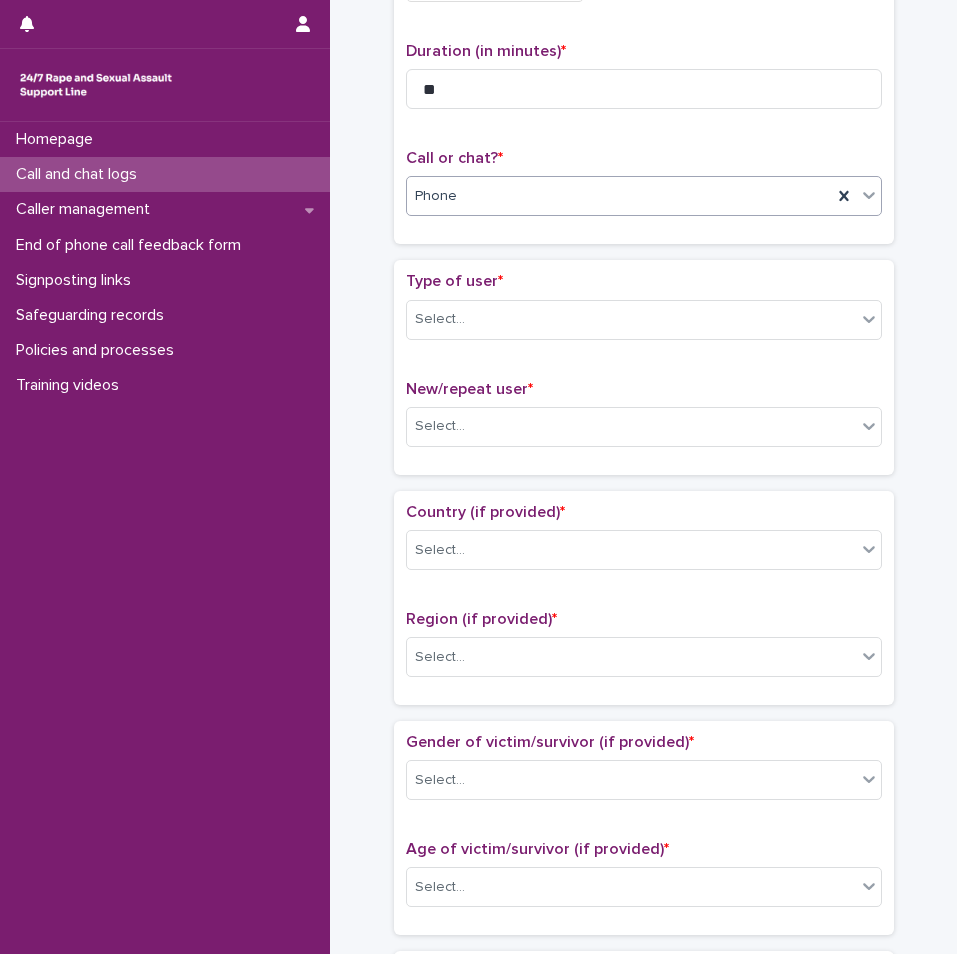 scroll, scrollTop: 200, scrollLeft: 0, axis: vertical 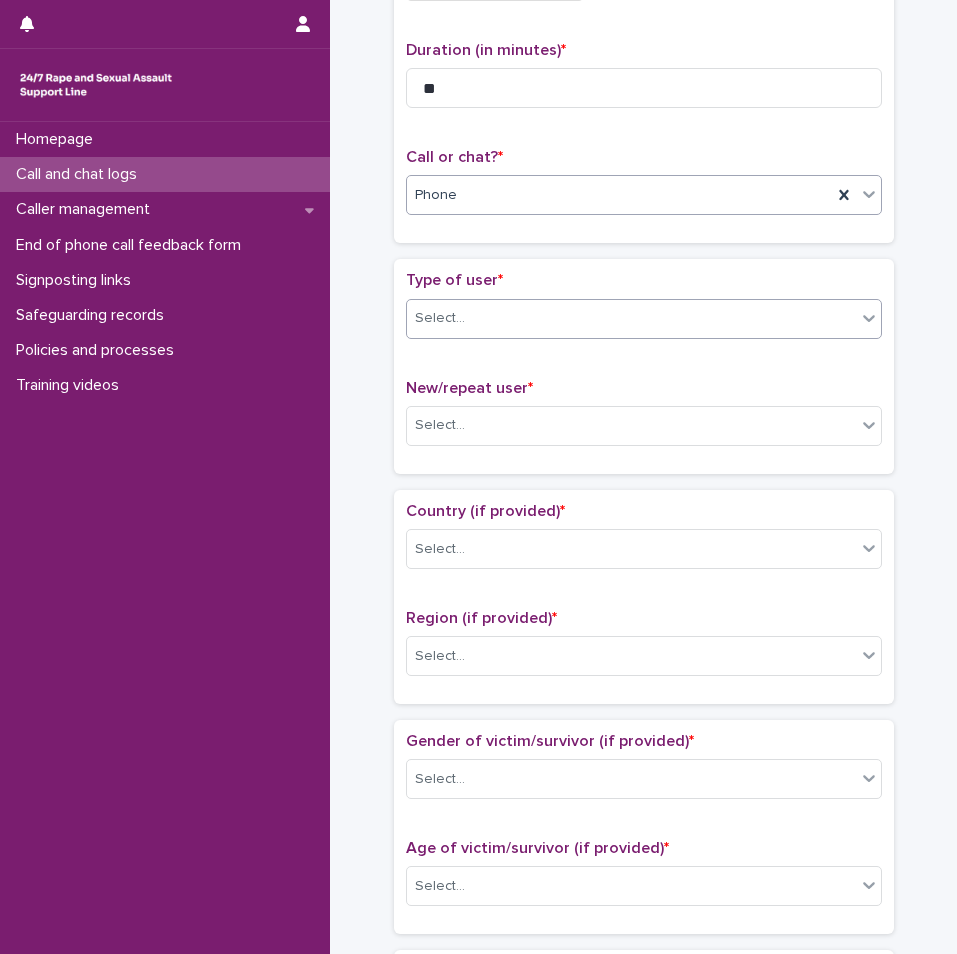 click on "Select..." at bounding box center (631, 318) 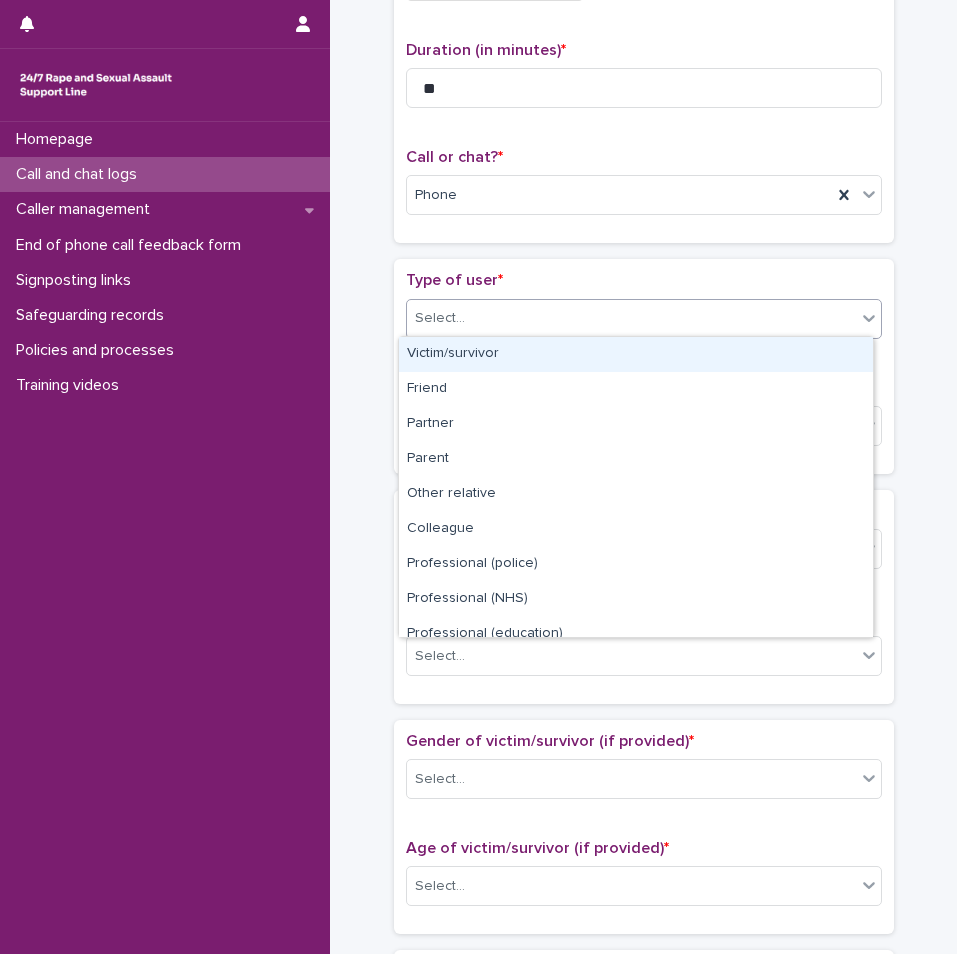 click on "Victim/survivor" at bounding box center (636, 354) 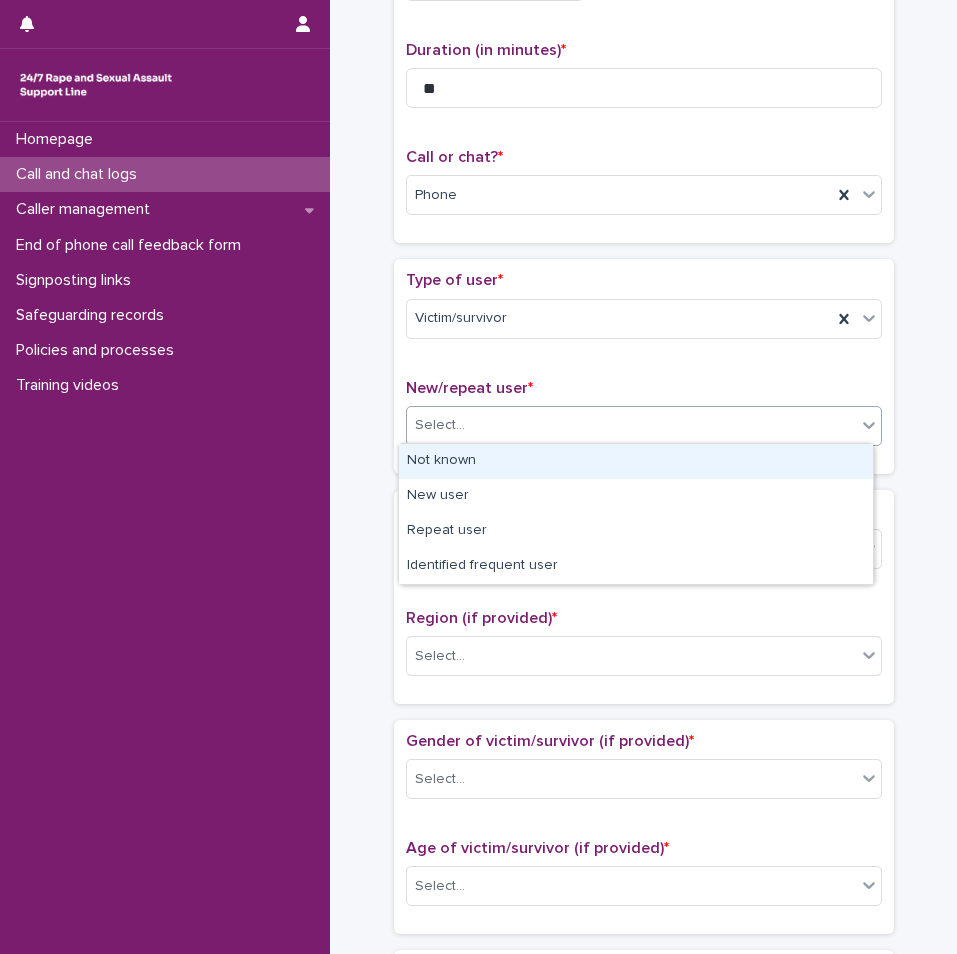 click on "Select..." at bounding box center [631, 425] 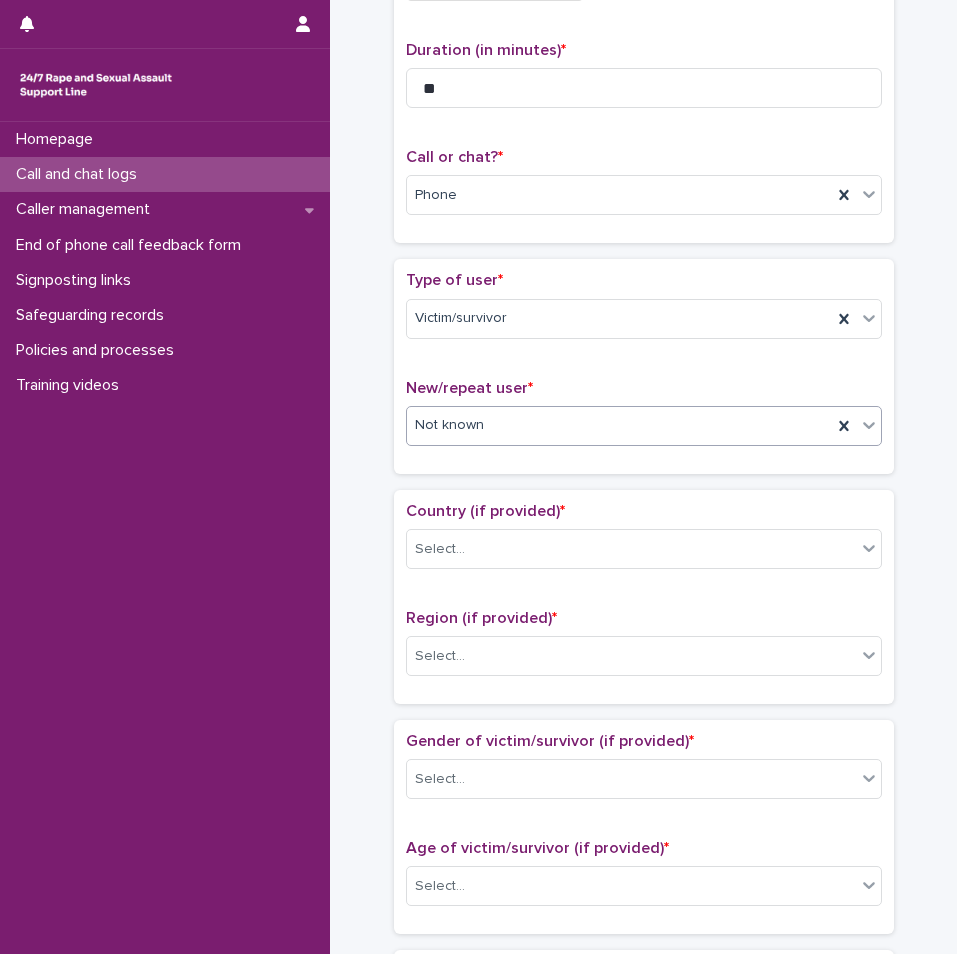 click on "Not known" at bounding box center [619, 425] 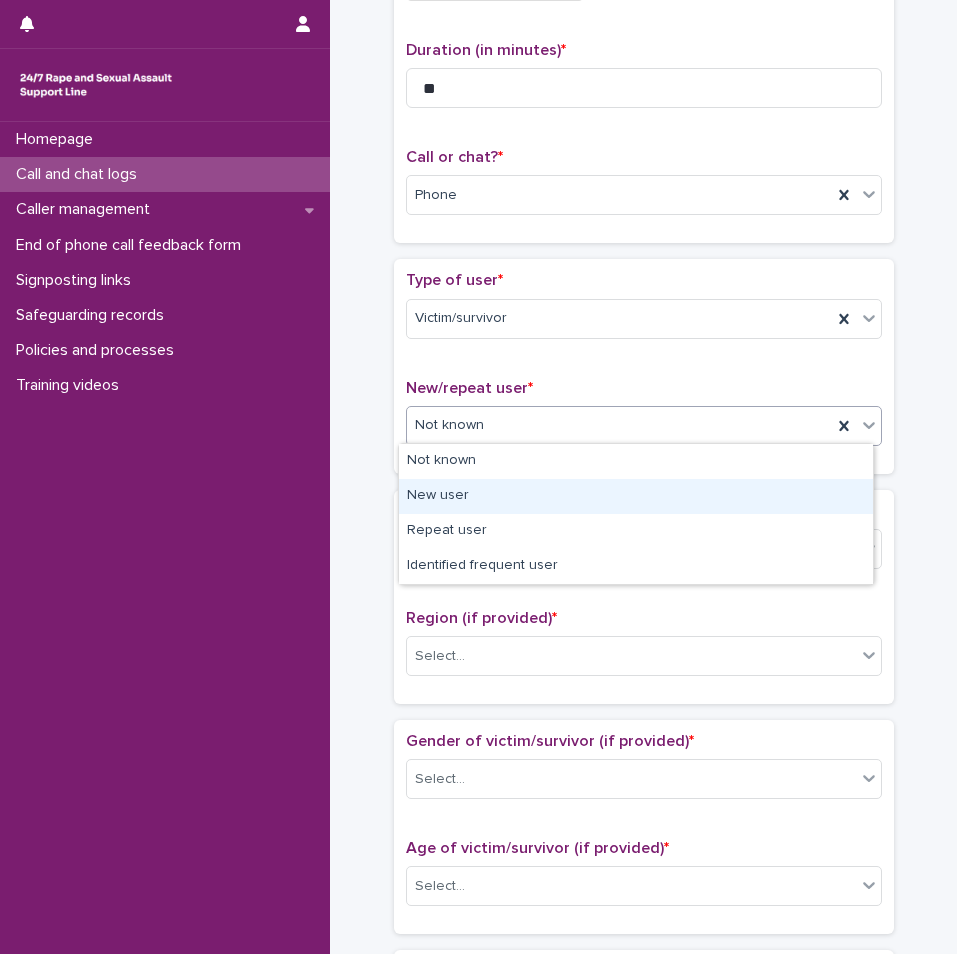 click on "New user" at bounding box center [636, 496] 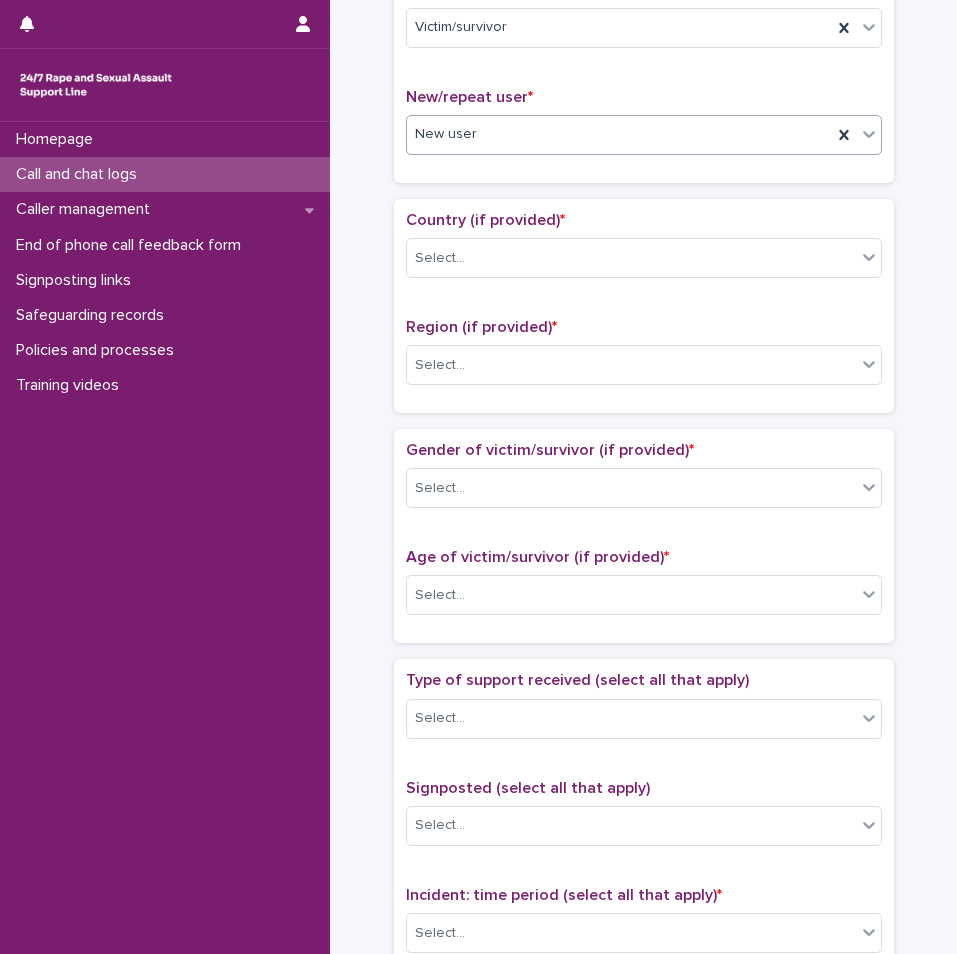 scroll, scrollTop: 500, scrollLeft: 0, axis: vertical 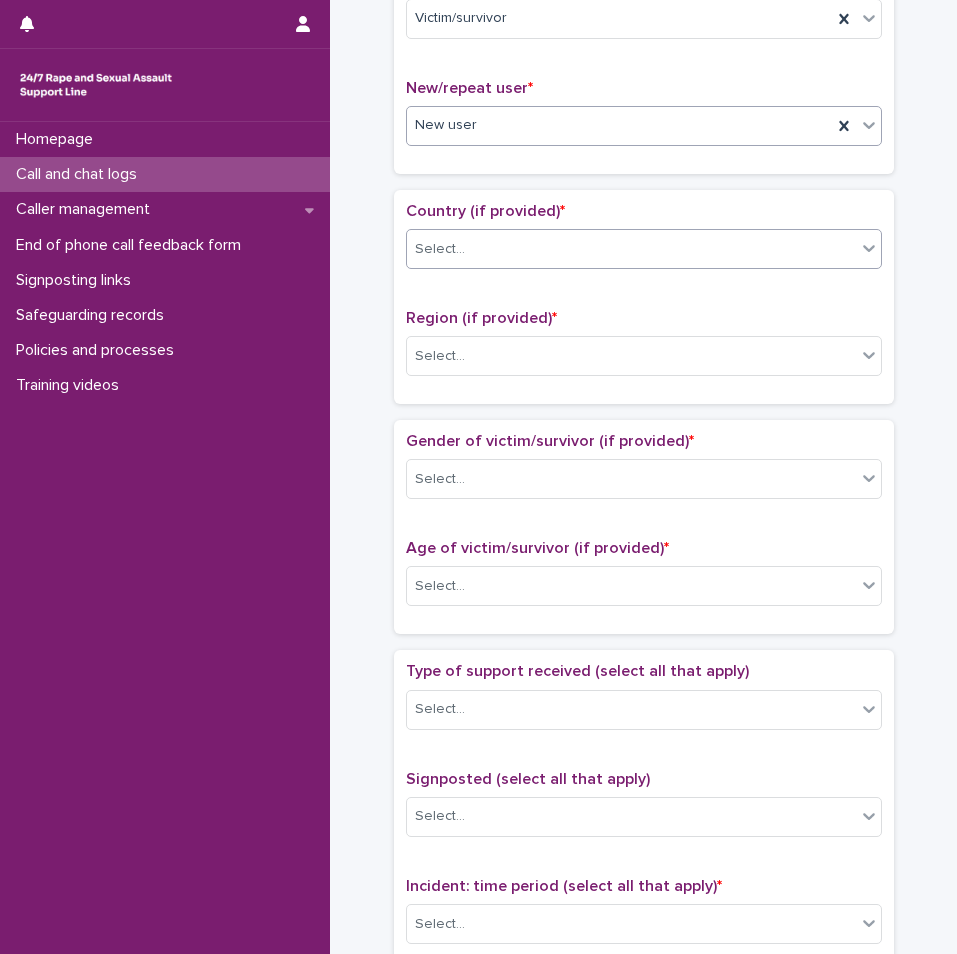 click on "Select..." at bounding box center (631, 249) 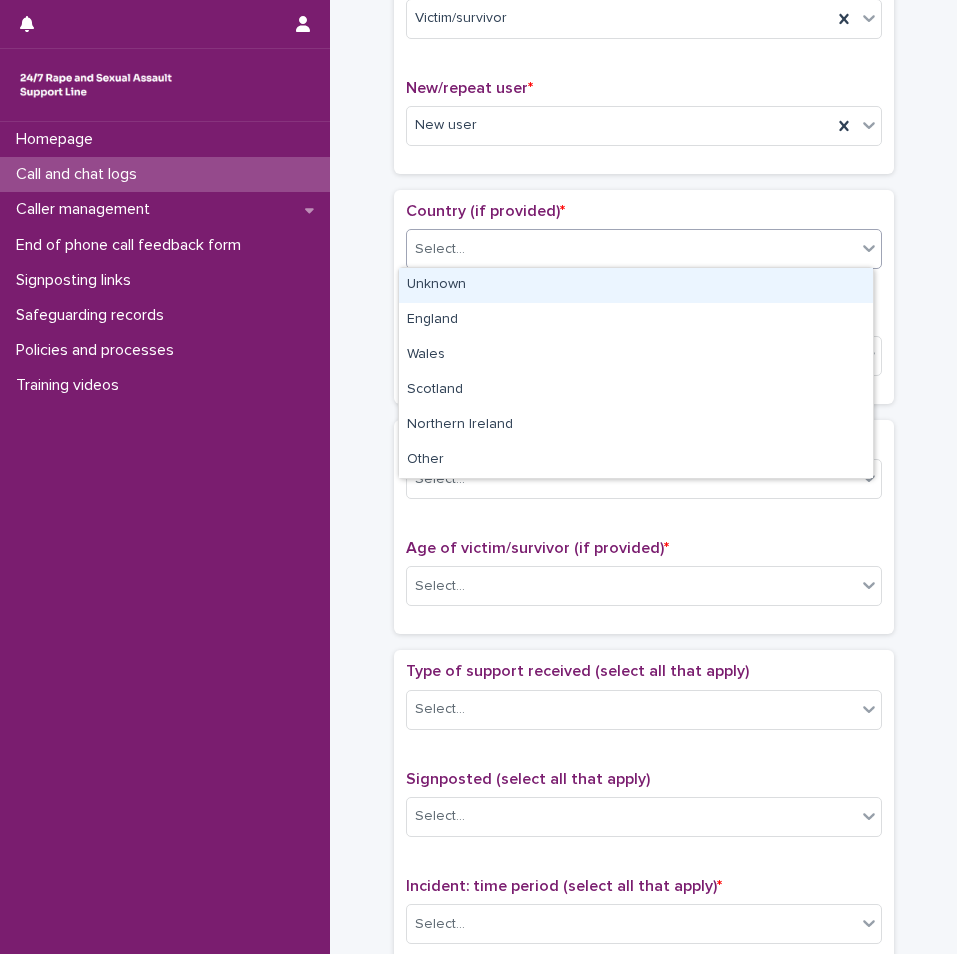 click on "Unknown" at bounding box center (636, 285) 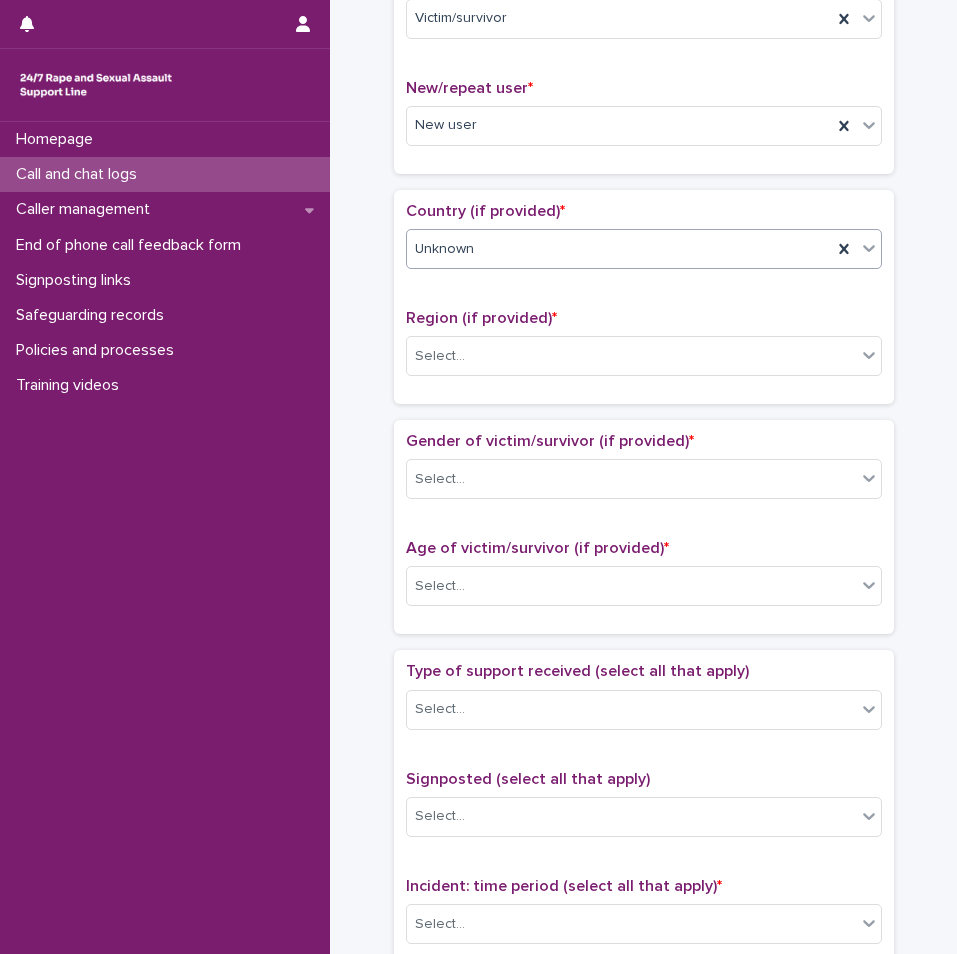 click on "Country (if provided) *   option Unknown, selected.     0 results available. Select is focused ,type to refine list, press Down to open the menu,  Unknown" at bounding box center (644, 243) 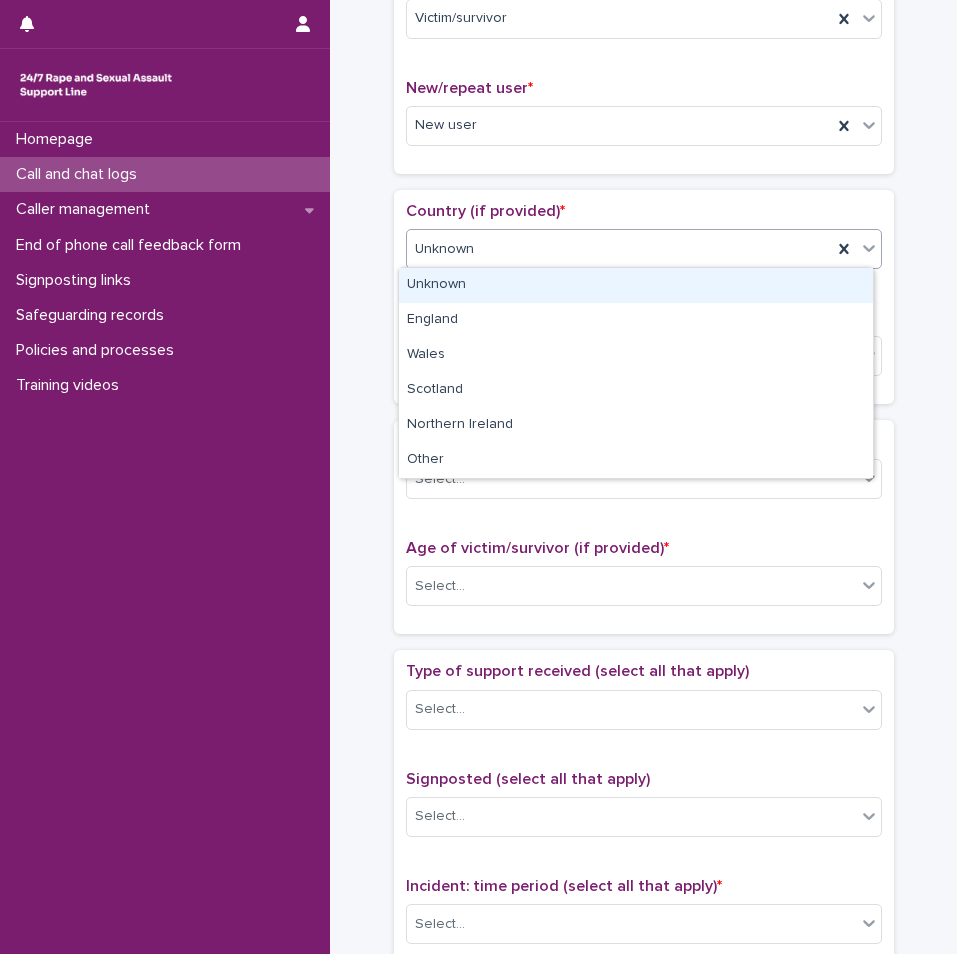 click on "Unknown" at bounding box center (619, 249) 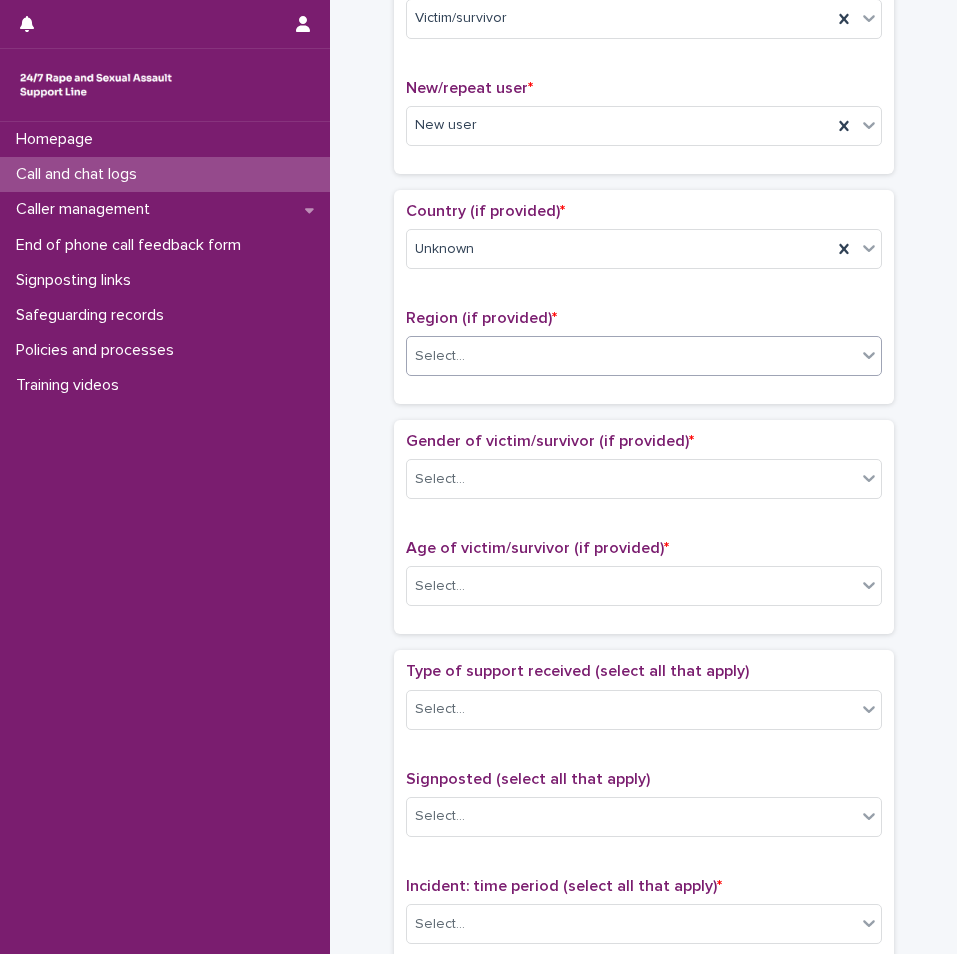 click on "Select..." at bounding box center [631, 356] 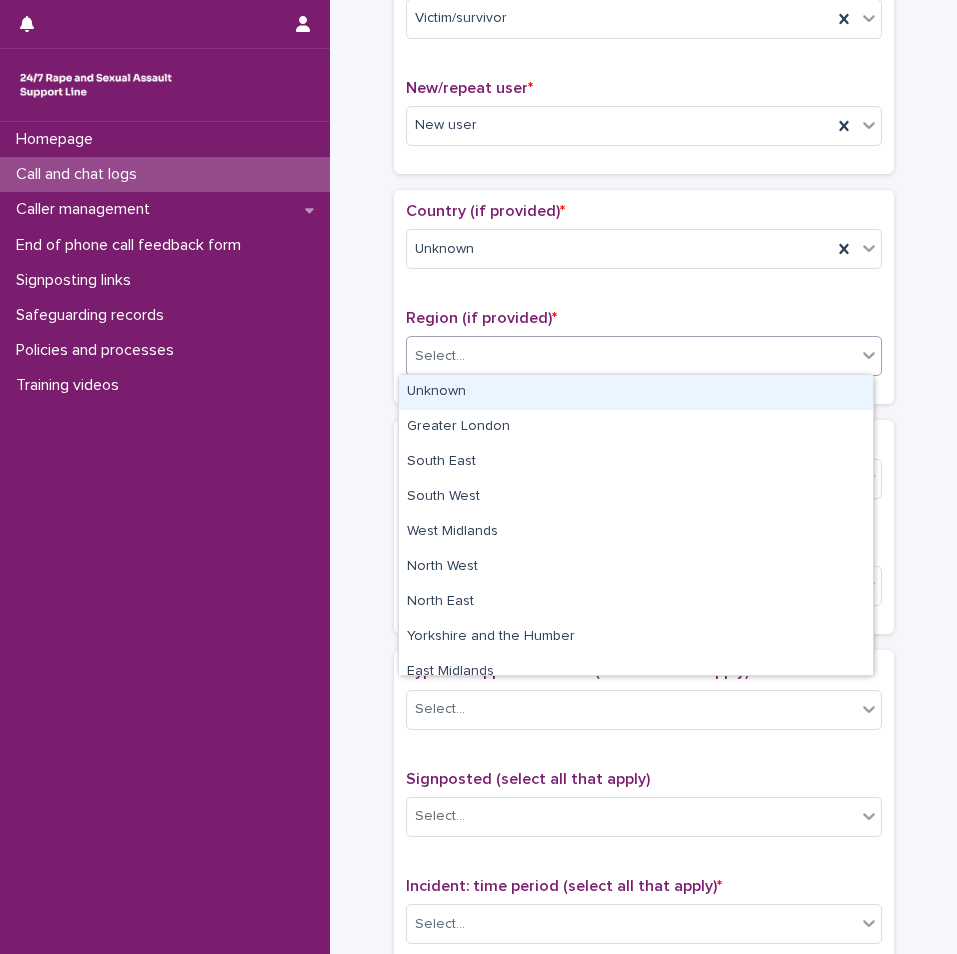 click on "Unknown" at bounding box center [636, 392] 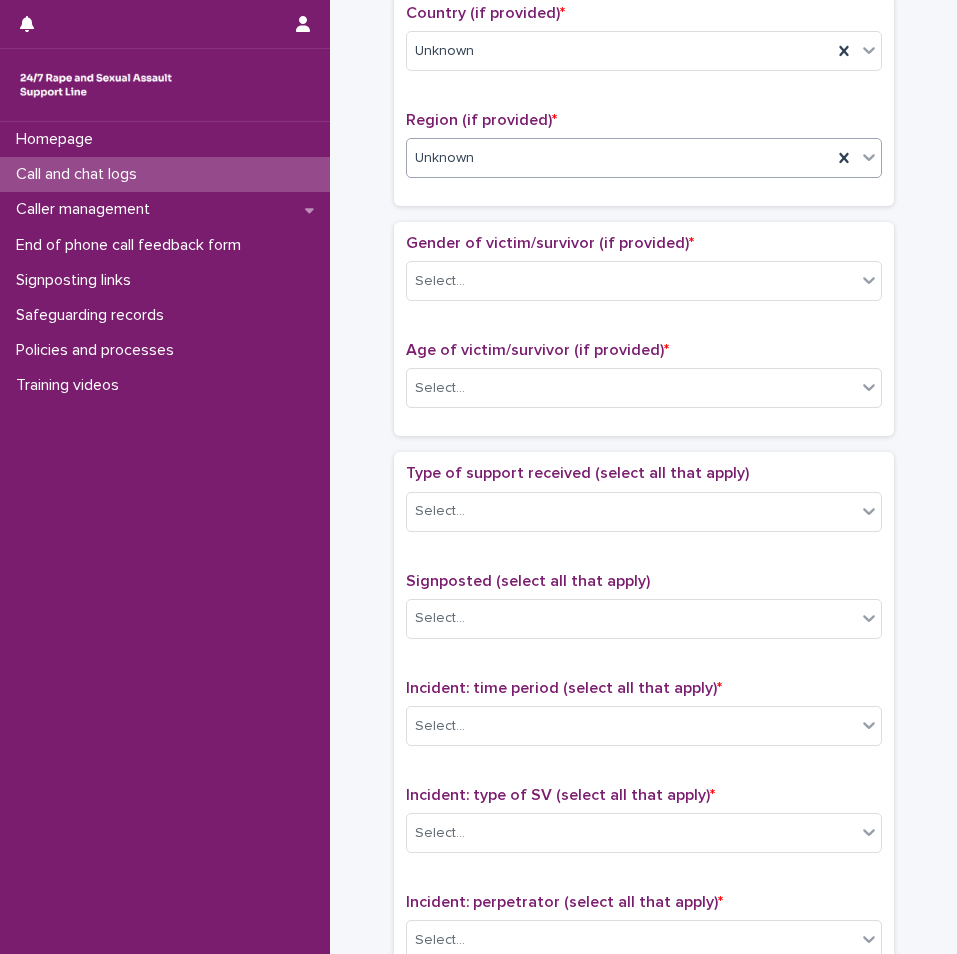 scroll, scrollTop: 700, scrollLeft: 0, axis: vertical 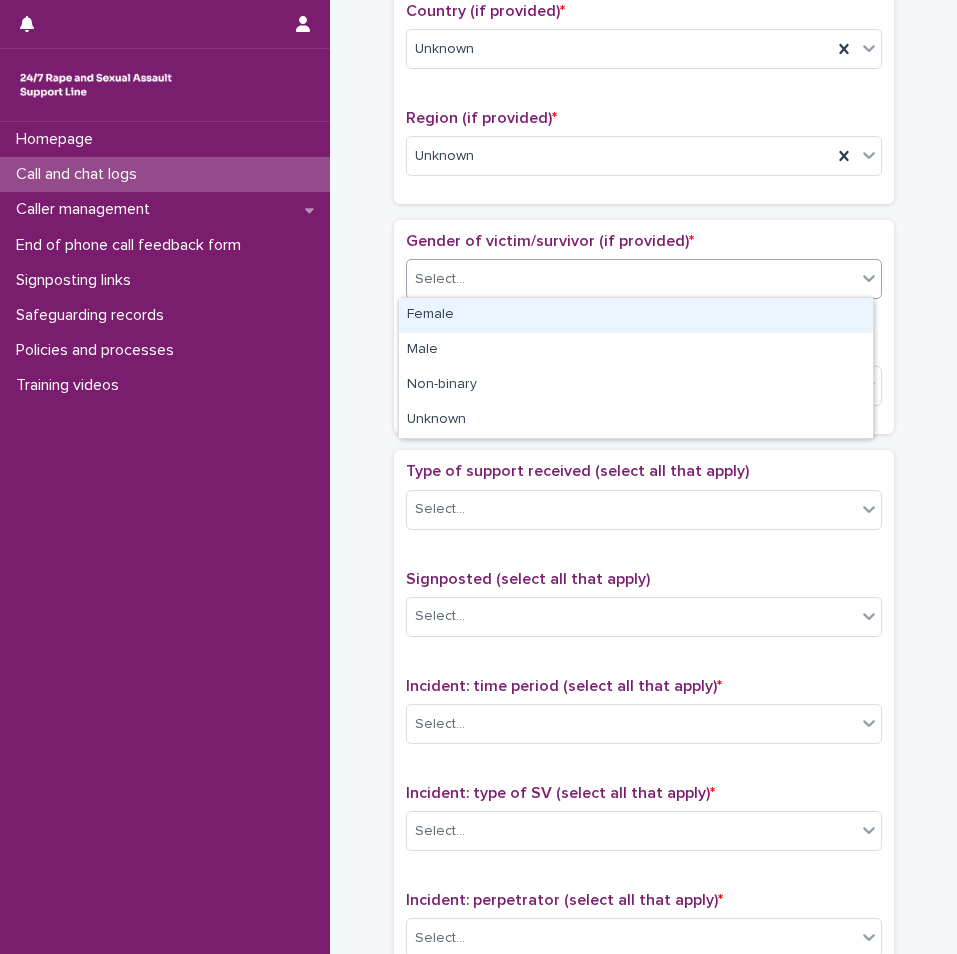 click on "Select..." at bounding box center [631, 279] 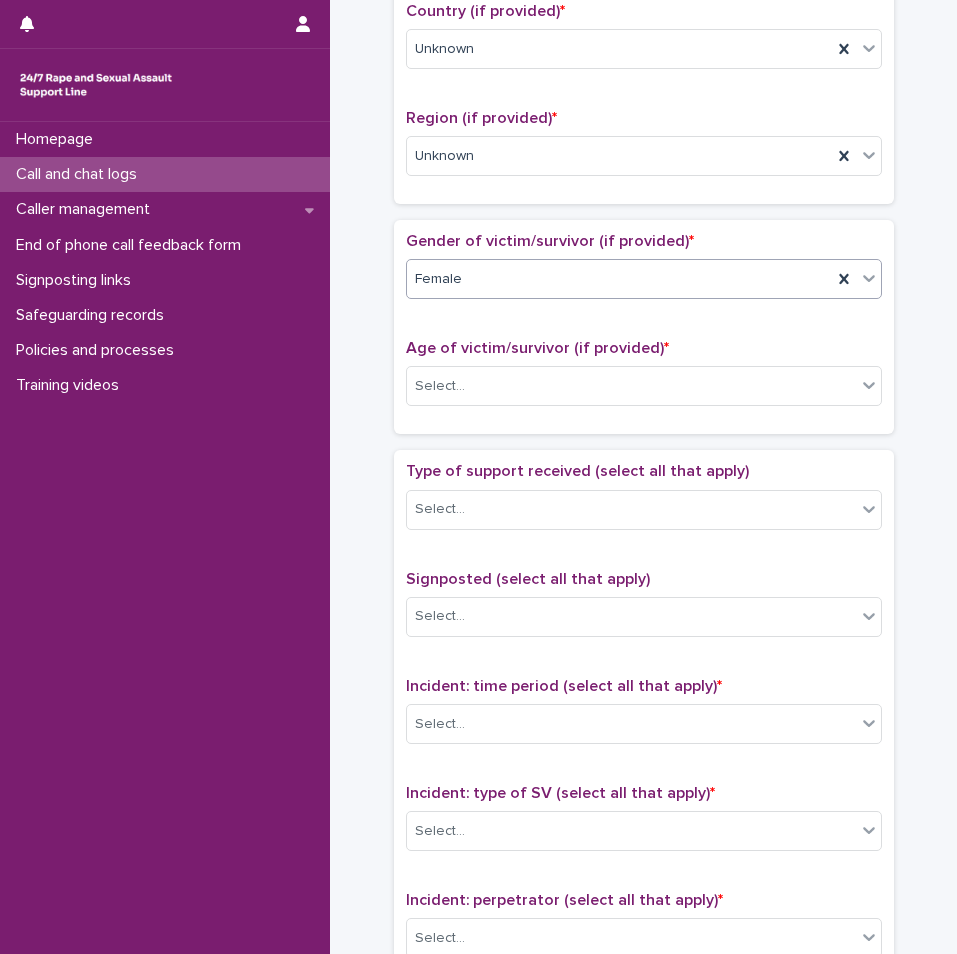 scroll, scrollTop: 800, scrollLeft: 0, axis: vertical 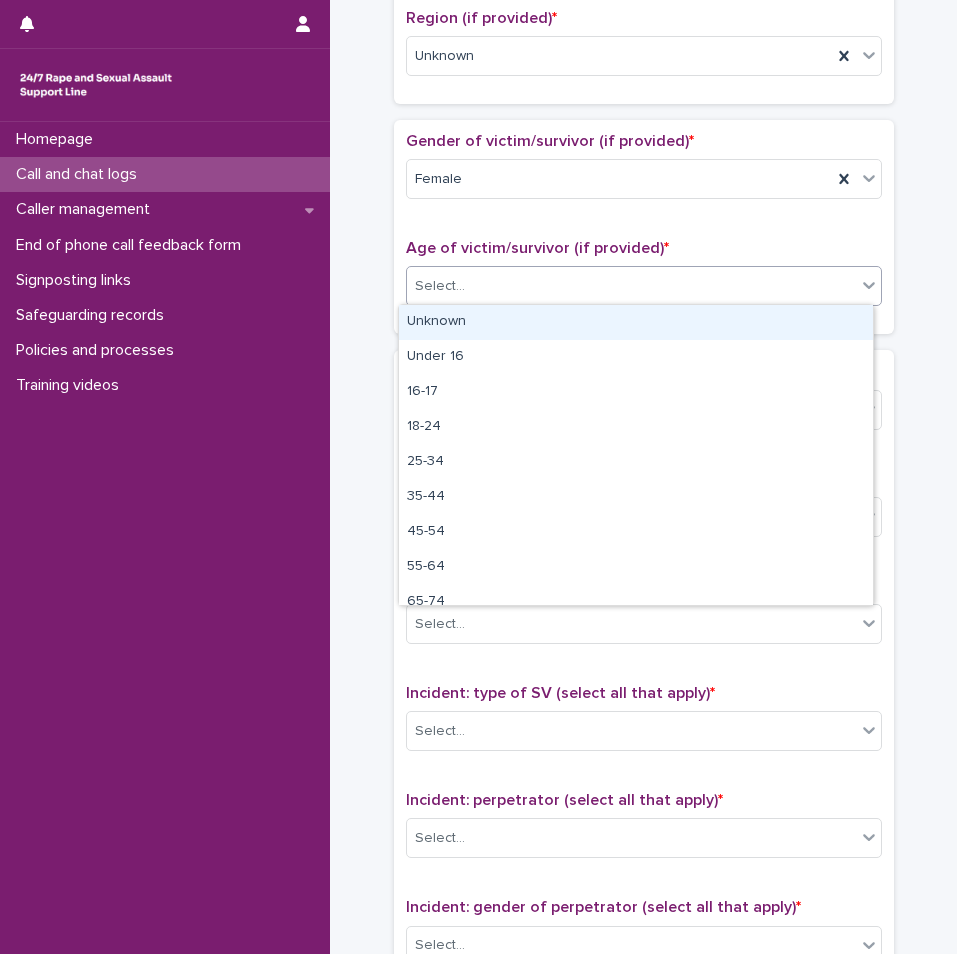 click on "Select..." at bounding box center (631, 286) 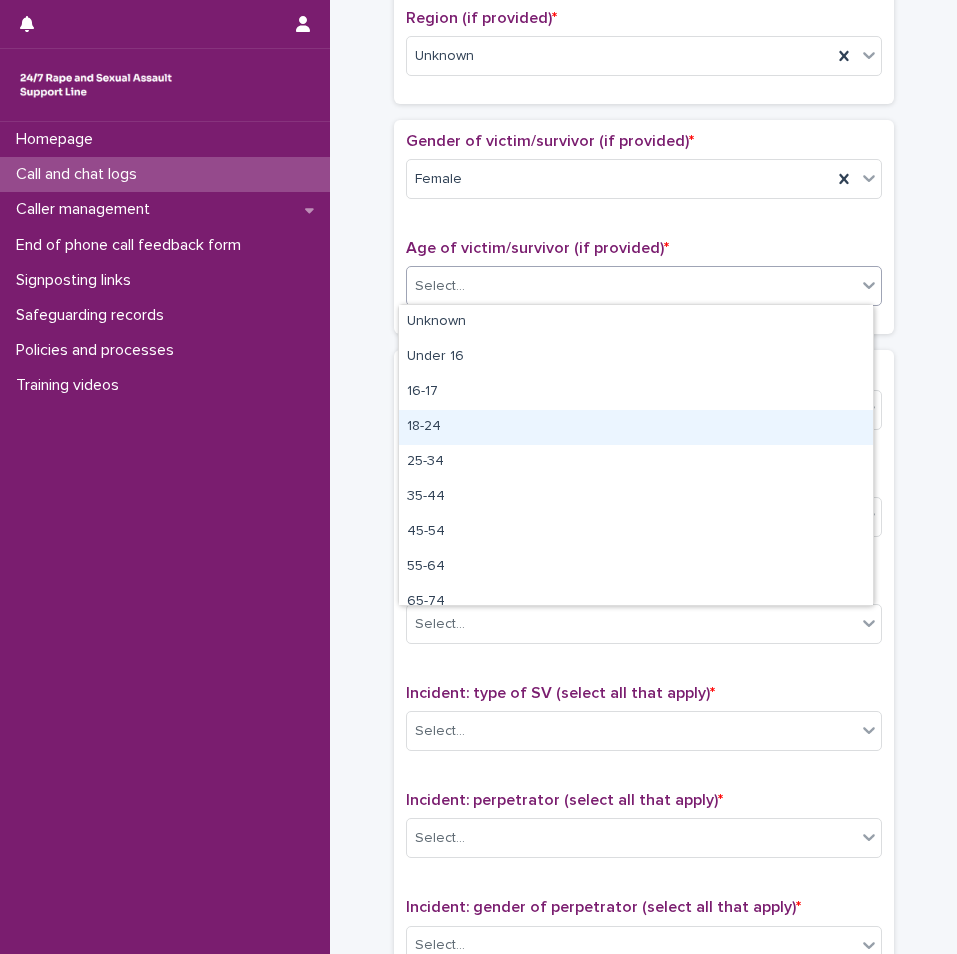 click on "18-24" at bounding box center (636, 427) 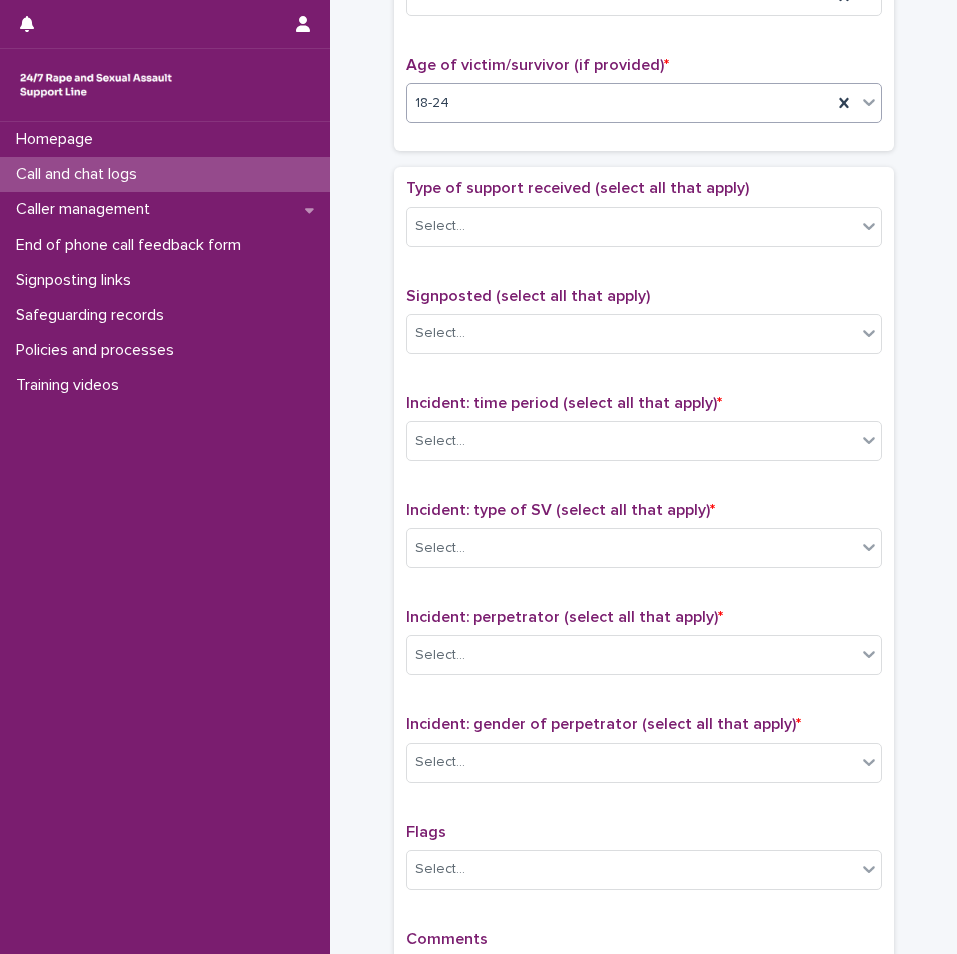 scroll, scrollTop: 1000, scrollLeft: 0, axis: vertical 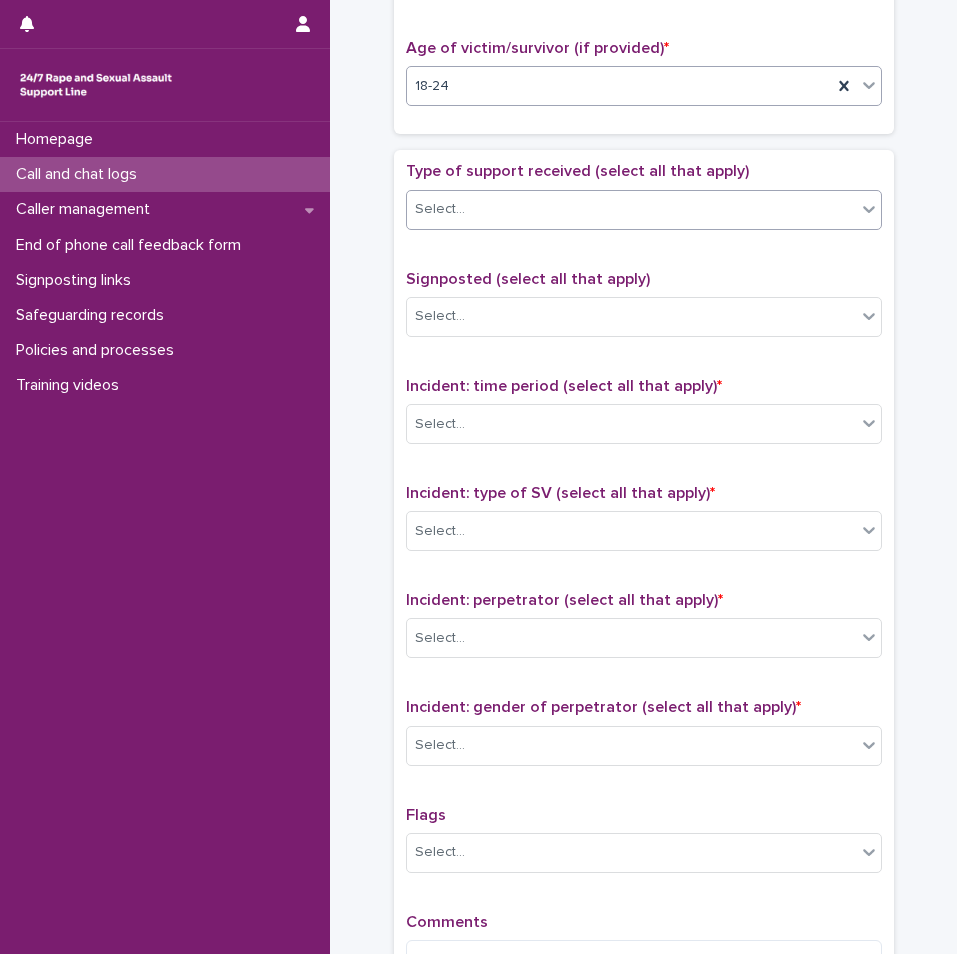 click on "Select..." at bounding box center (631, 209) 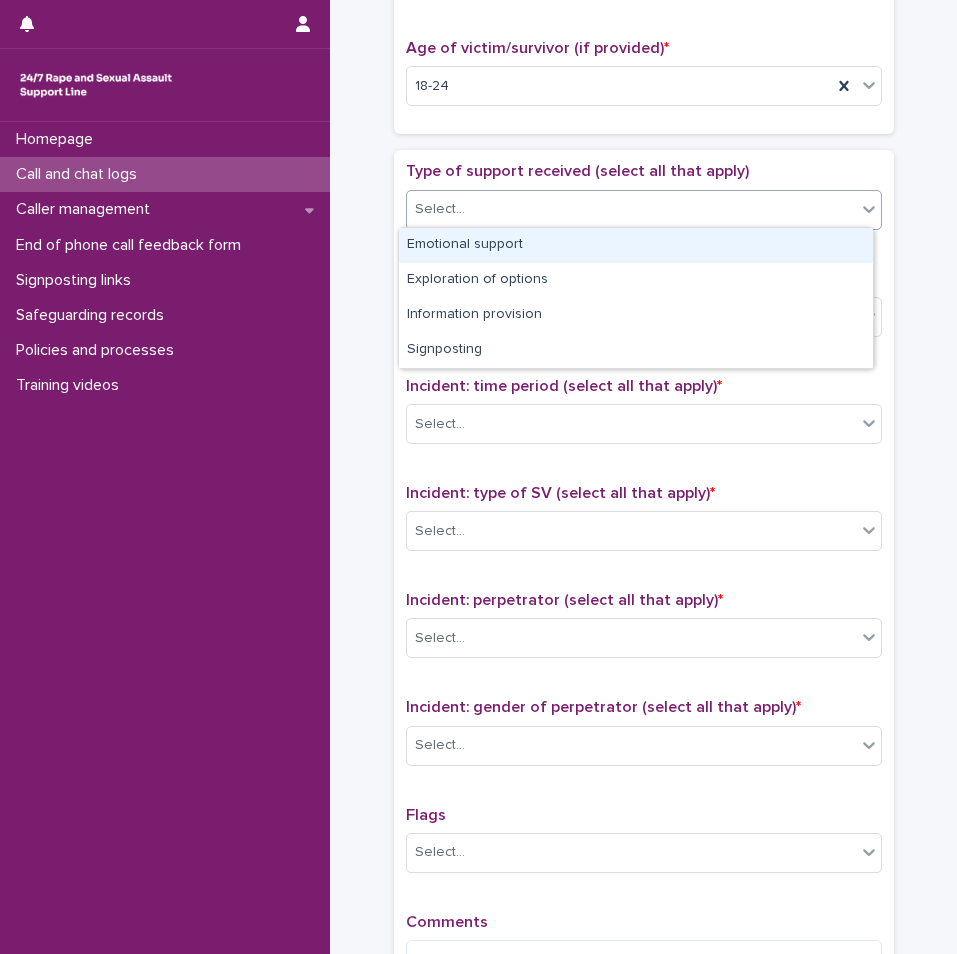 click on "Emotional support" at bounding box center [636, 245] 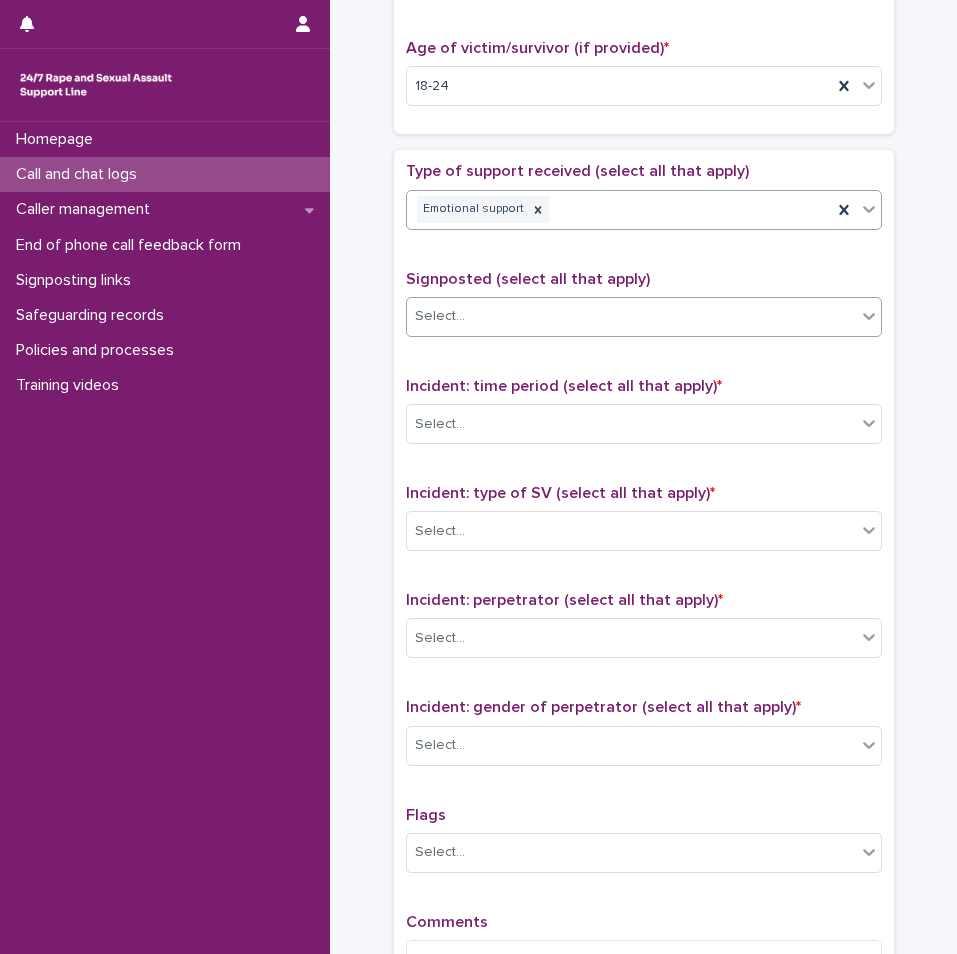 click on "Select..." at bounding box center (631, 316) 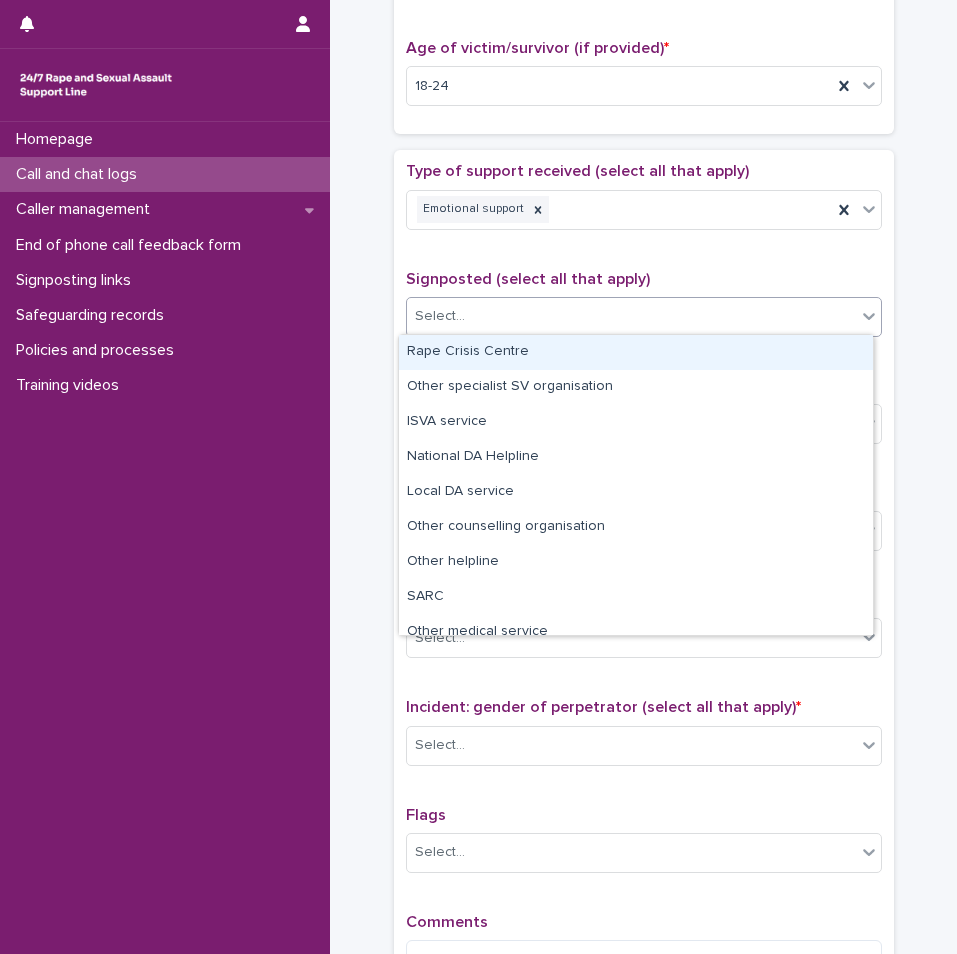 click on "Type of support received (select all that apply) Emotional support" at bounding box center [644, 203] 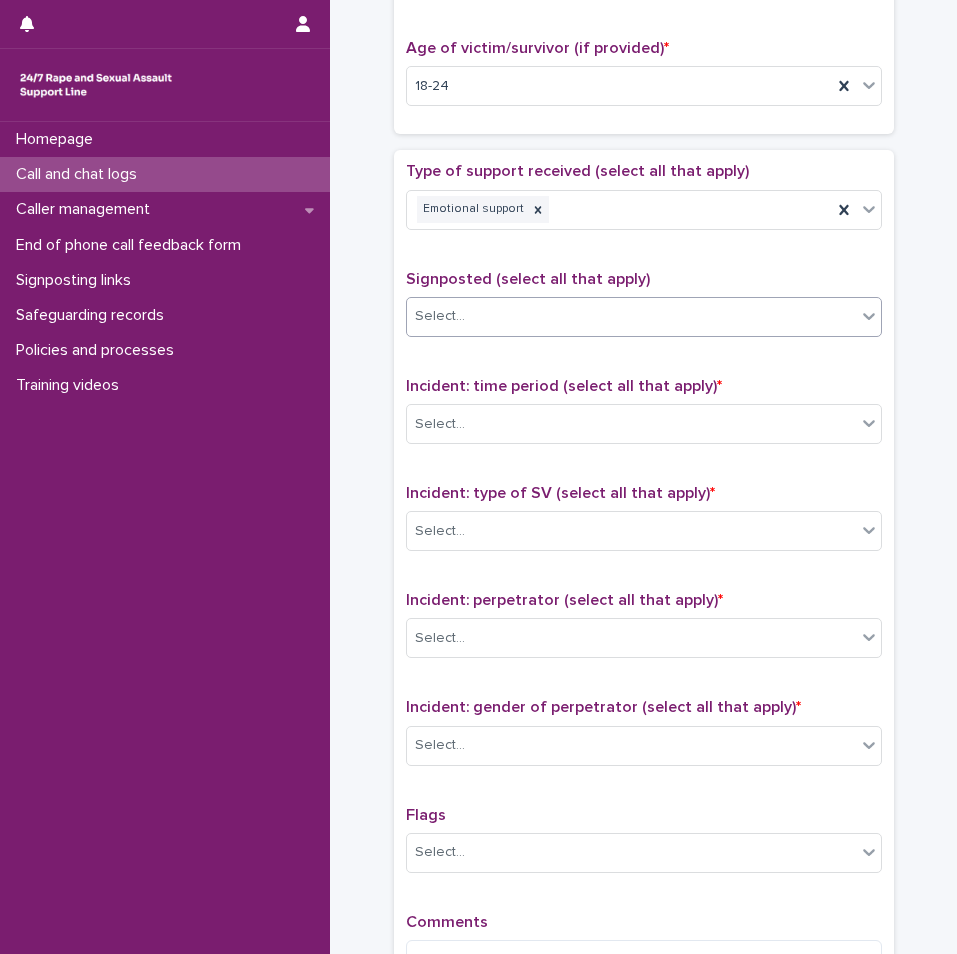 scroll, scrollTop: 1100, scrollLeft: 0, axis: vertical 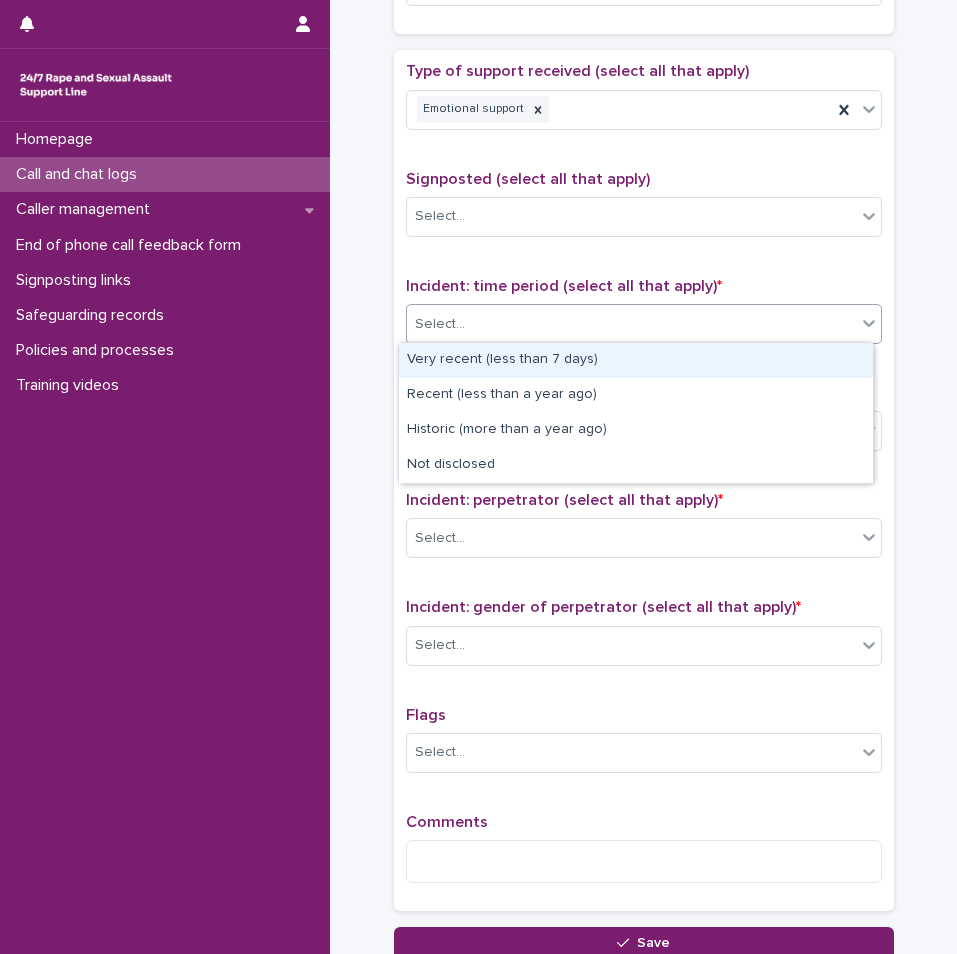 click on "Select..." at bounding box center (631, 324) 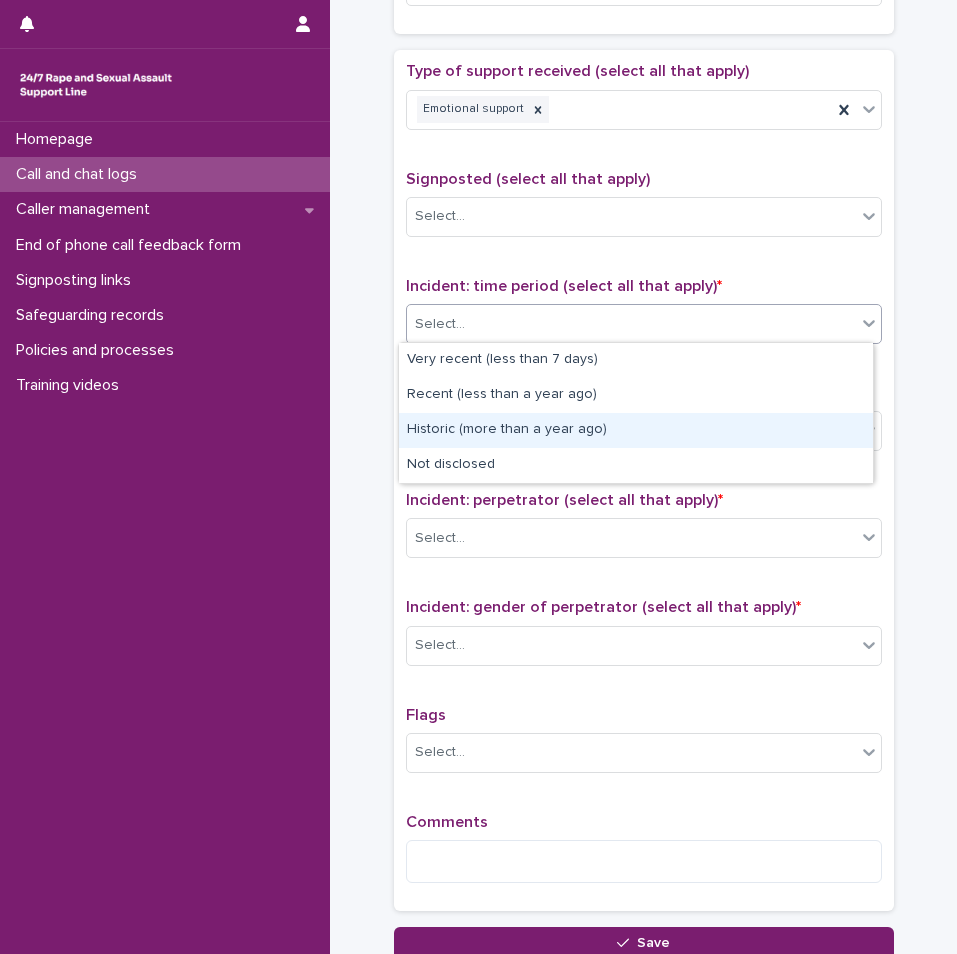 click on "Historic (more than a year ago)" at bounding box center (636, 430) 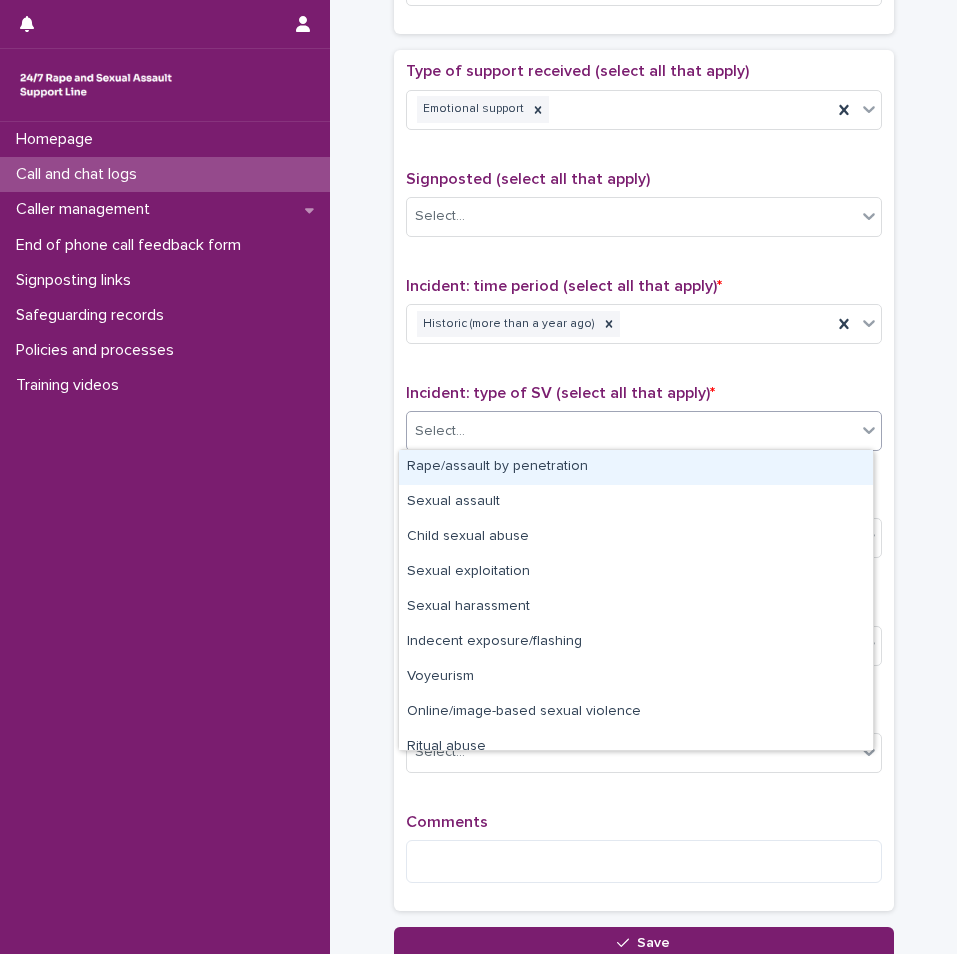 click on "Select..." at bounding box center [631, 431] 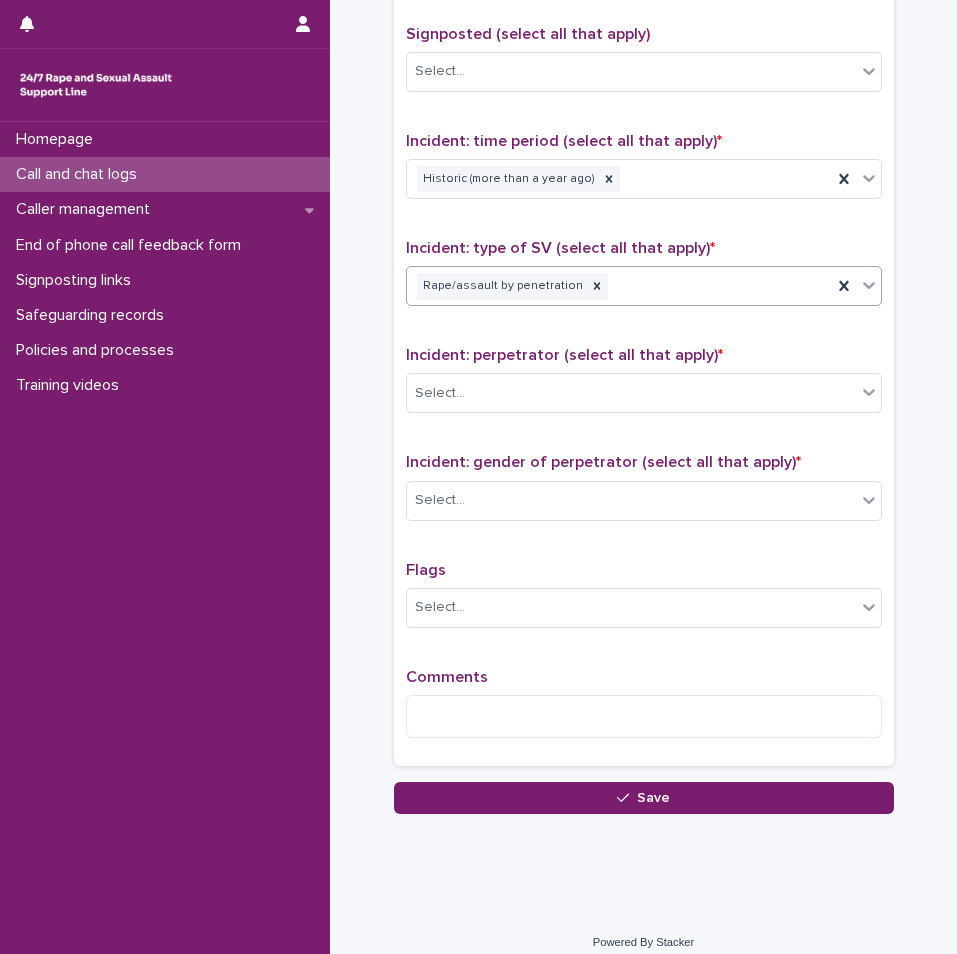 scroll, scrollTop: 1259, scrollLeft: 0, axis: vertical 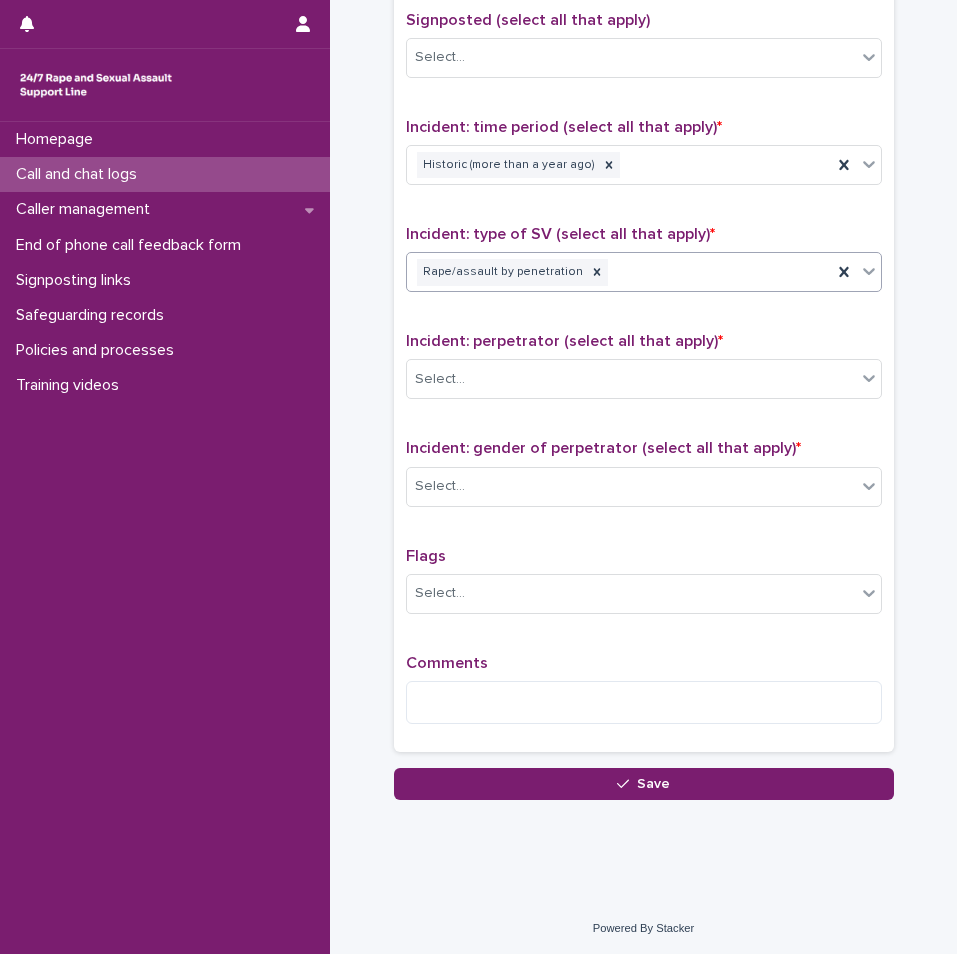 click on "Rape/assault by penetration" at bounding box center (619, 272) 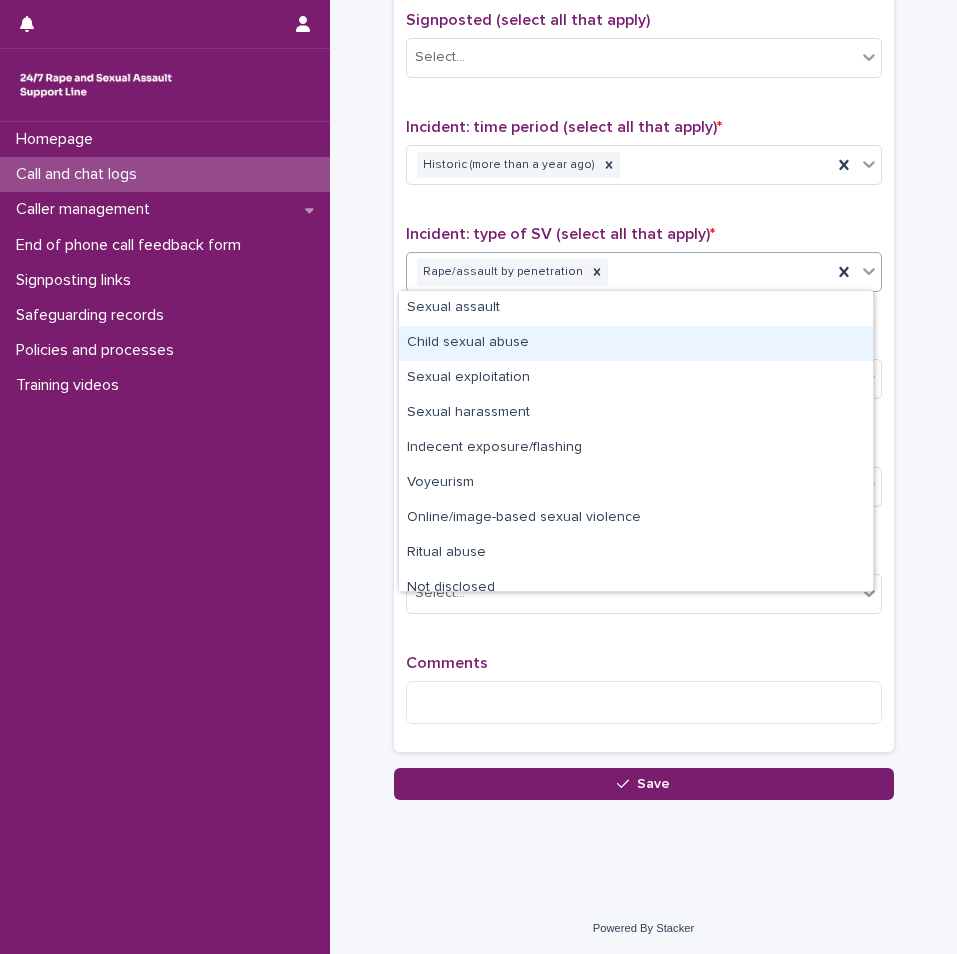 click on "Child sexual abuse" at bounding box center (636, 343) 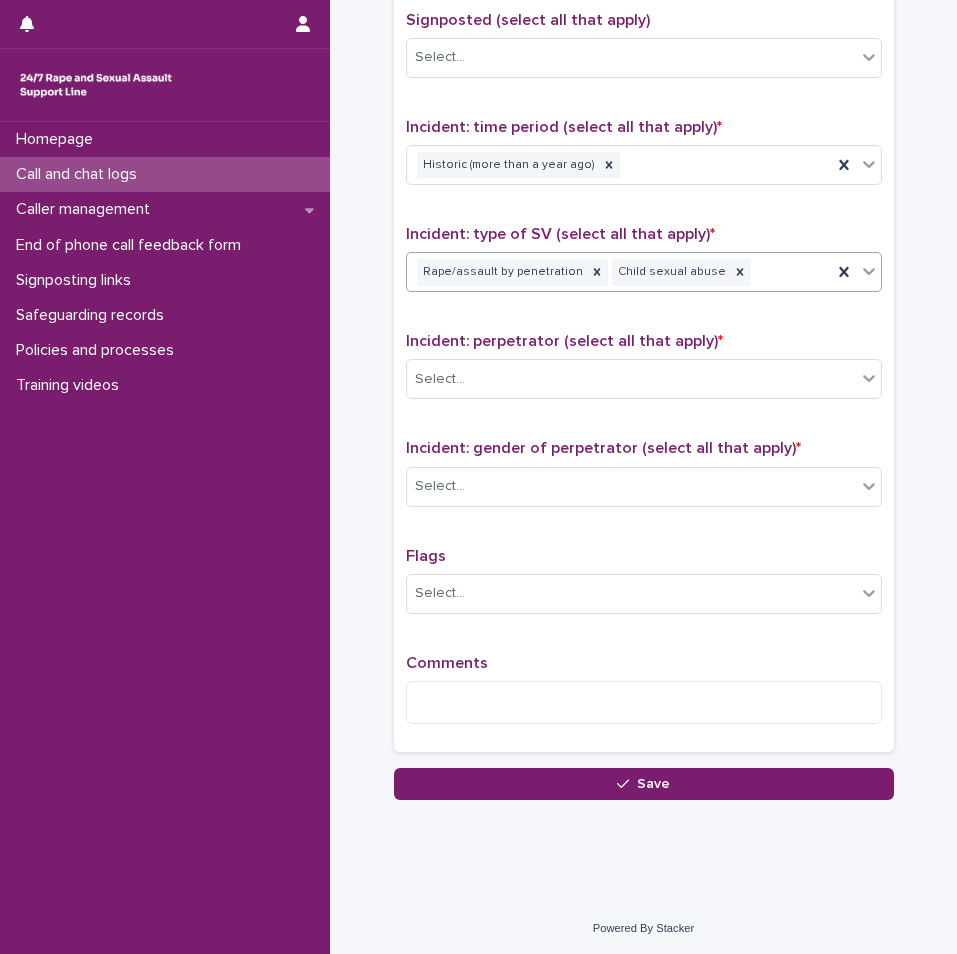 click on "Rape/assault by penetration Child sexual abuse" at bounding box center (619, 272) 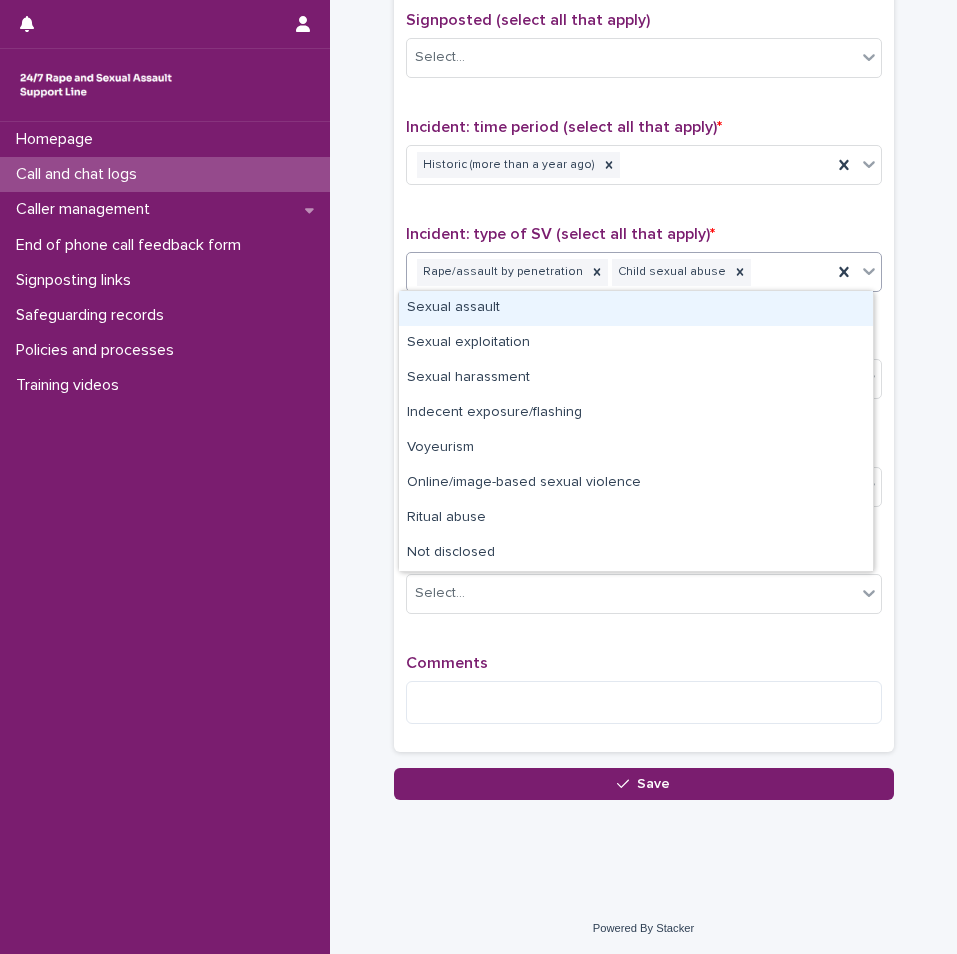 click on "Sexual assault" at bounding box center (636, 308) 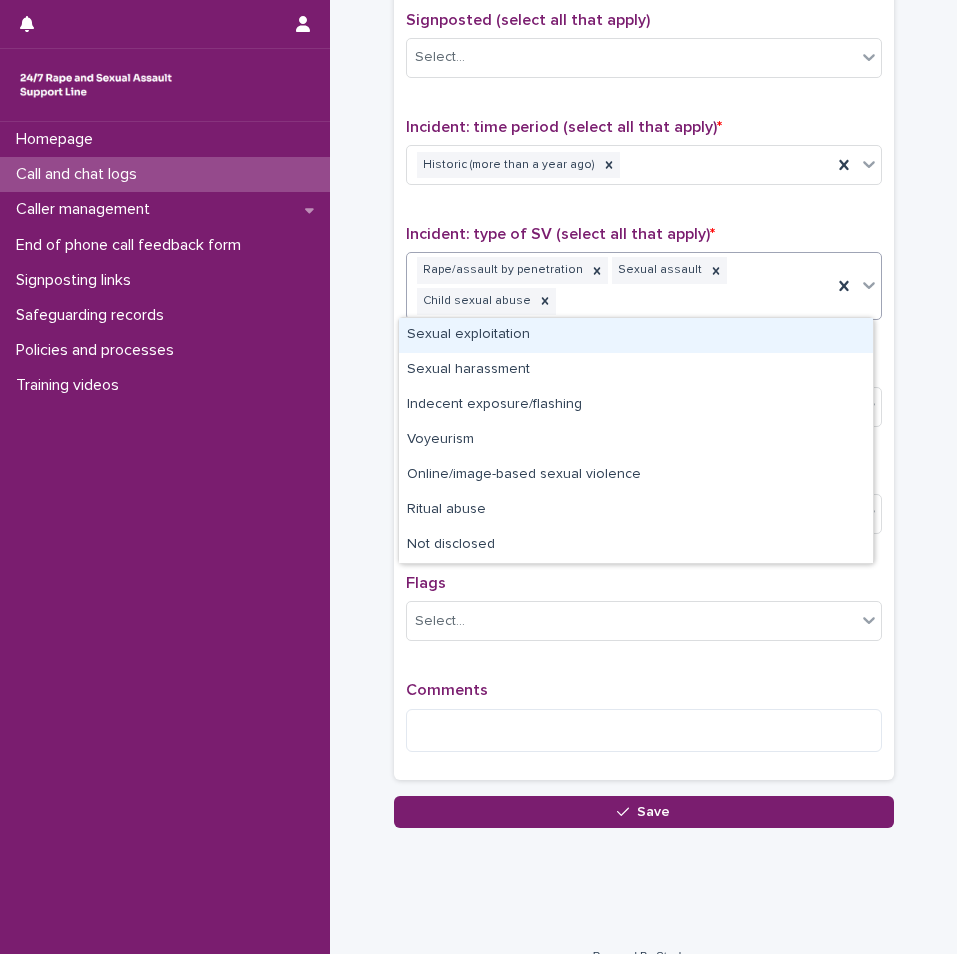 click on "Rape/assault by penetration Sexual assault Child sexual abuse" at bounding box center [619, 286] 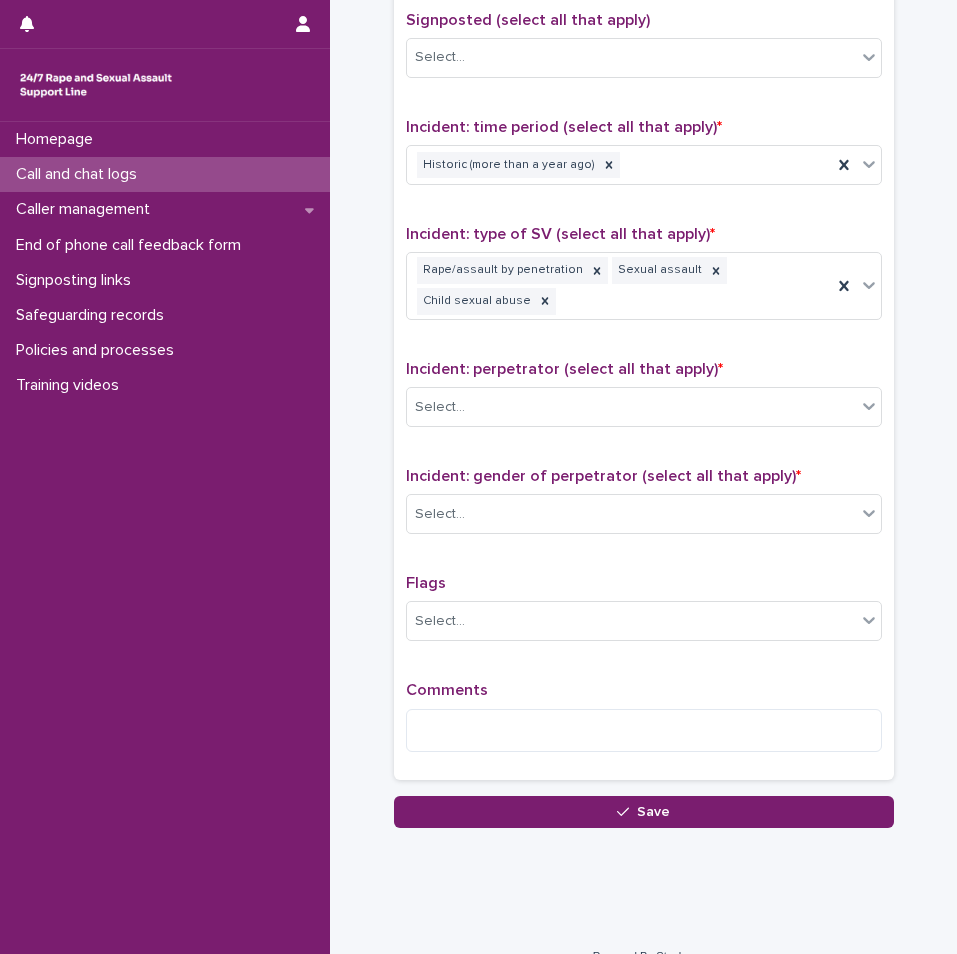 click on "Type of support received (select all that apply) Emotional support Signposted (select all that apply) Select... Incident: time period (select all that apply) * Historic (more than a year ago) Incident: type of SV (select all that apply) * Rape/assault by penetration Sexual assault Child sexual abuse Incident: perpetrator (select all that apply) * Select... Incident: gender of perpetrator (select all that apply) * Select... Flags Select... Comments" at bounding box center [644, 335] 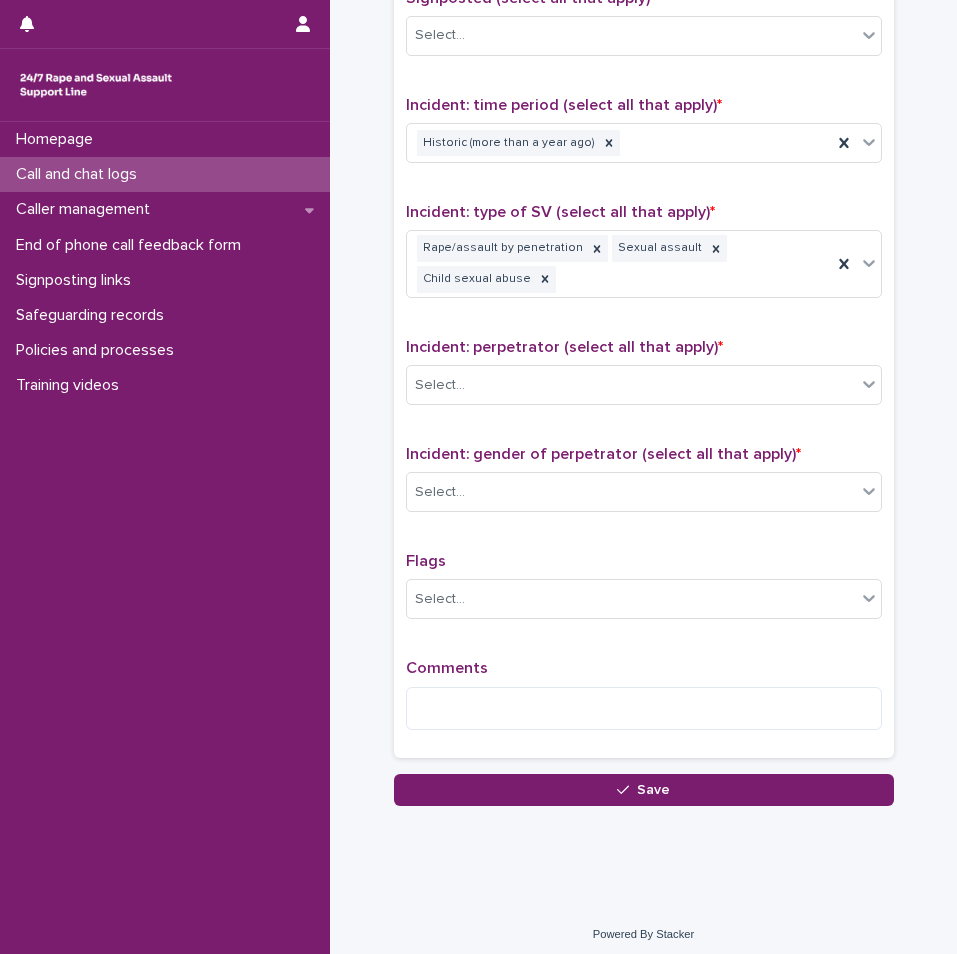 scroll, scrollTop: 1287, scrollLeft: 0, axis: vertical 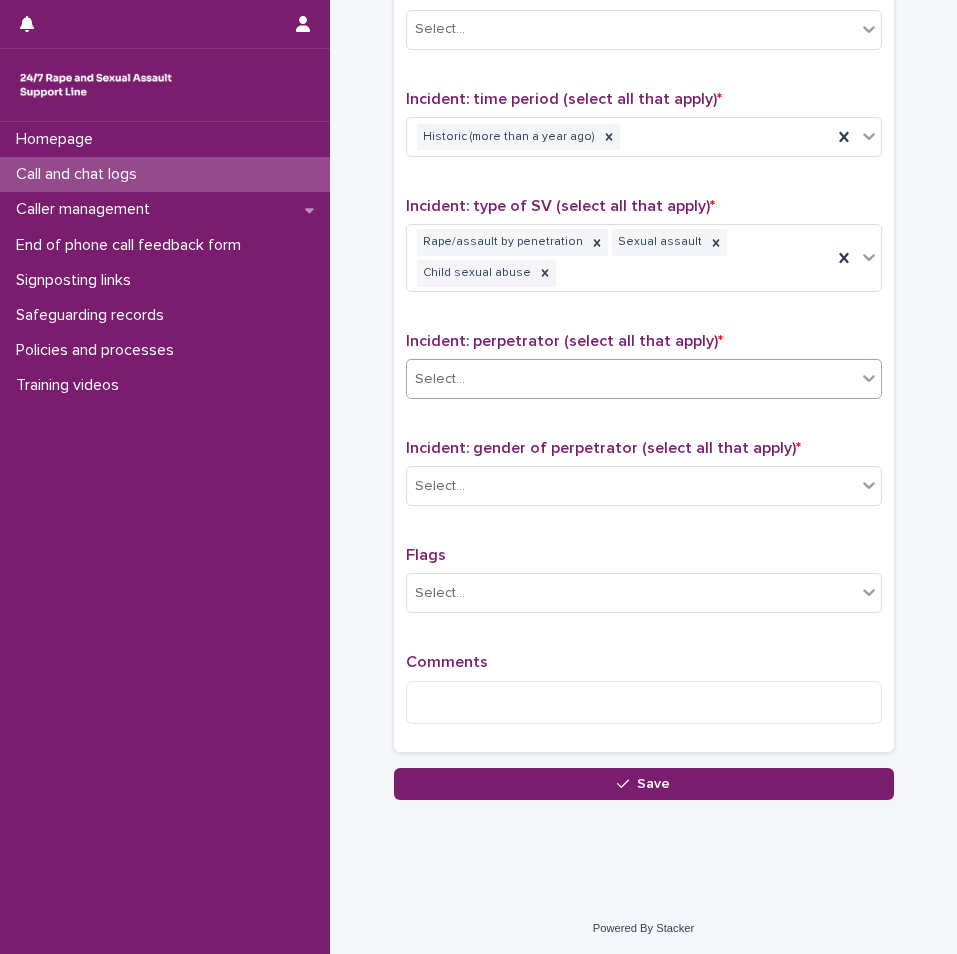 click on "Select..." at bounding box center (631, 379) 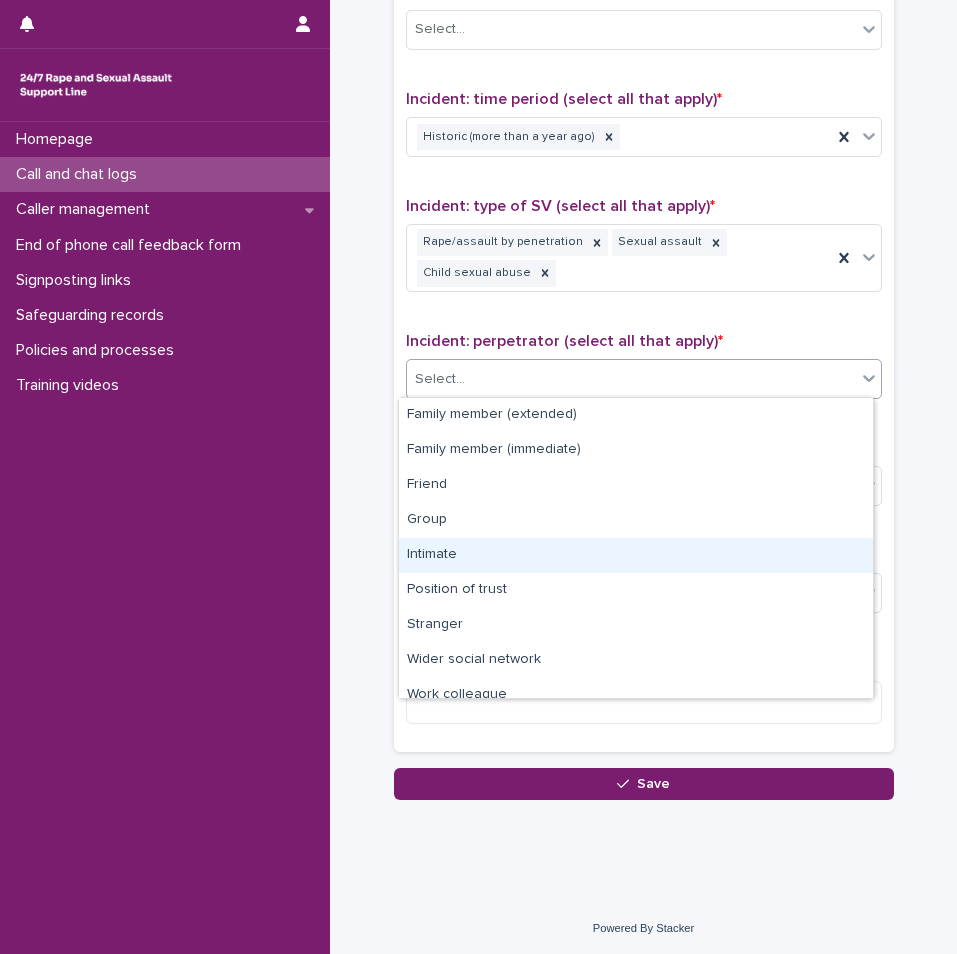 click on "Intimate" at bounding box center (636, 555) 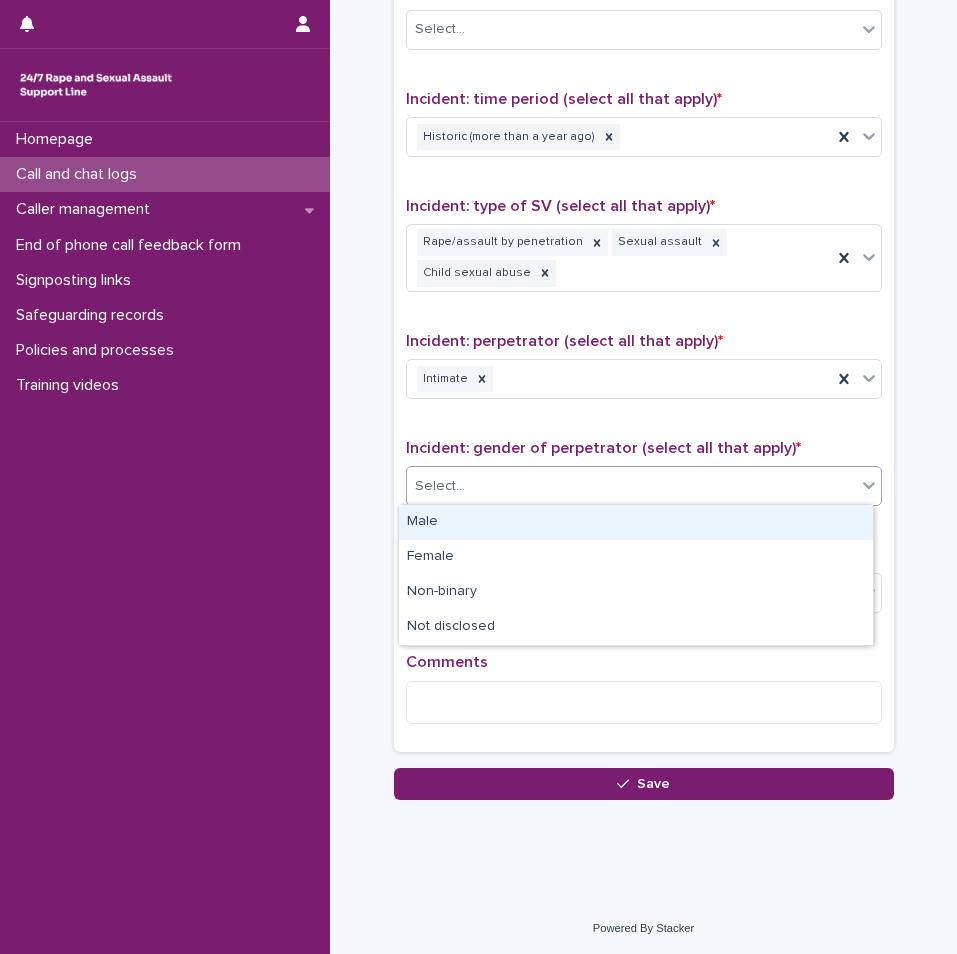 click on "Select..." at bounding box center (631, 486) 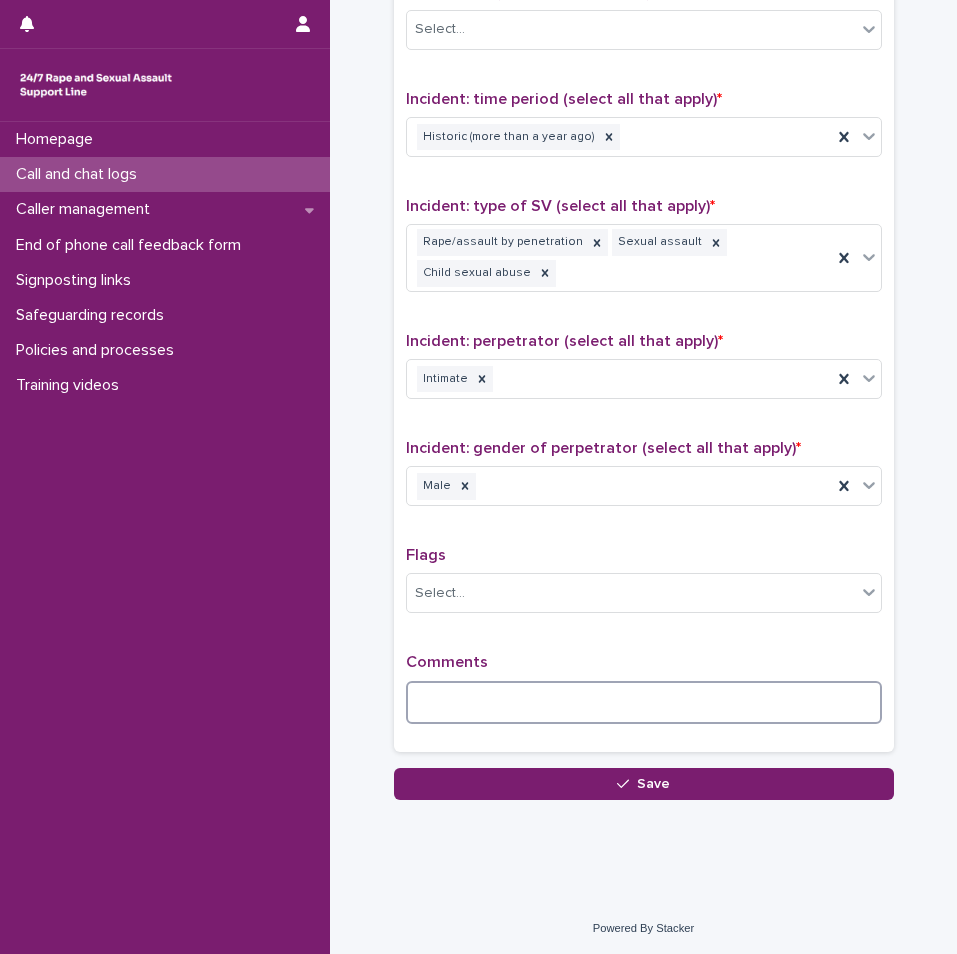click at bounding box center (644, 702) 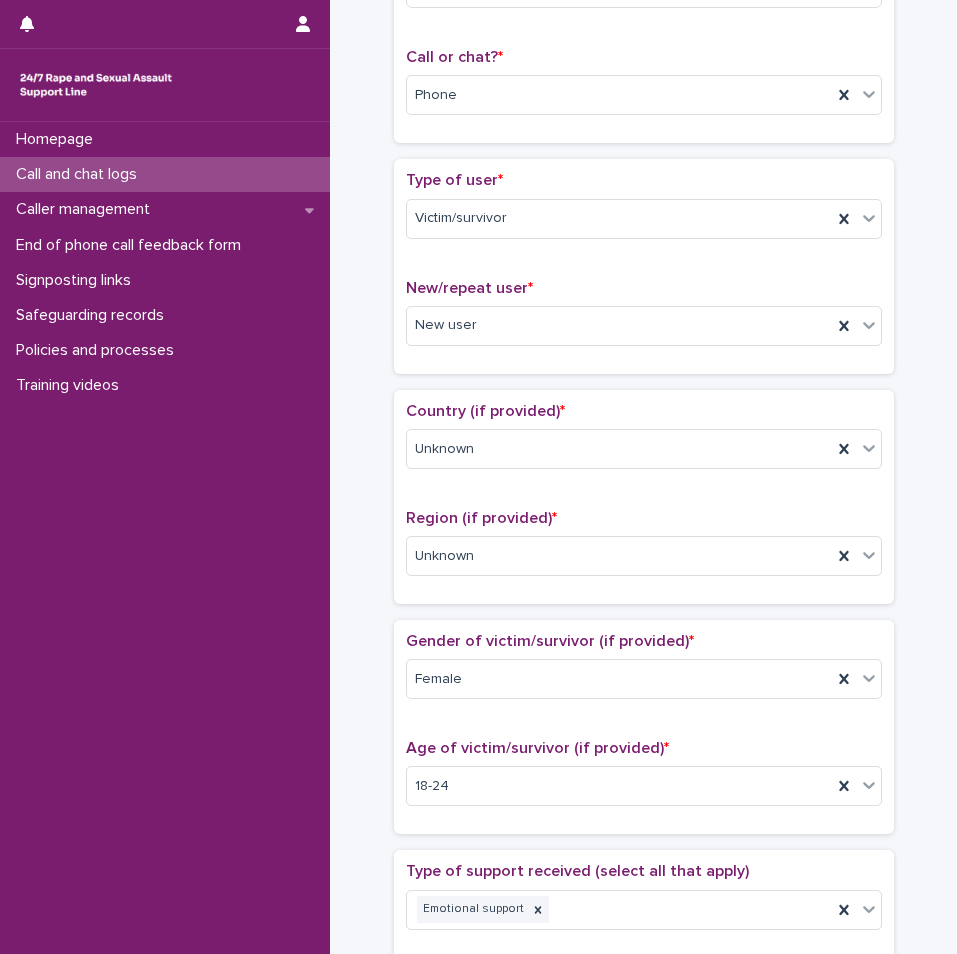 scroll, scrollTop: 0, scrollLeft: 0, axis: both 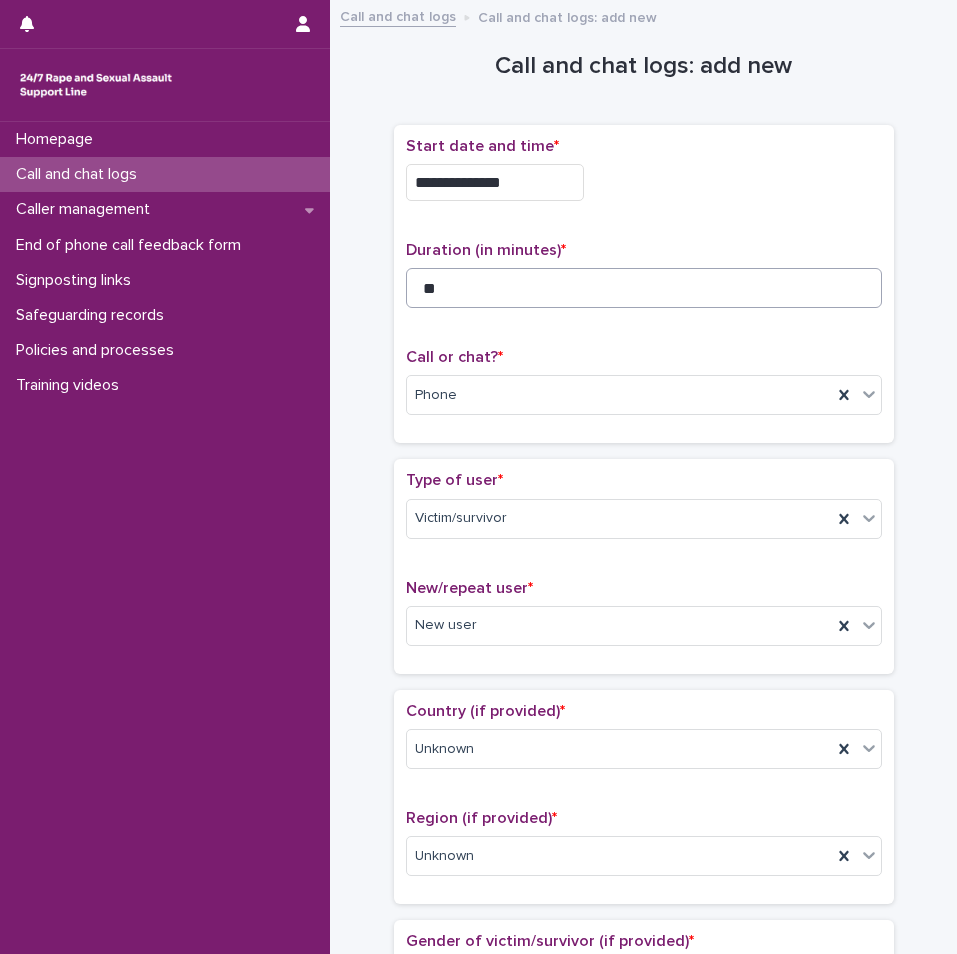 type on "**********" 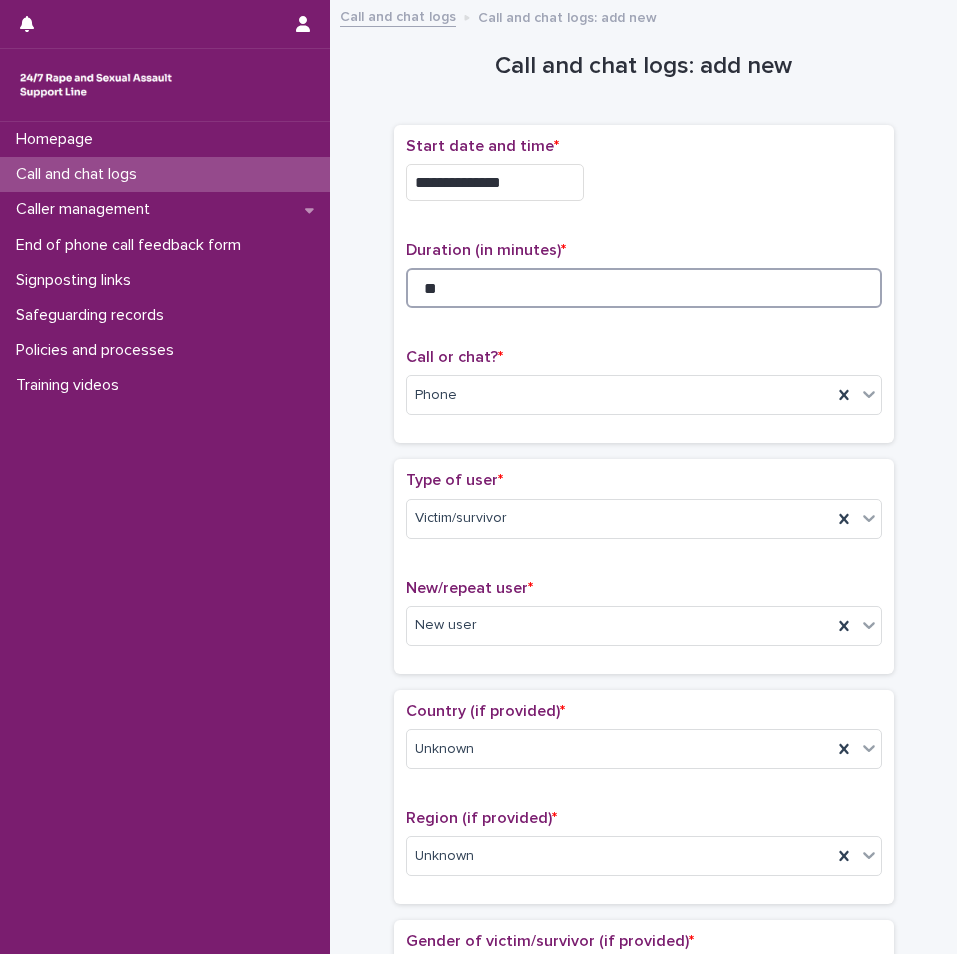 click on "**" at bounding box center [644, 288] 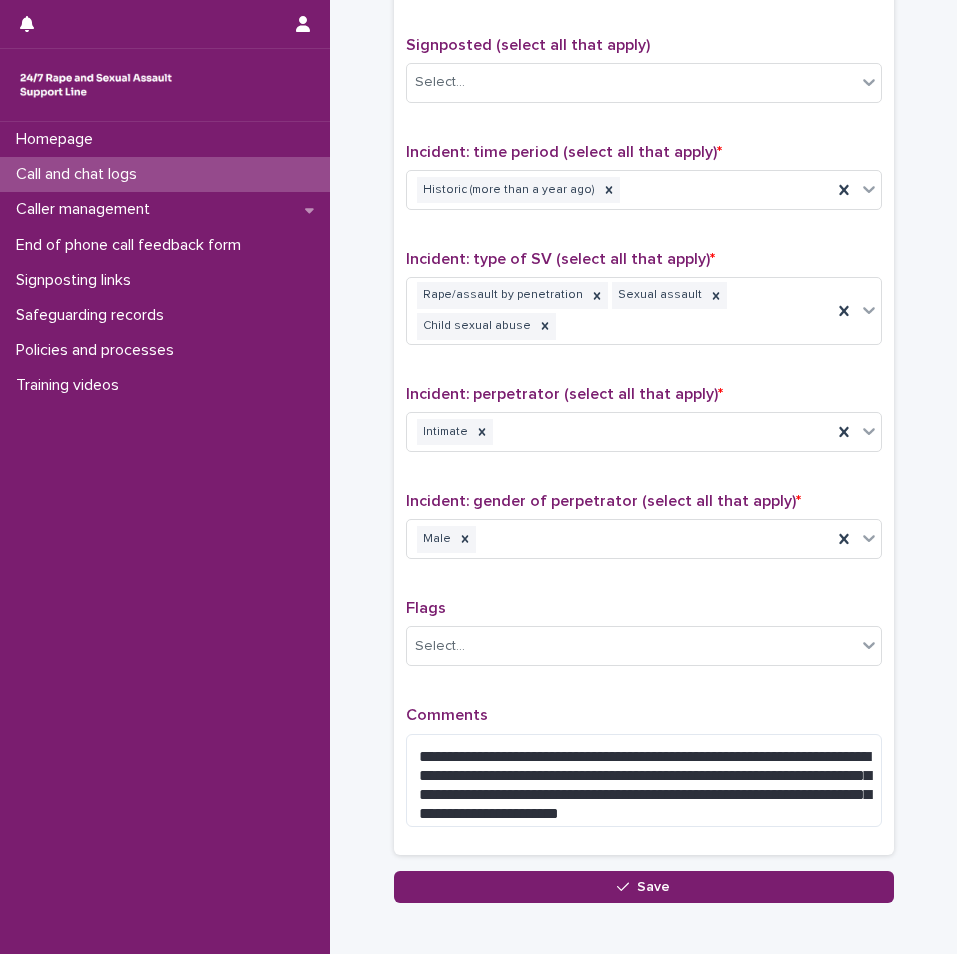 scroll, scrollTop: 1337, scrollLeft: 0, axis: vertical 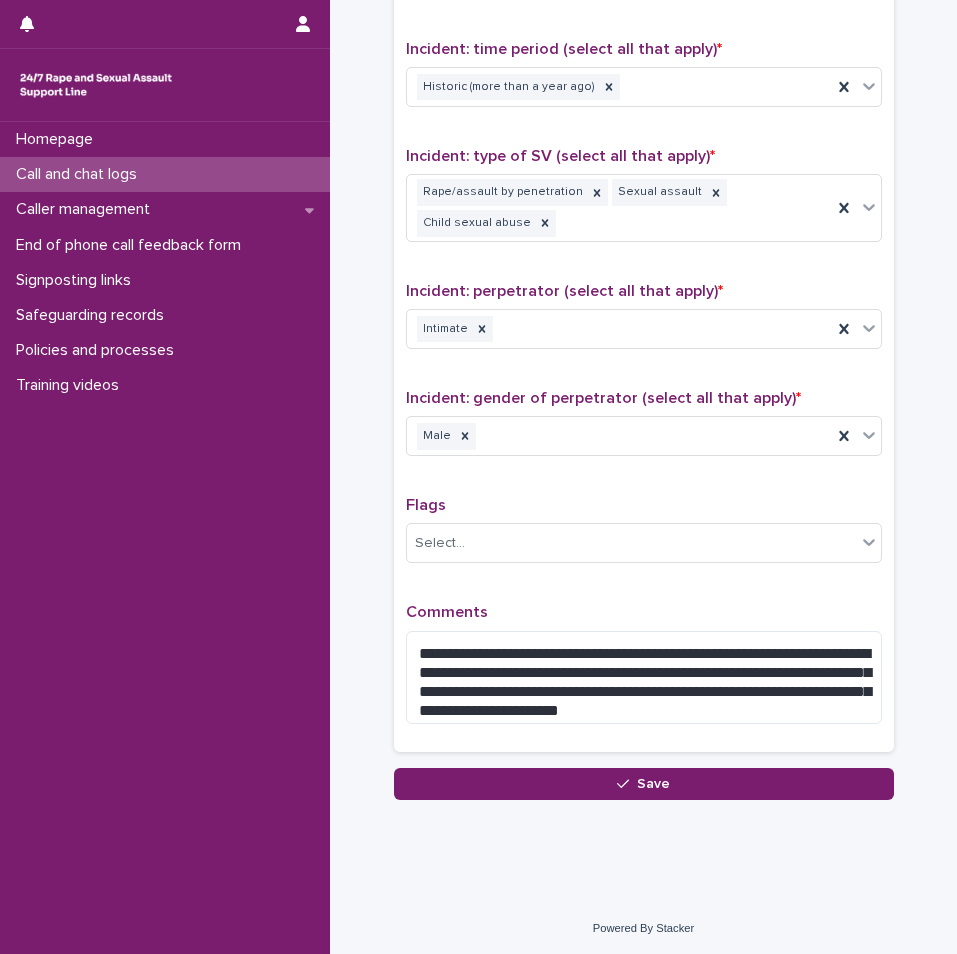 type on "**" 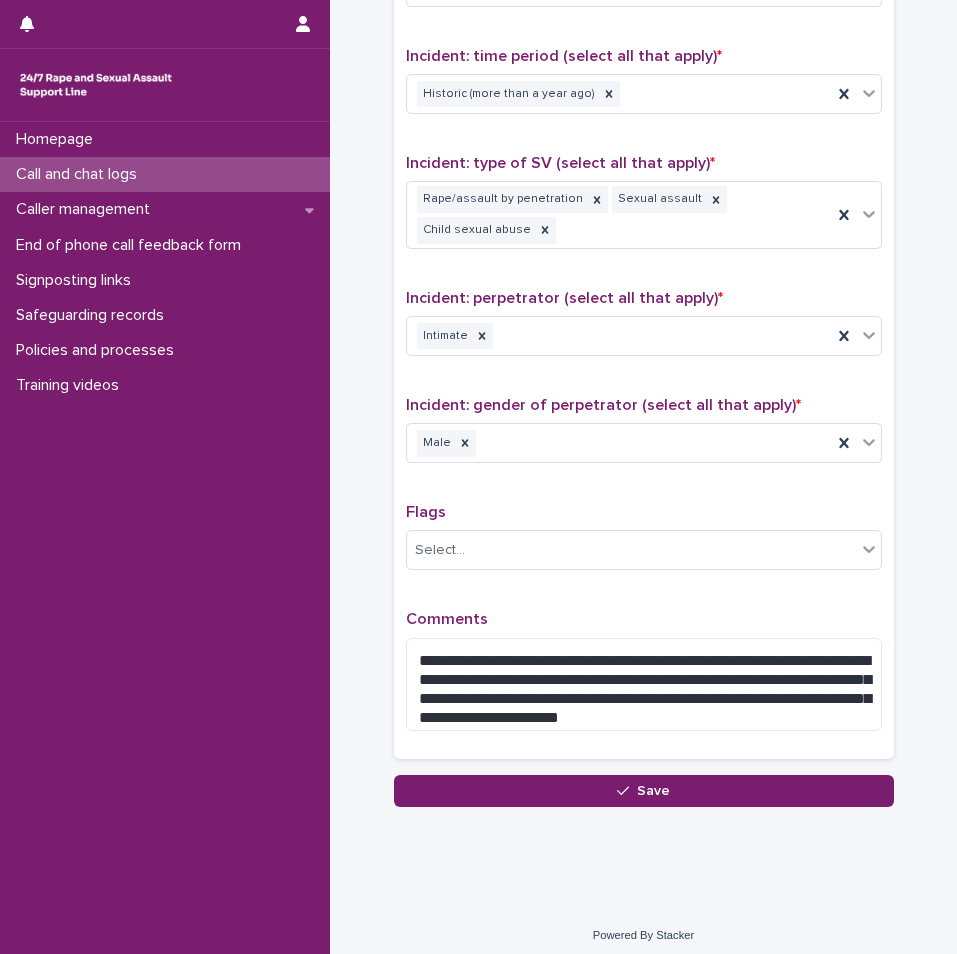 scroll, scrollTop: 1337, scrollLeft: 0, axis: vertical 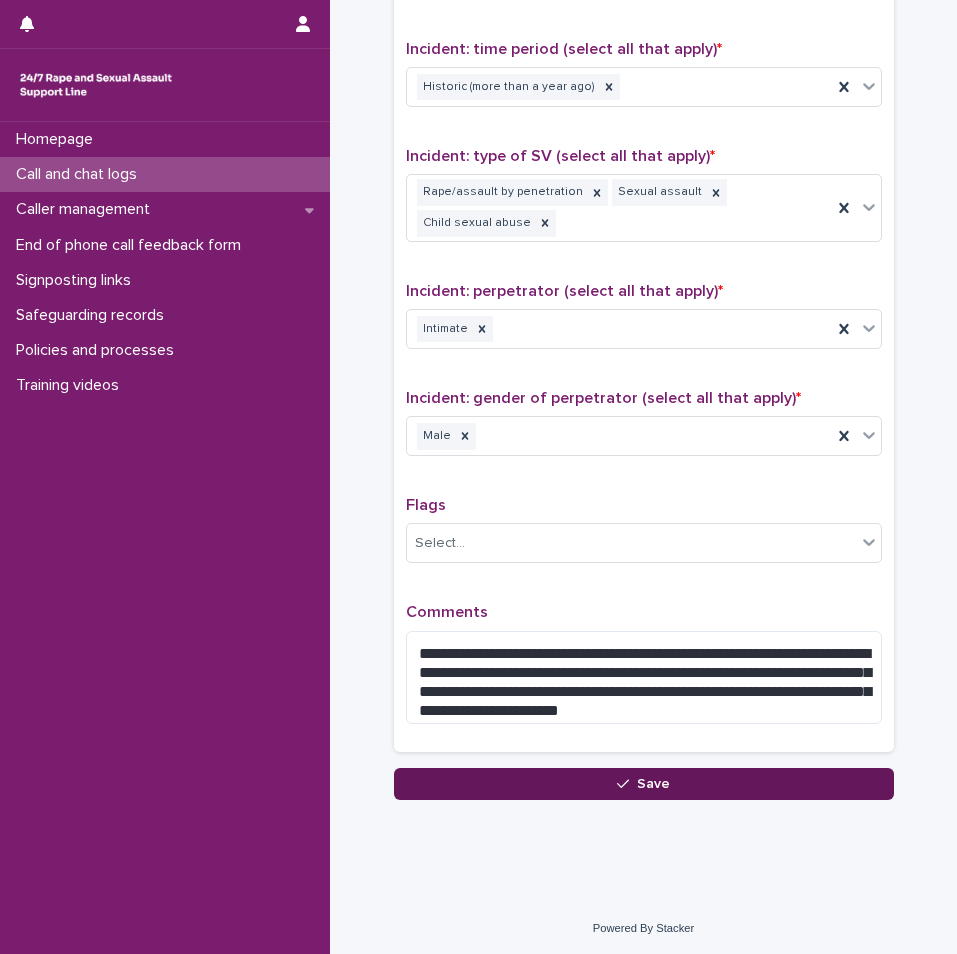 click on "Save" at bounding box center [644, 784] 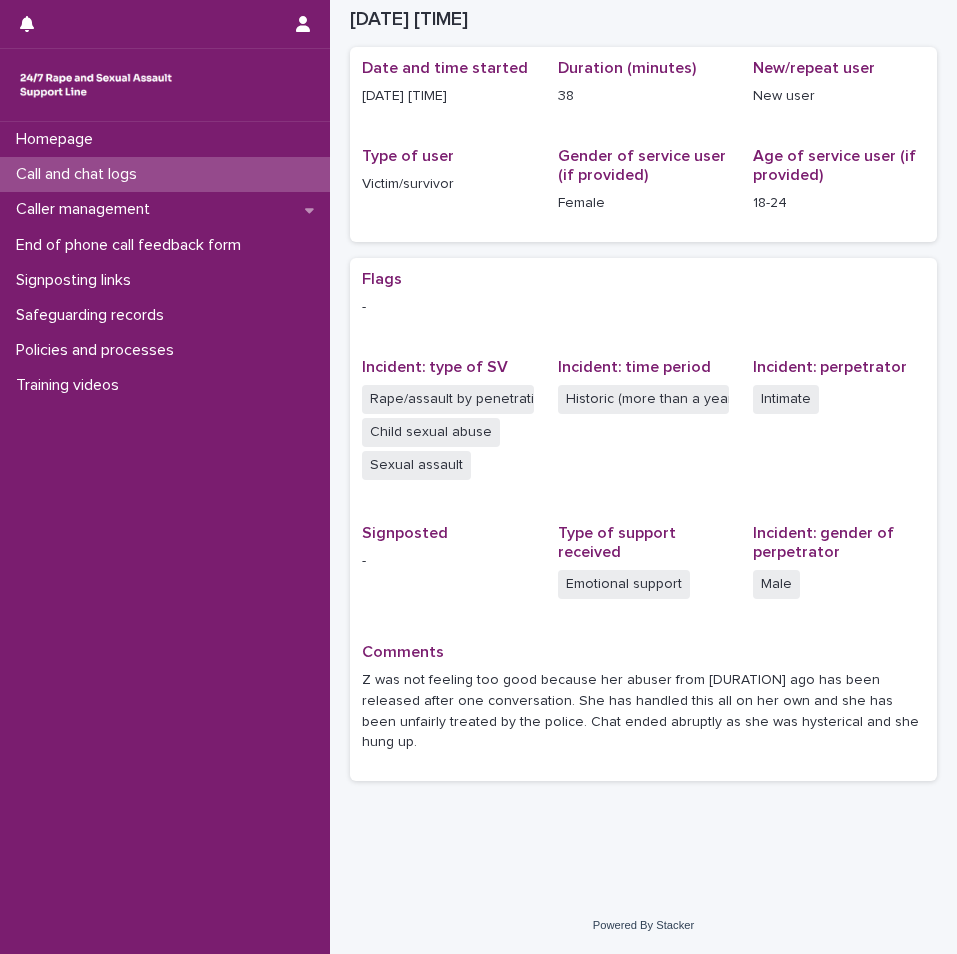 scroll, scrollTop: 175, scrollLeft: 0, axis: vertical 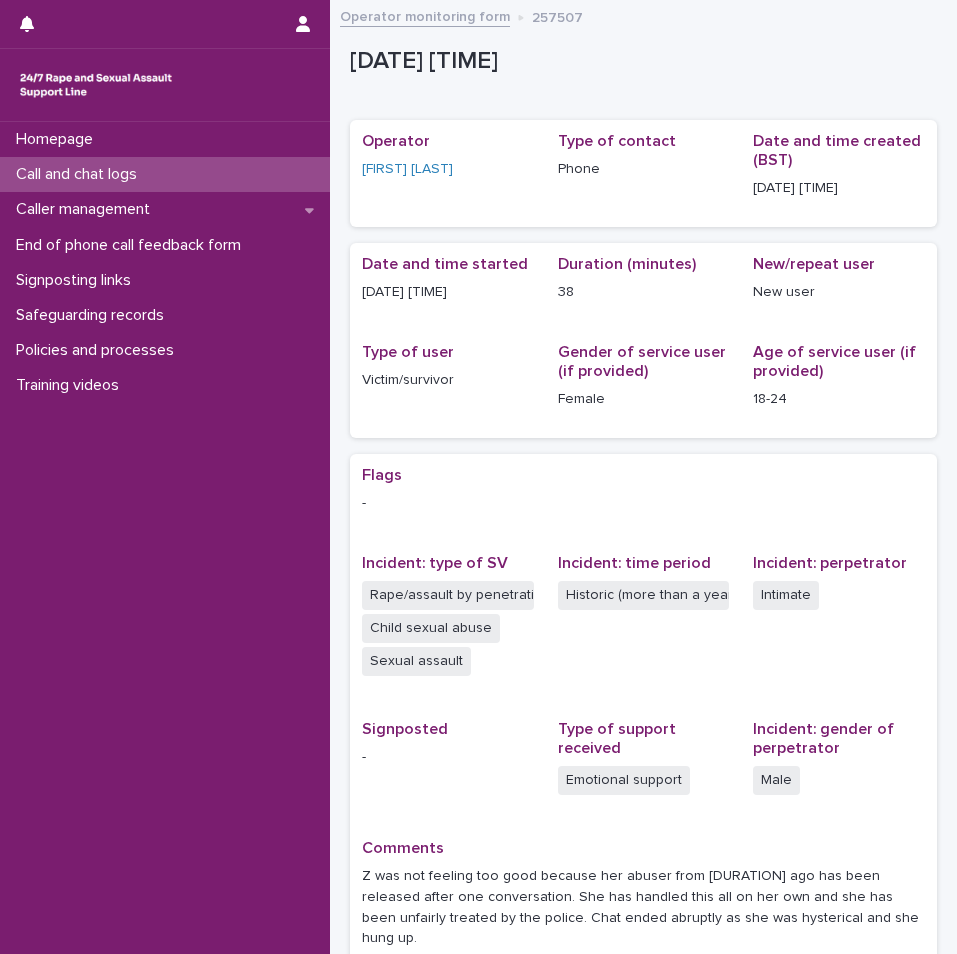 click on "Call and chat logs" at bounding box center (80, 174) 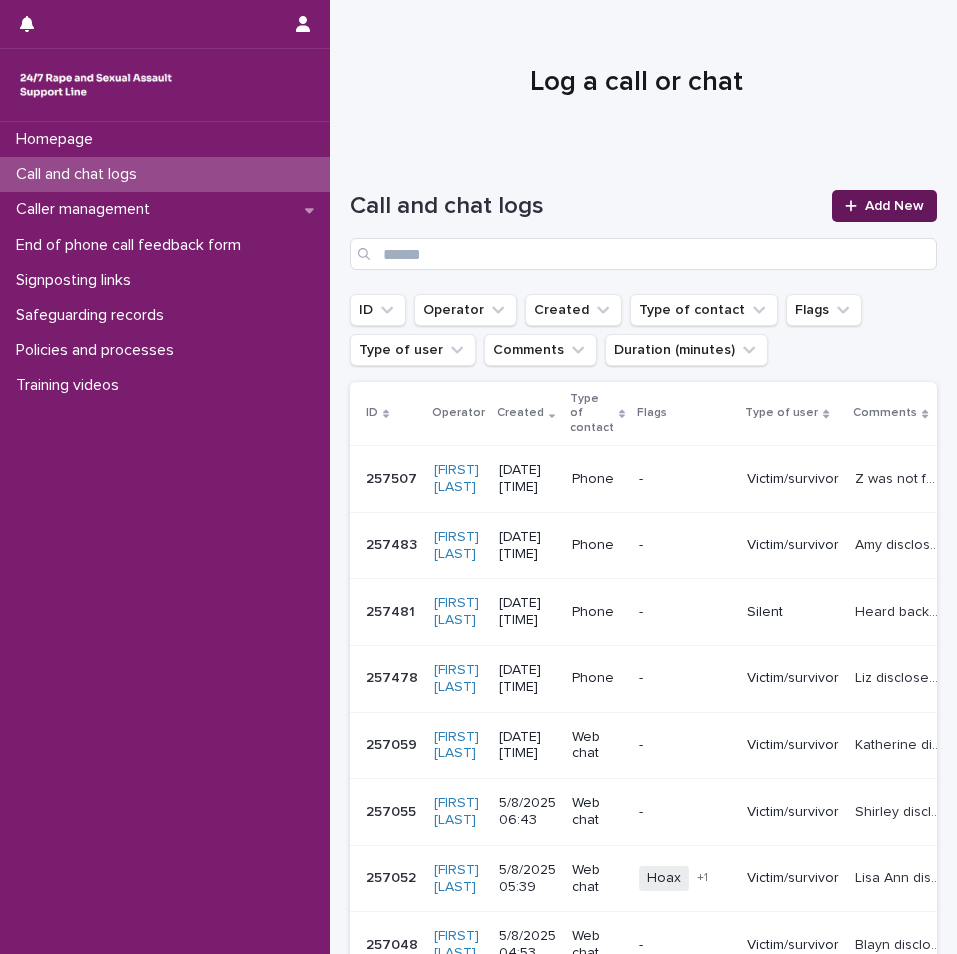 click on "Add New" at bounding box center (894, 206) 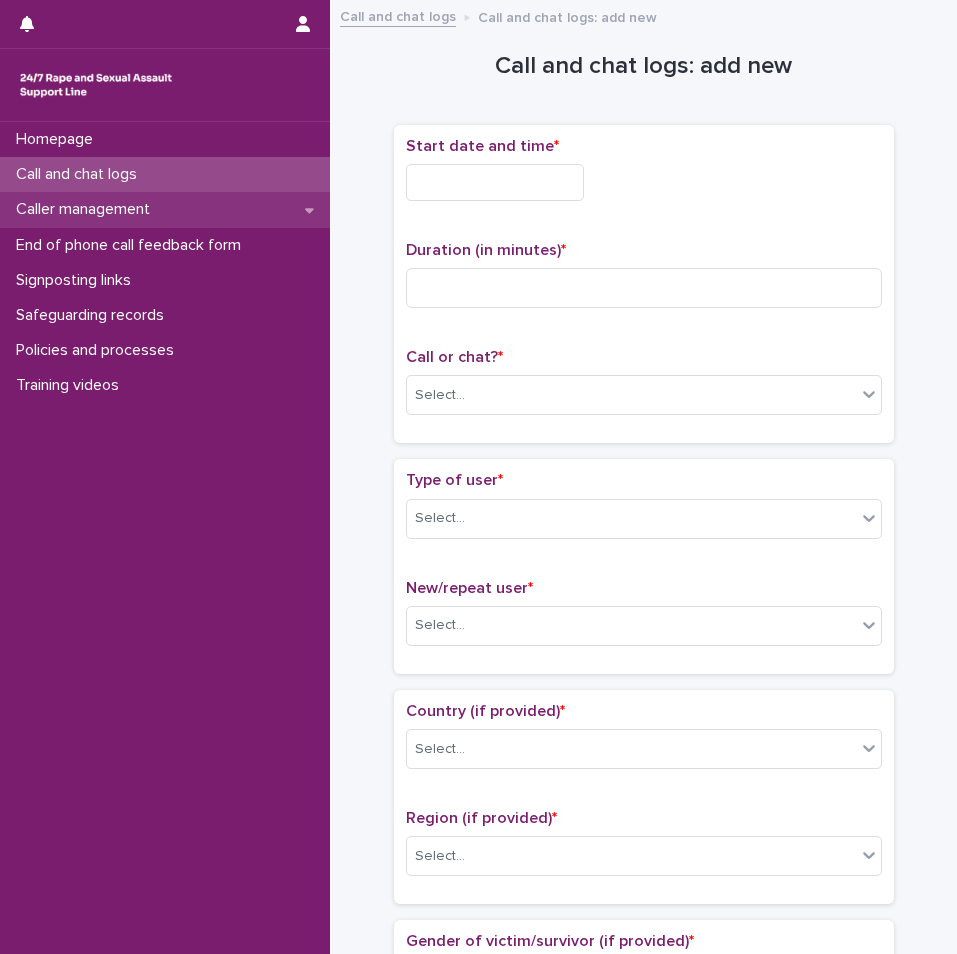 click on "Caller management" at bounding box center [87, 209] 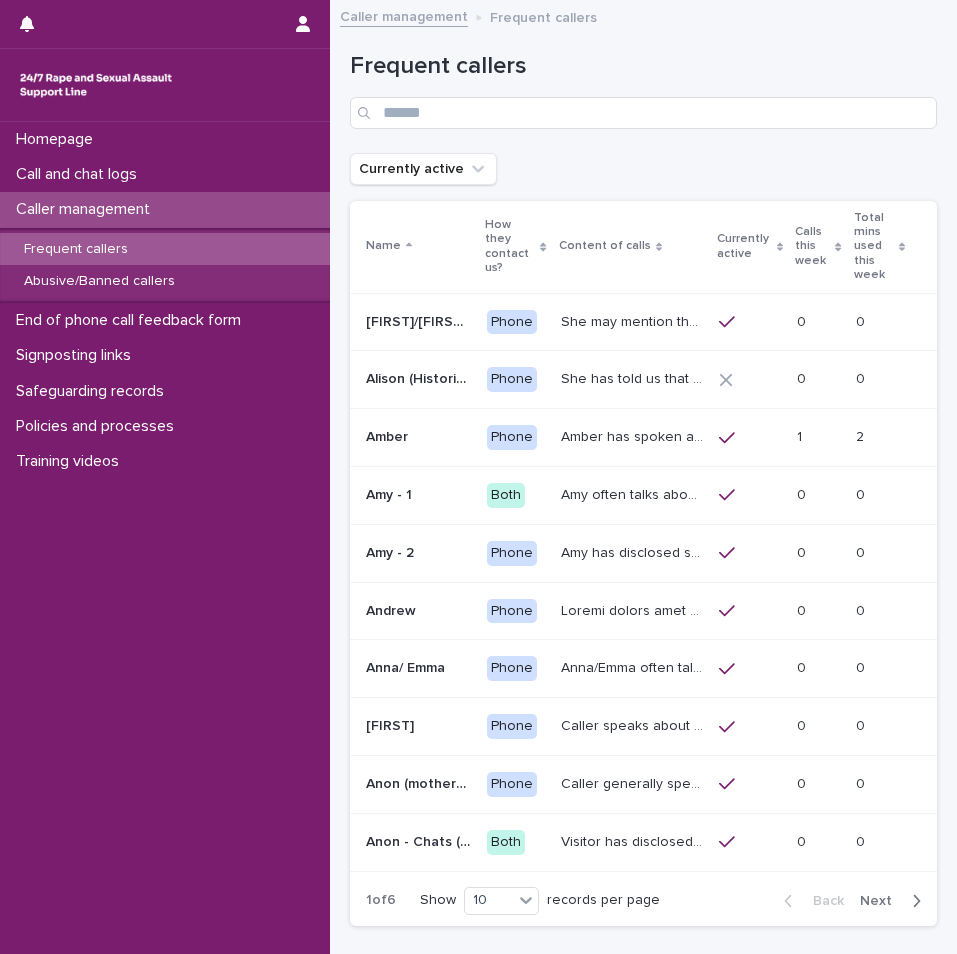 click on "Frequent callers" at bounding box center (165, 249) 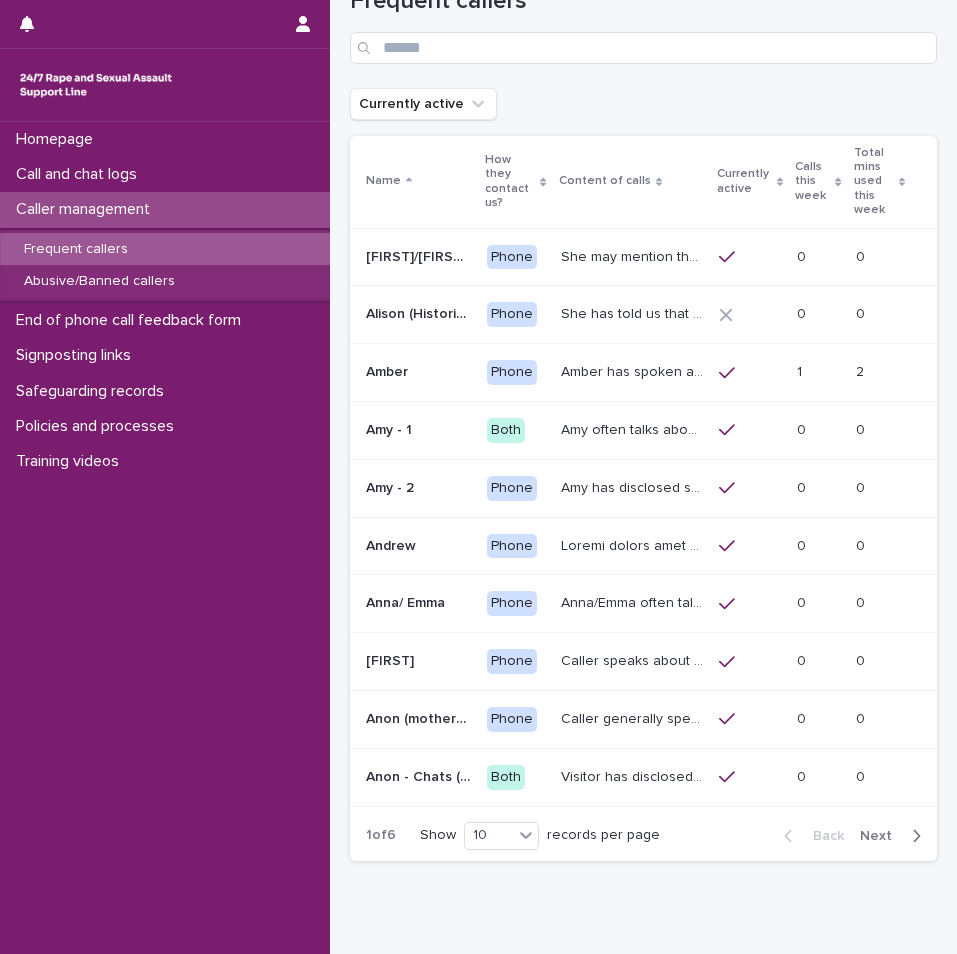 scroll, scrollTop: 100, scrollLeft: 0, axis: vertical 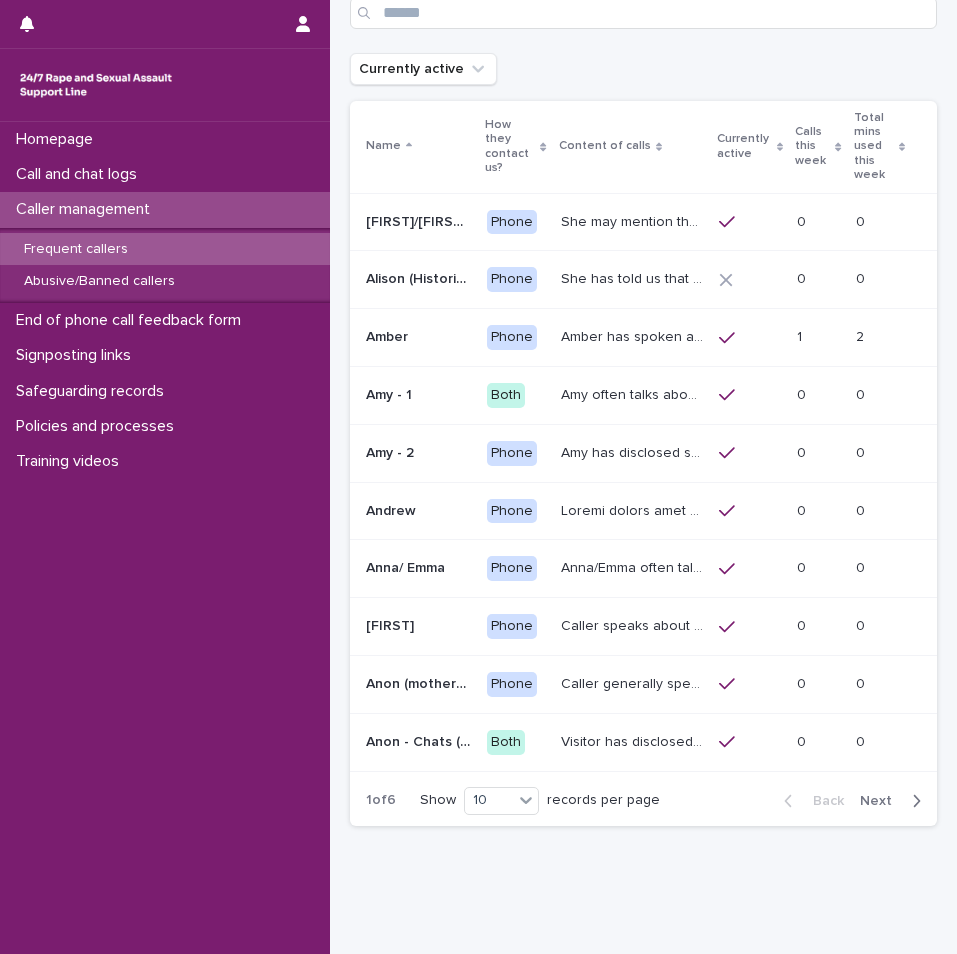 click at bounding box center (912, 801) 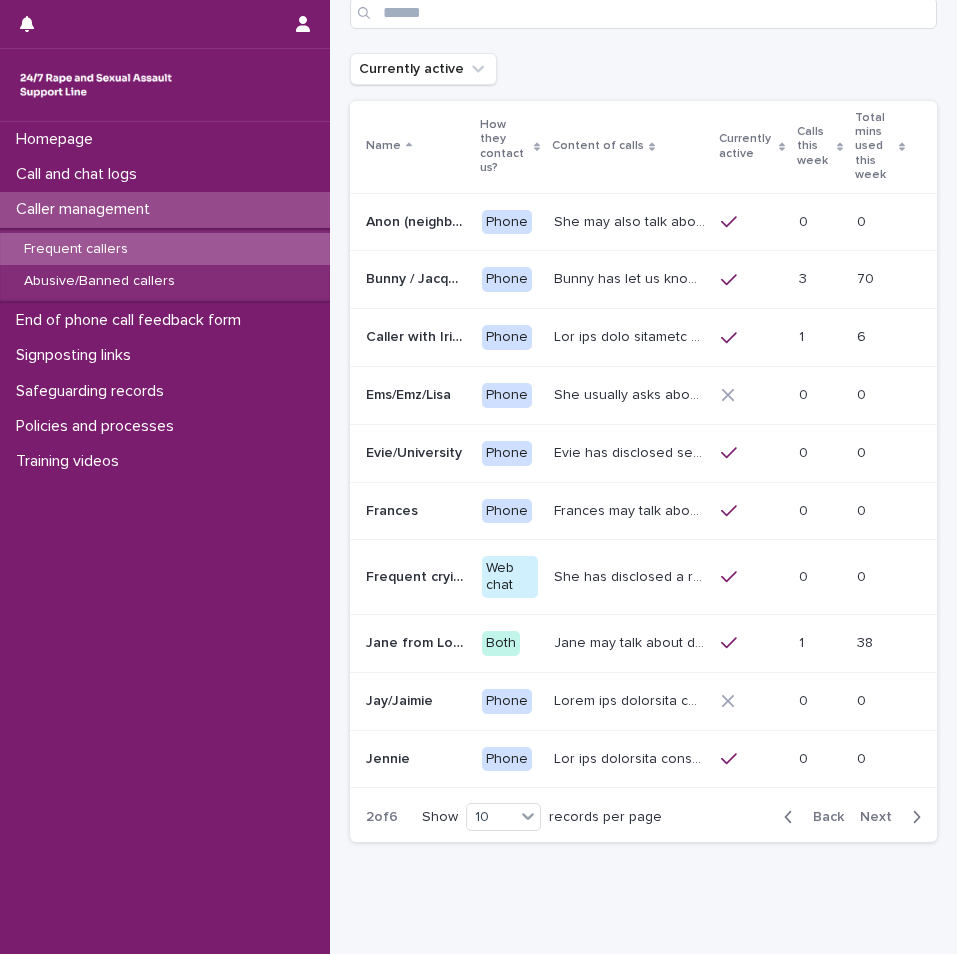 scroll, scrollTop: 109, scrollLeft: 0, axis: vertical 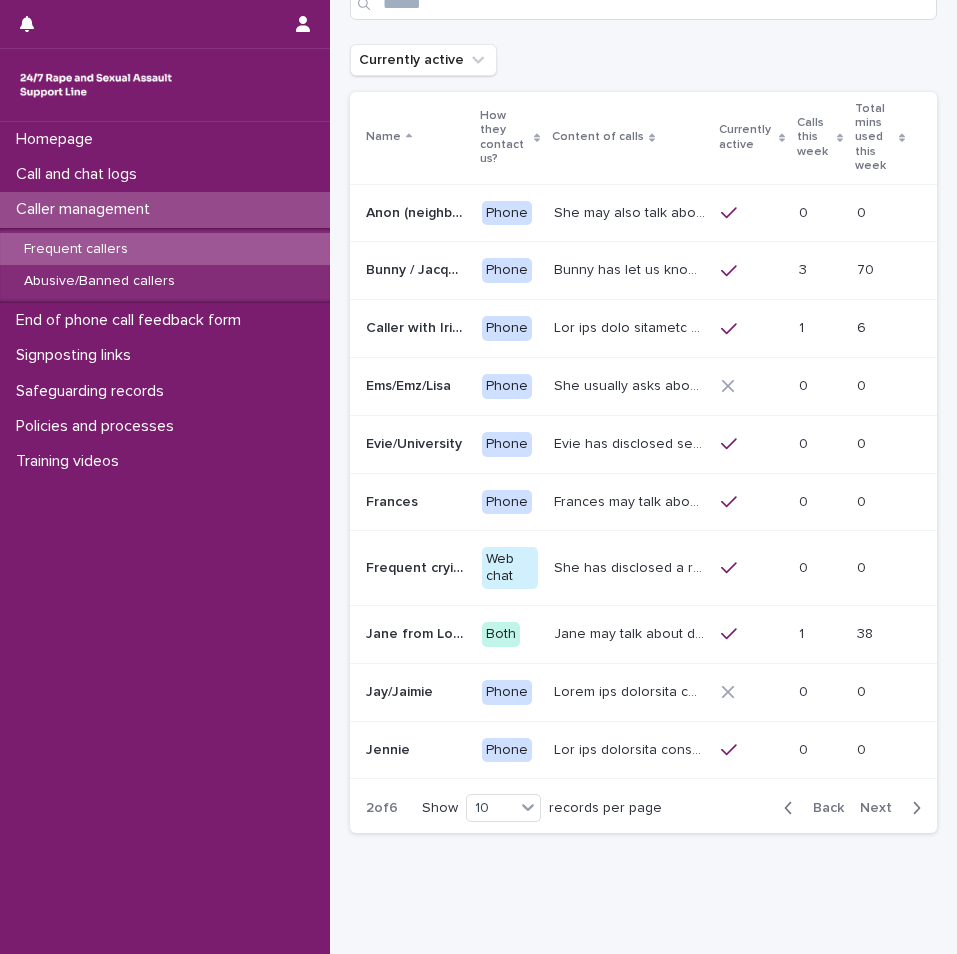 click on "Next" at bounding box center (894, 808) 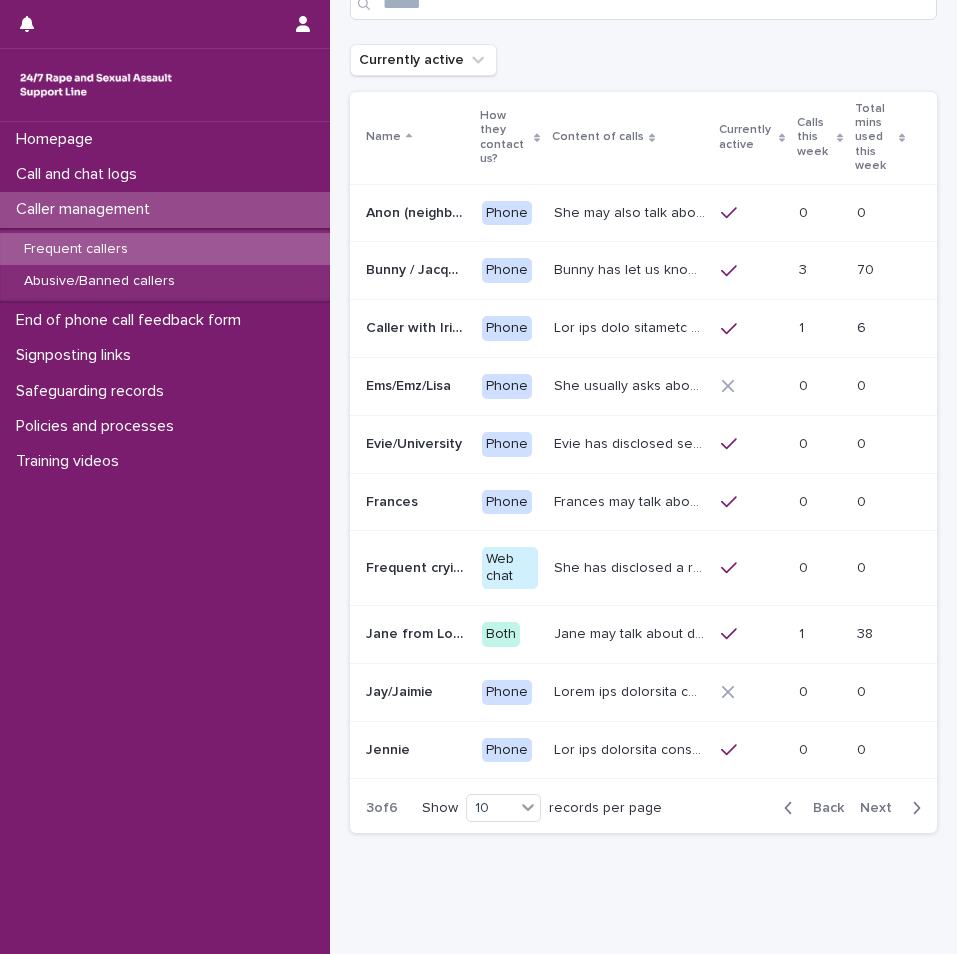 scroll, scrollTop: 101, scrollLeft: 0, axis: vertical 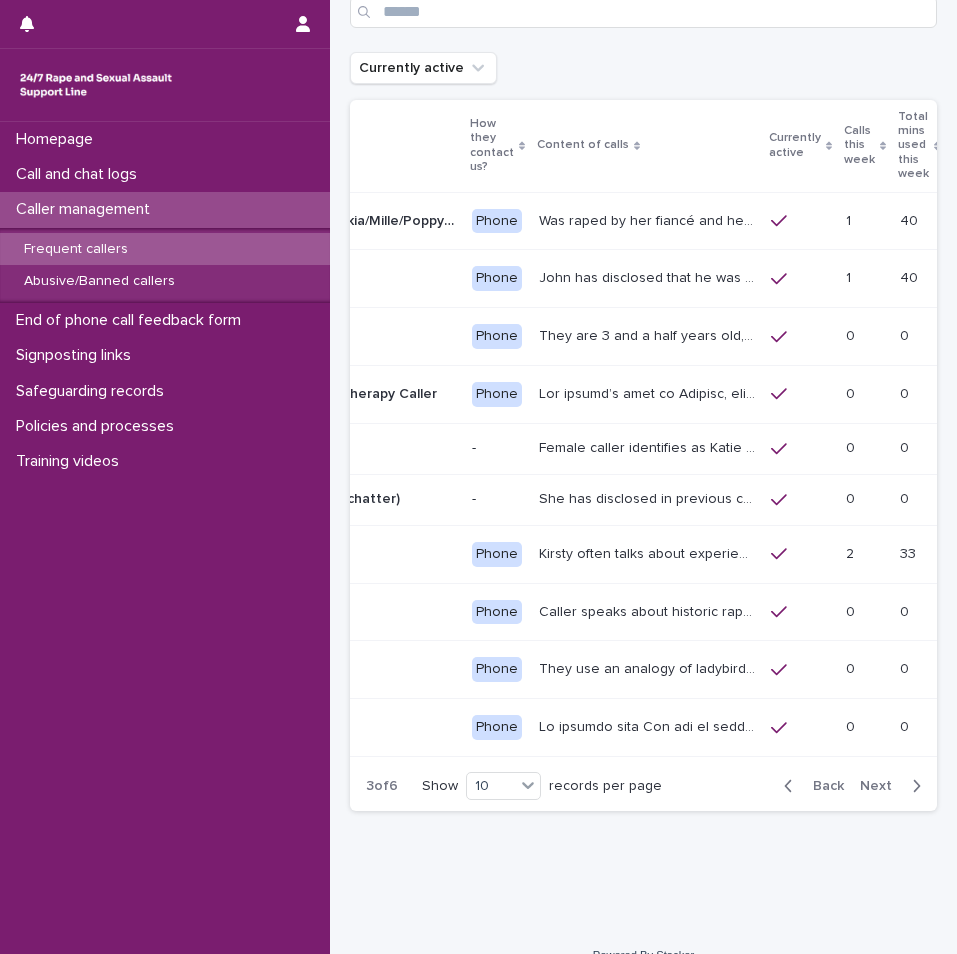 click at bounding box center (800, 554) 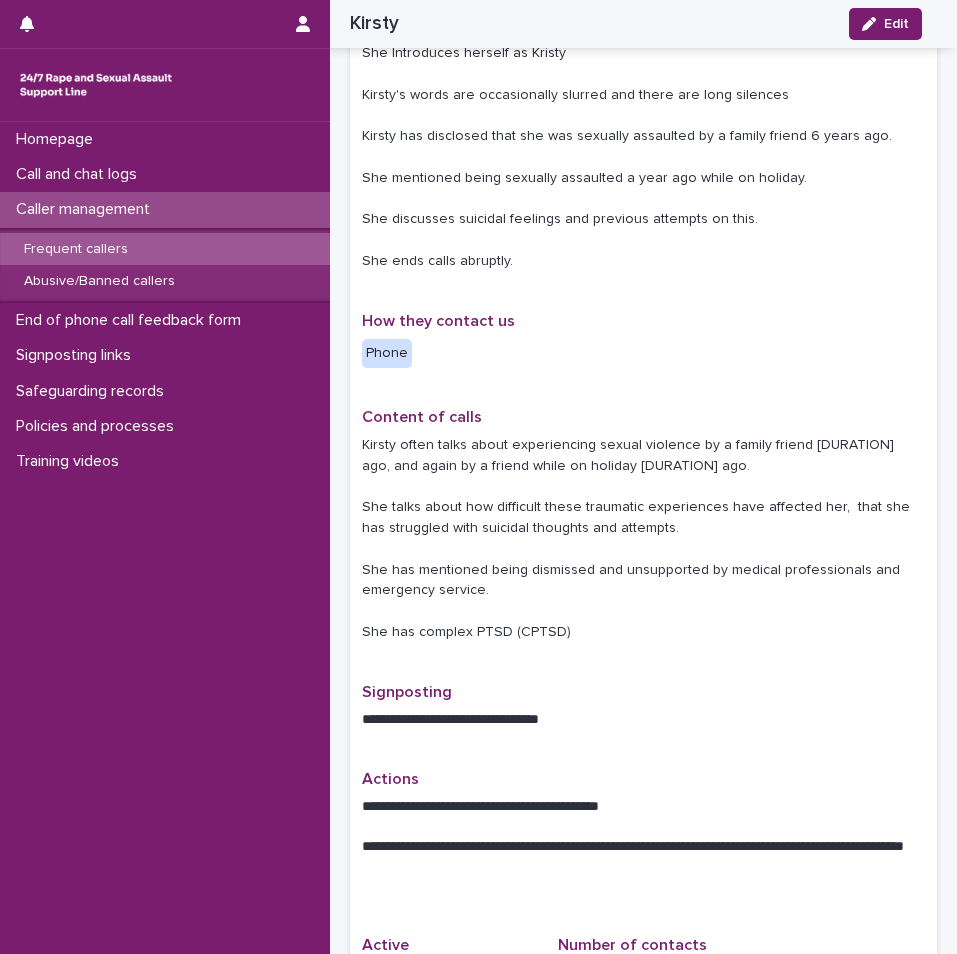 scroll, scrollTop: 0, scrollLeft: 0, axis: both 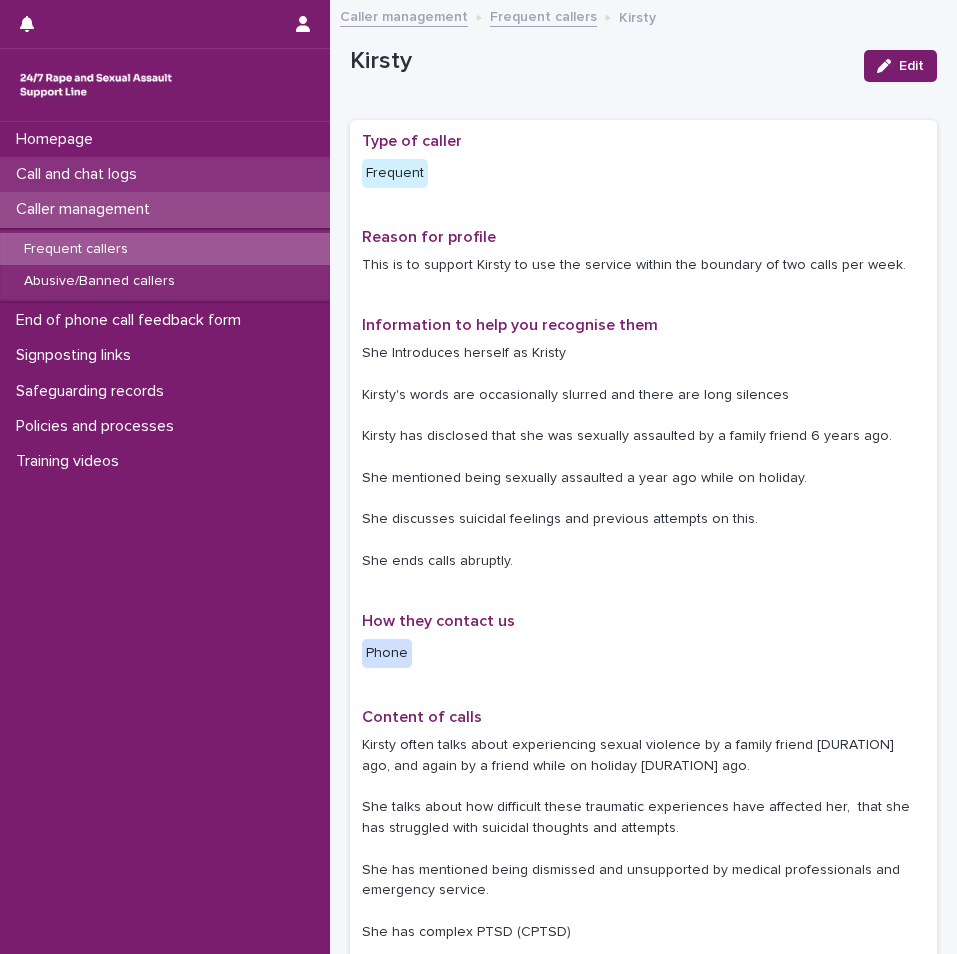 click on "Call and chat logs" at bounding box center [165, 174] 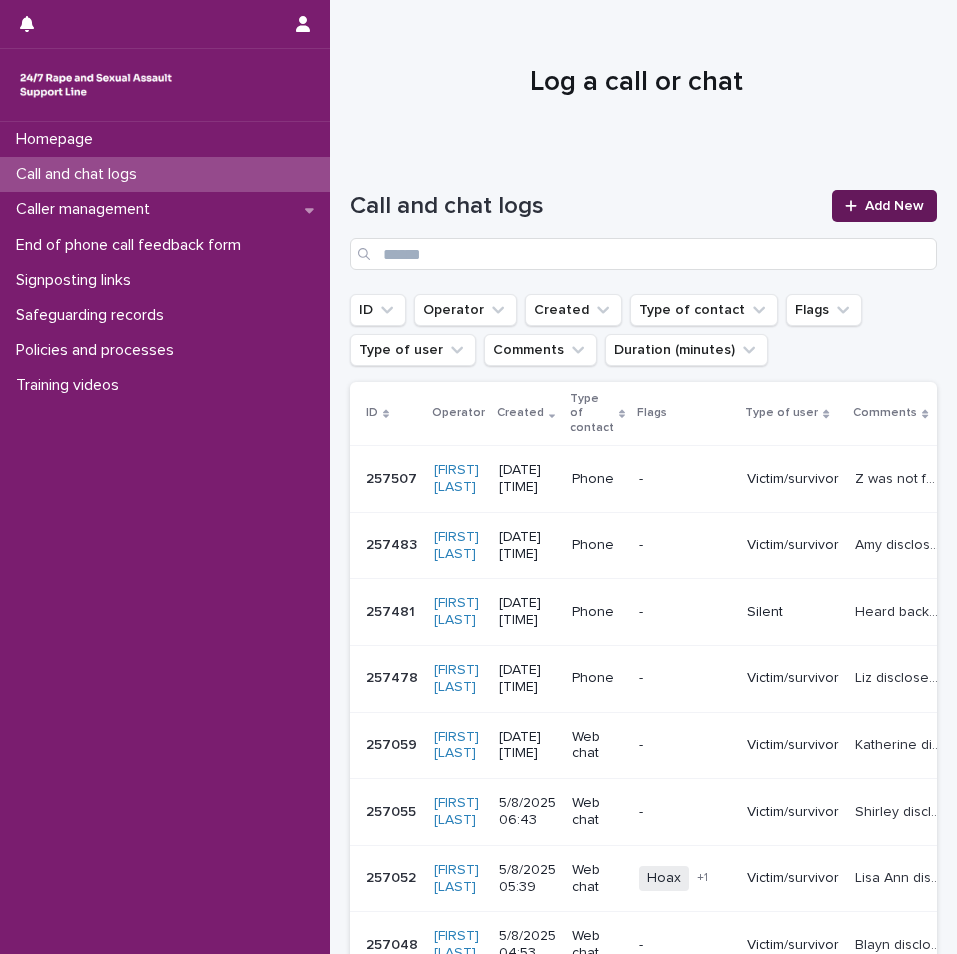 click on "Add New" at bounding box center (884, 206) 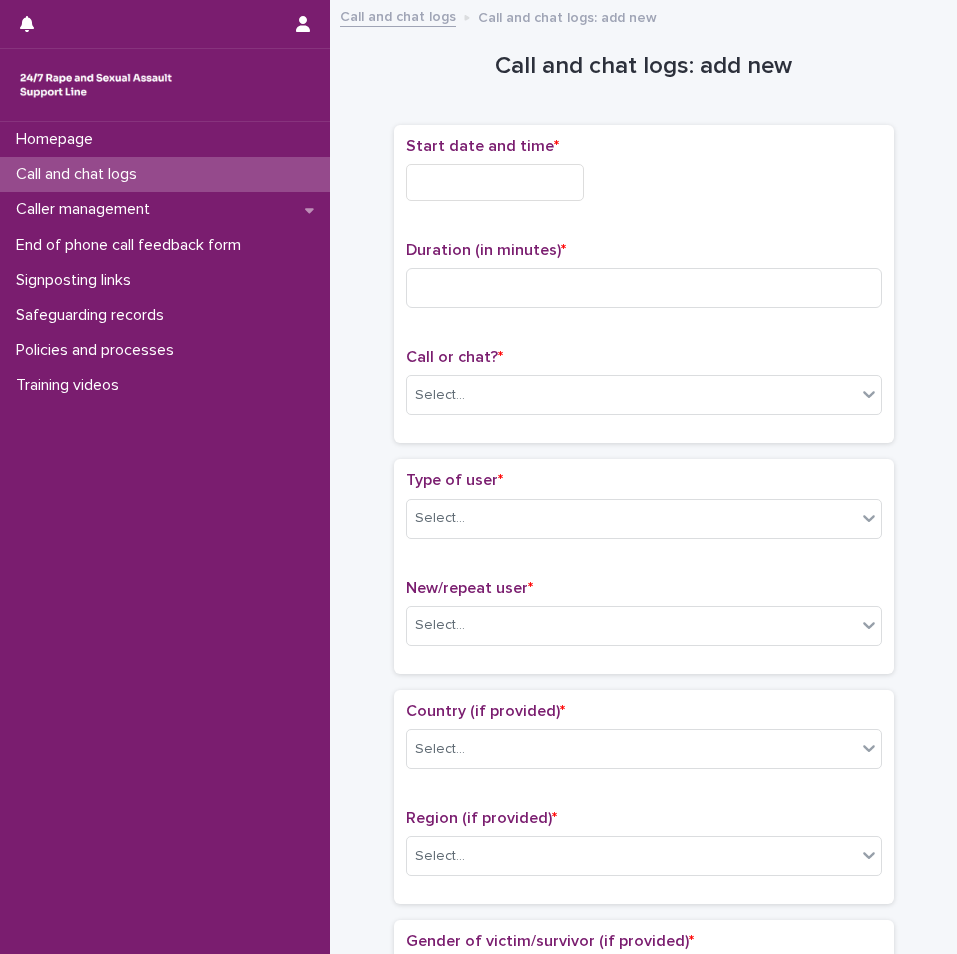 click on "Homepage Call and chat logs Caller management End of phone call feedback form Signposting links Safeguarding records Policies and processes Training videos" at bounding box center [165, 538] 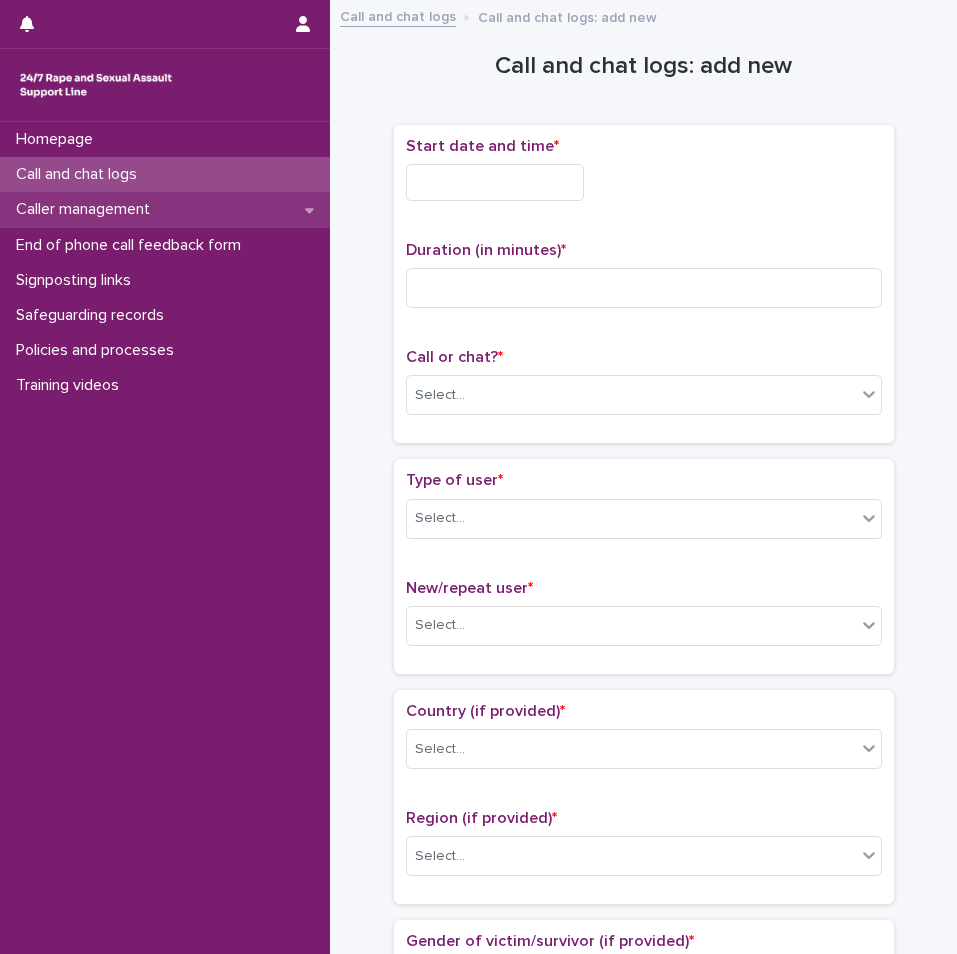 click 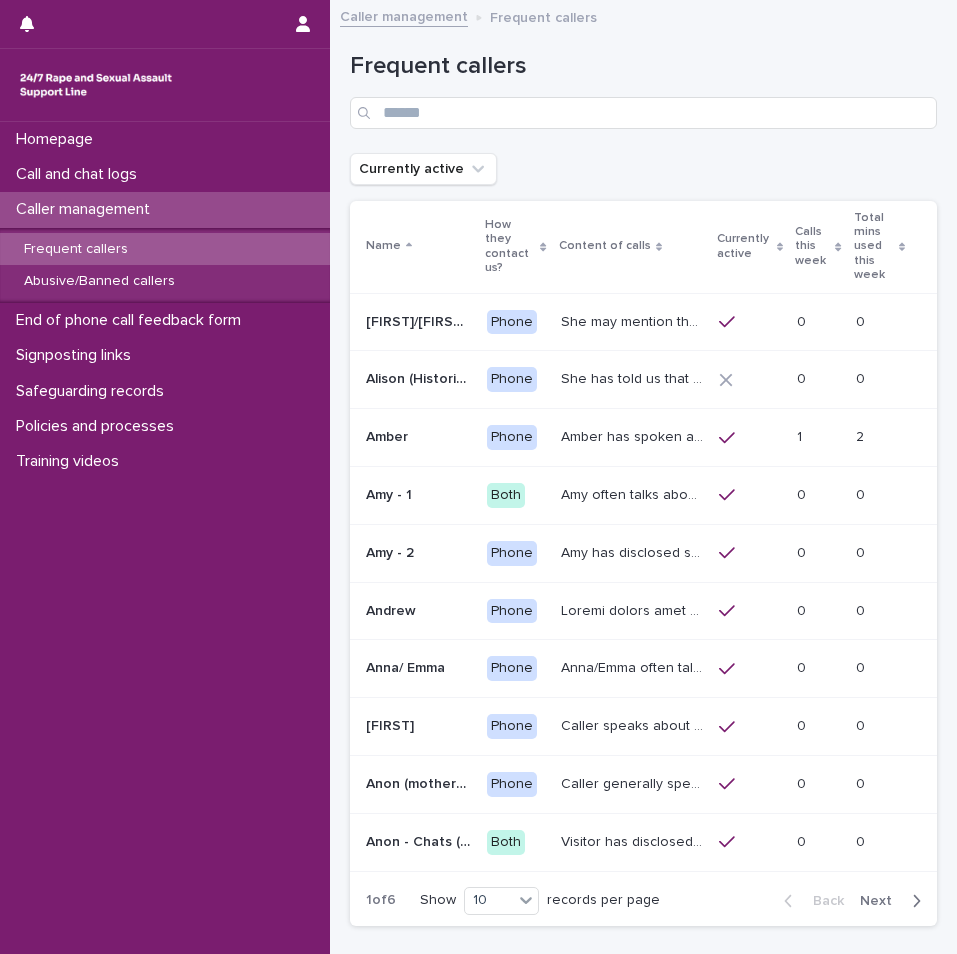 click on "Frequent callers" at bounding box center [165, 249] 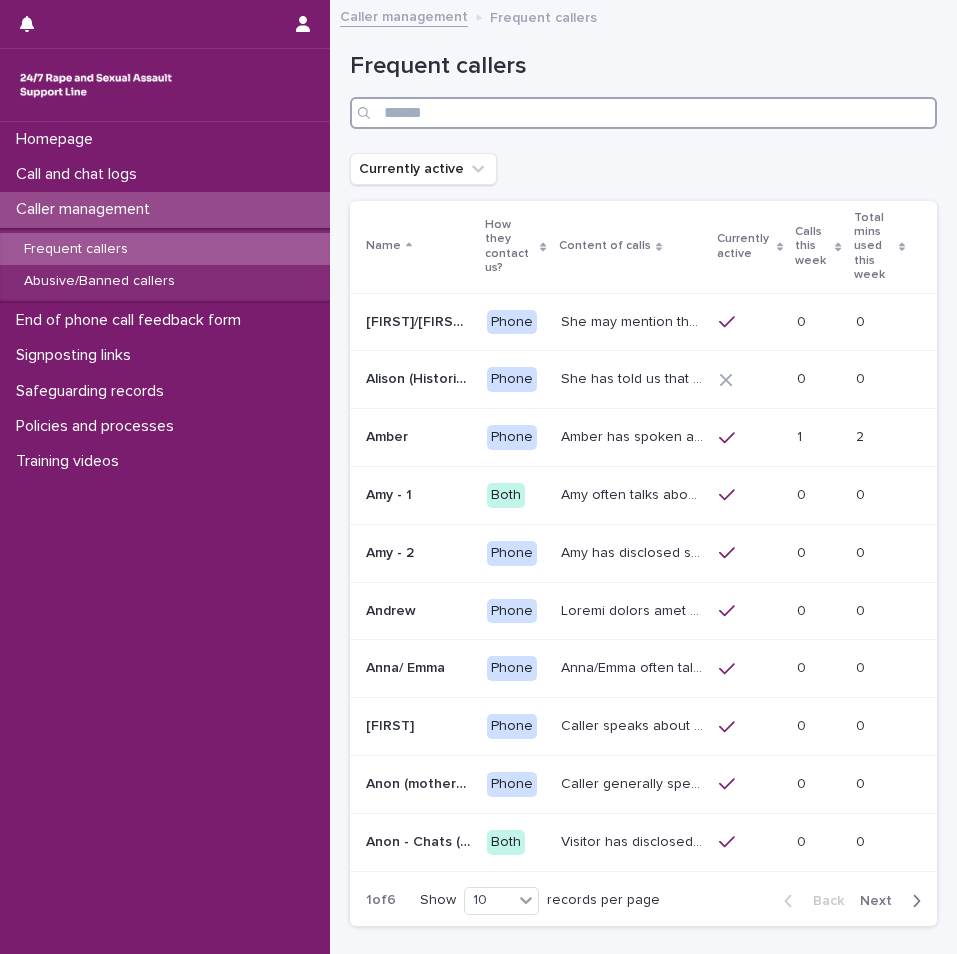 click at bounding box center (643, 113) 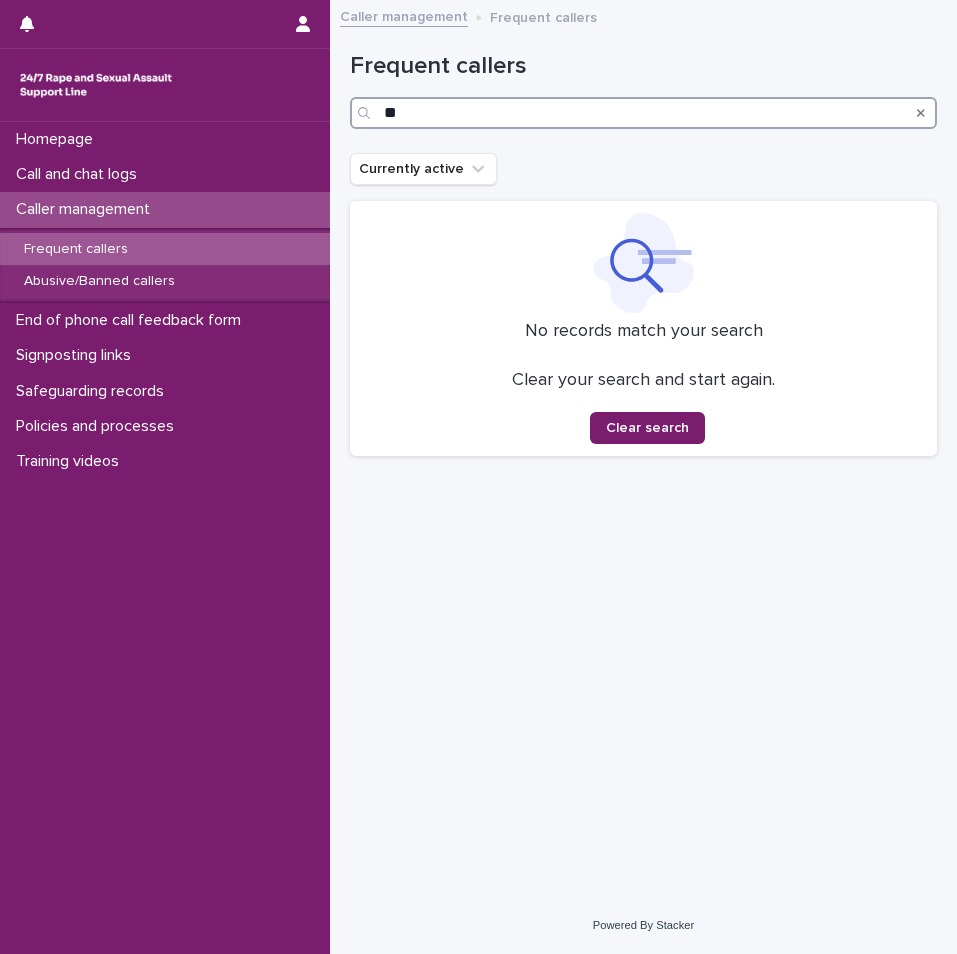 type on "*" 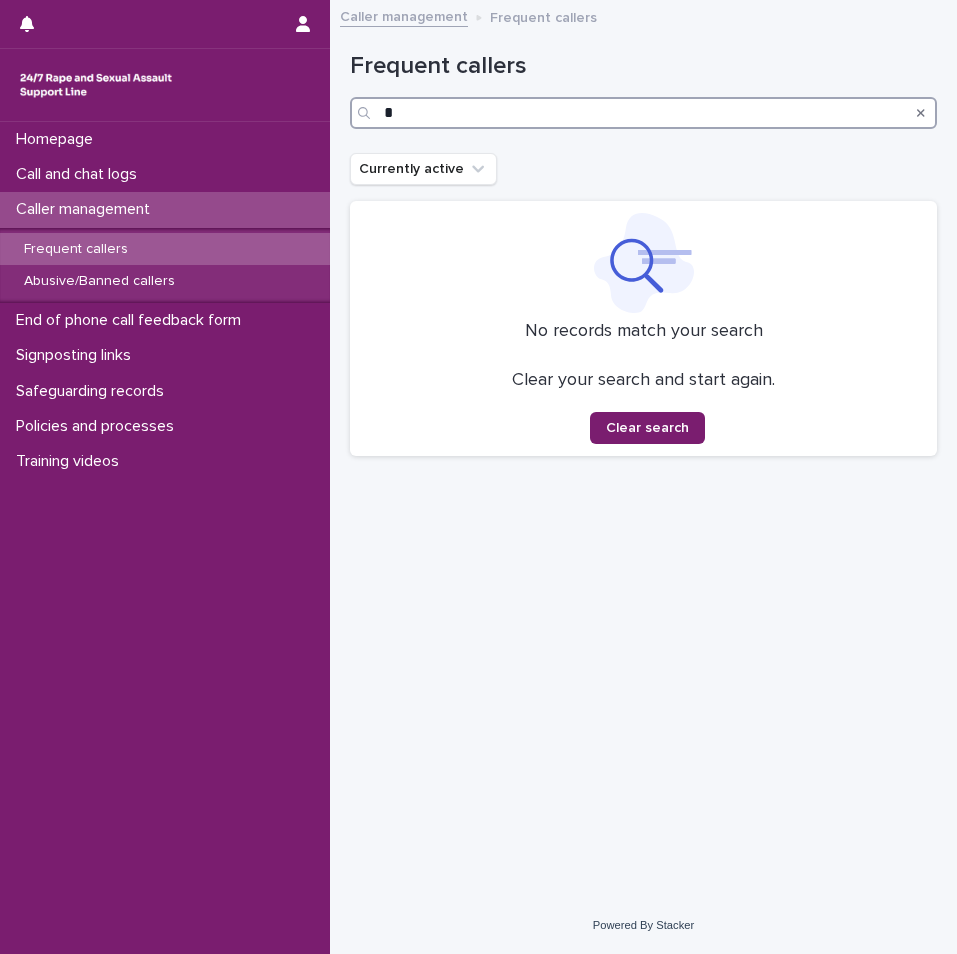 type 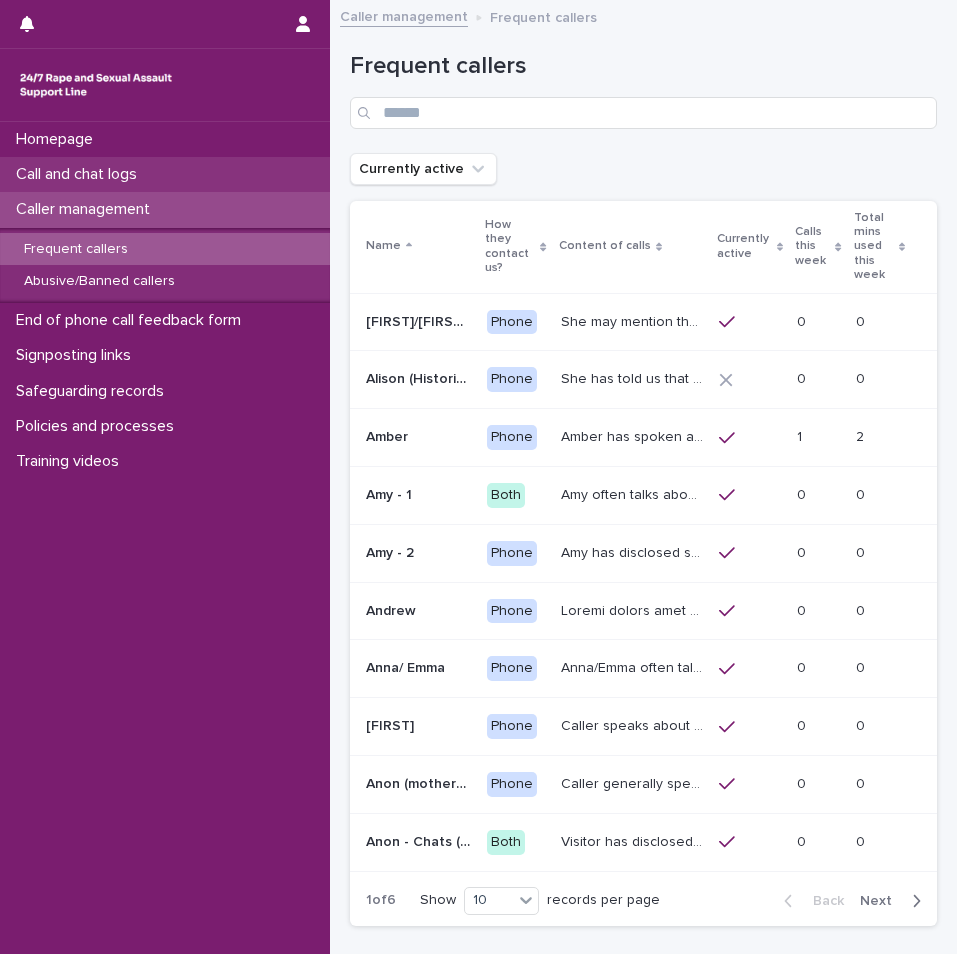 click on "Call and chat logs" at bounding box center [80, 174] 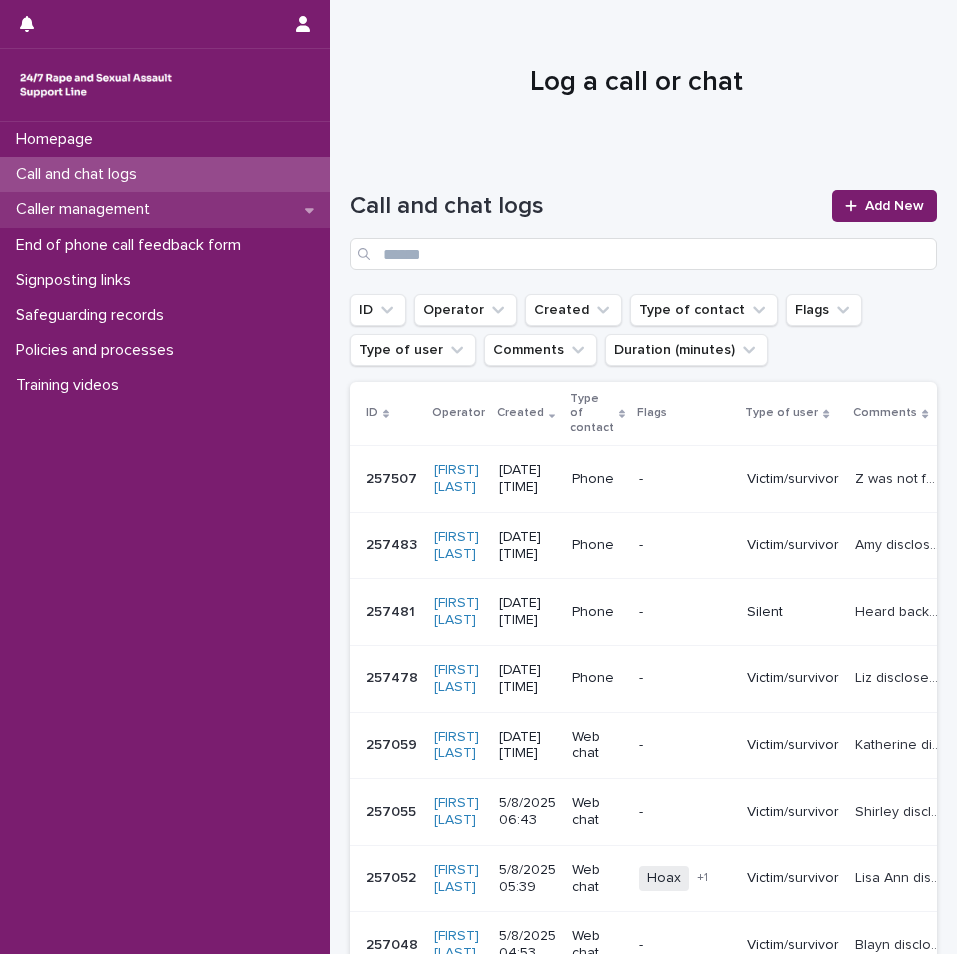 click on "Caller management" at bounding box center [165, 209] 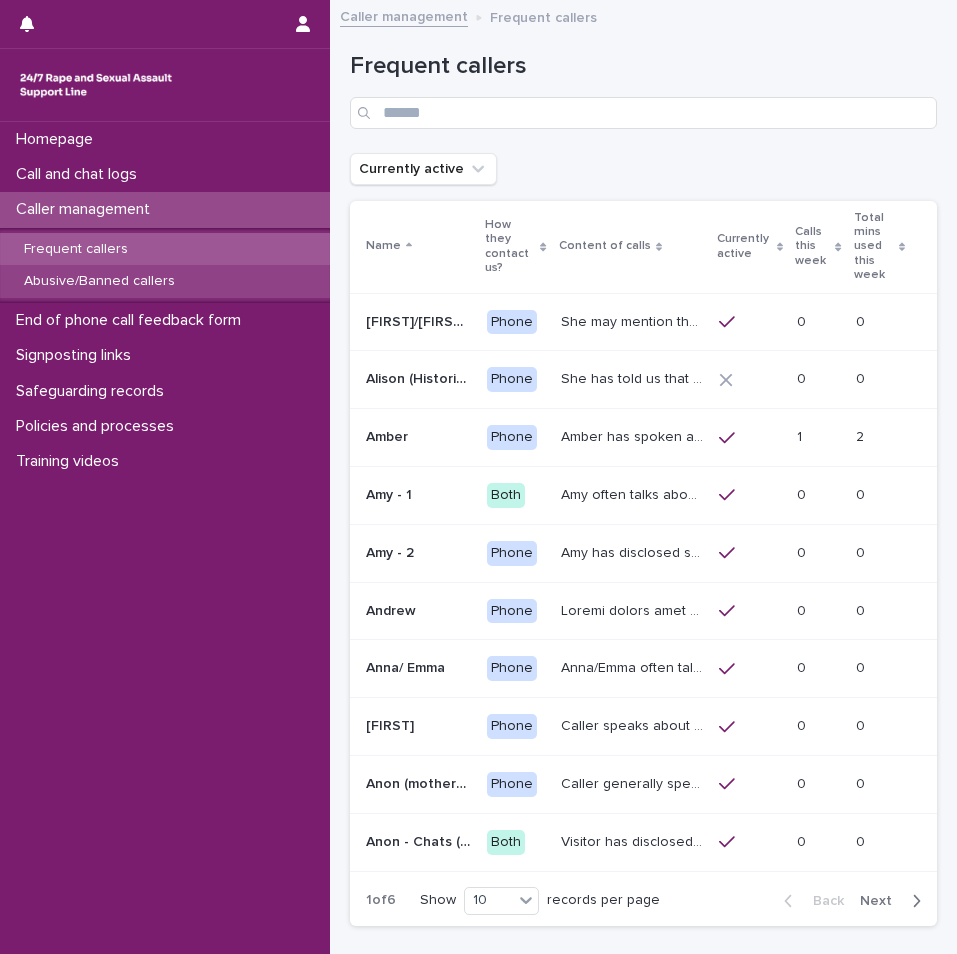 click on "Abusive/Banned callers" at bounding box center (99, 281) 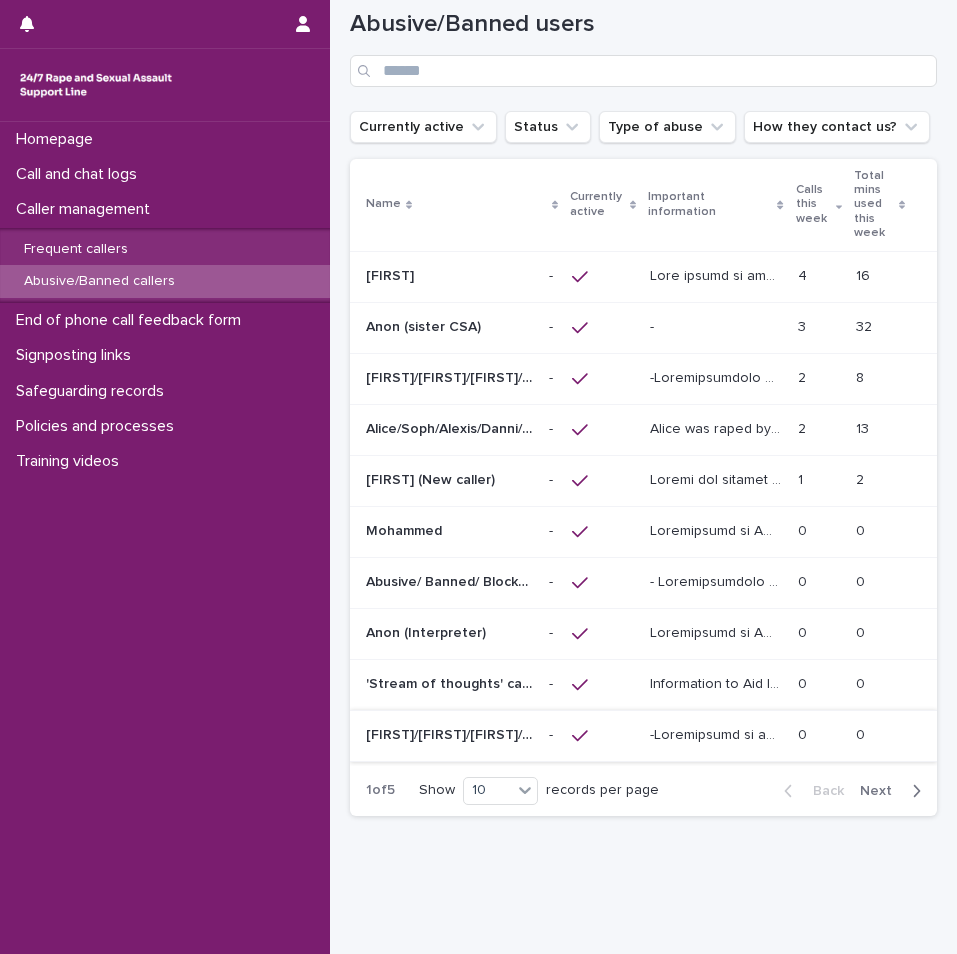 scroll, scrollTop: 76, scrollLeft: 0, axis: vertical 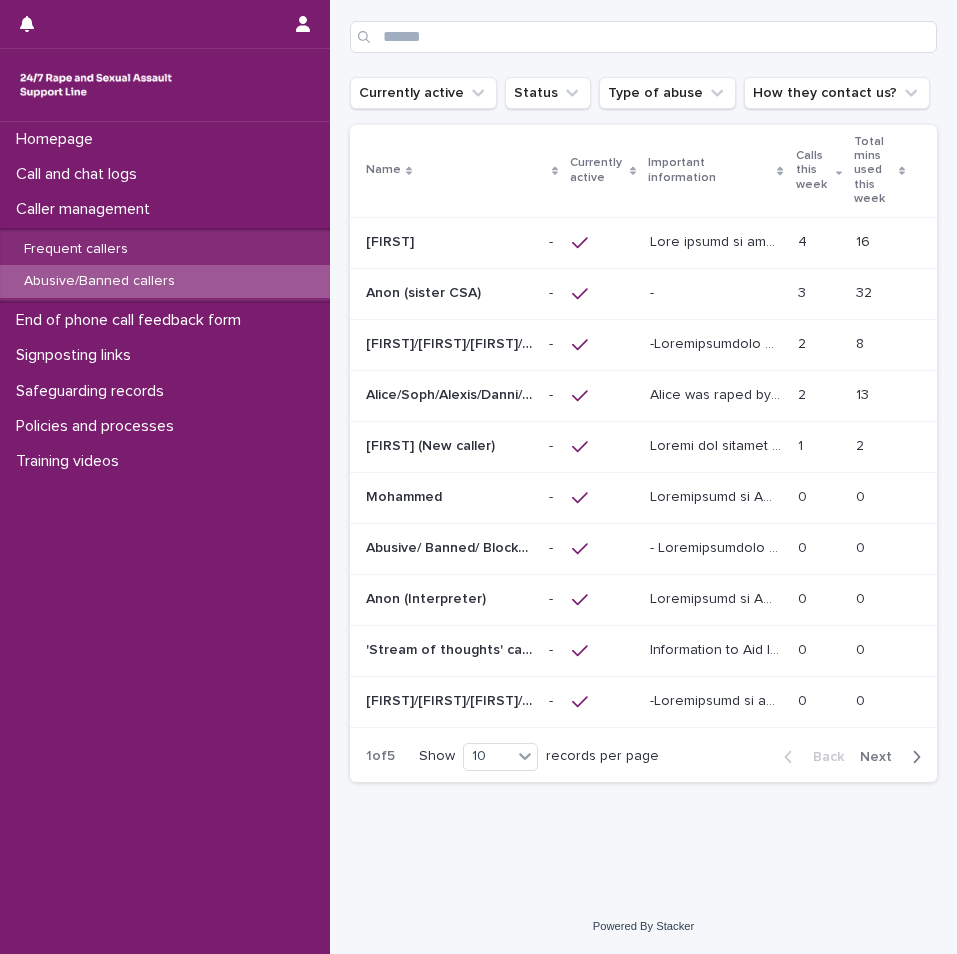 click at bounding box center (449, 242) 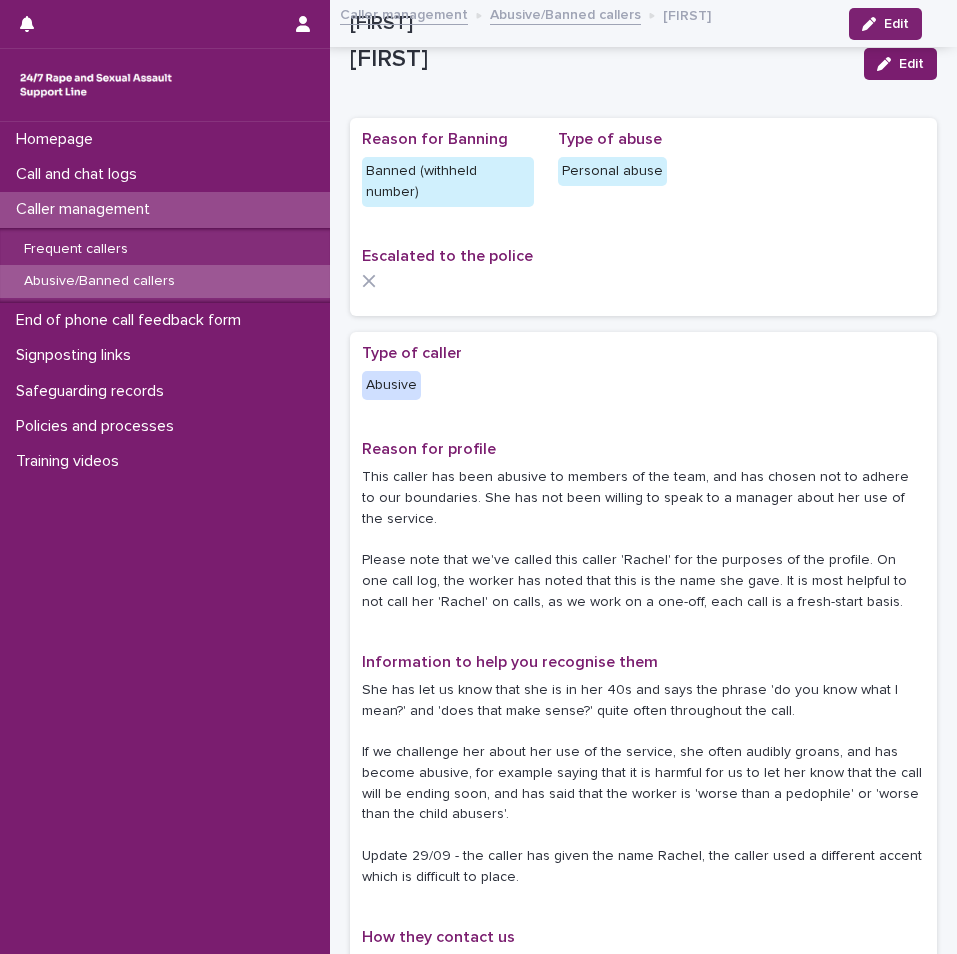 scroll, scrollTop: 0, scrollLeft: 0, axis: both 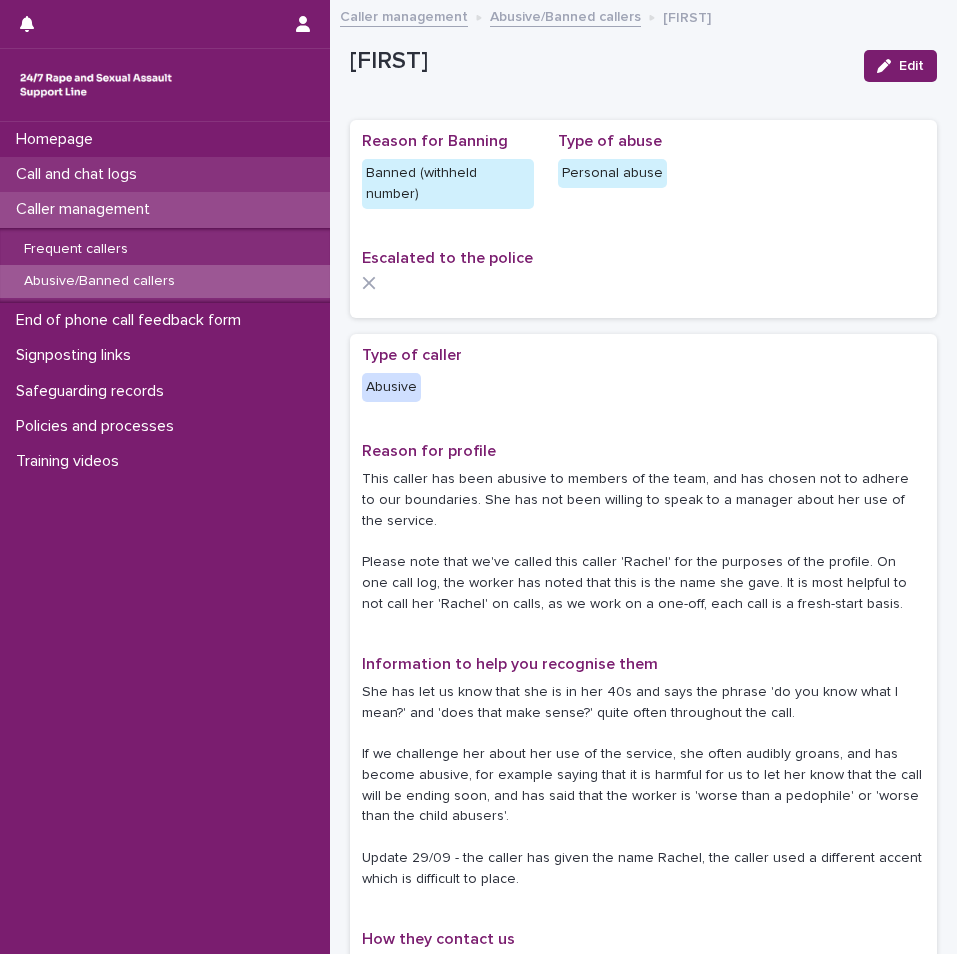 click on "Call and chat logs" at bounding box center [80, 174] 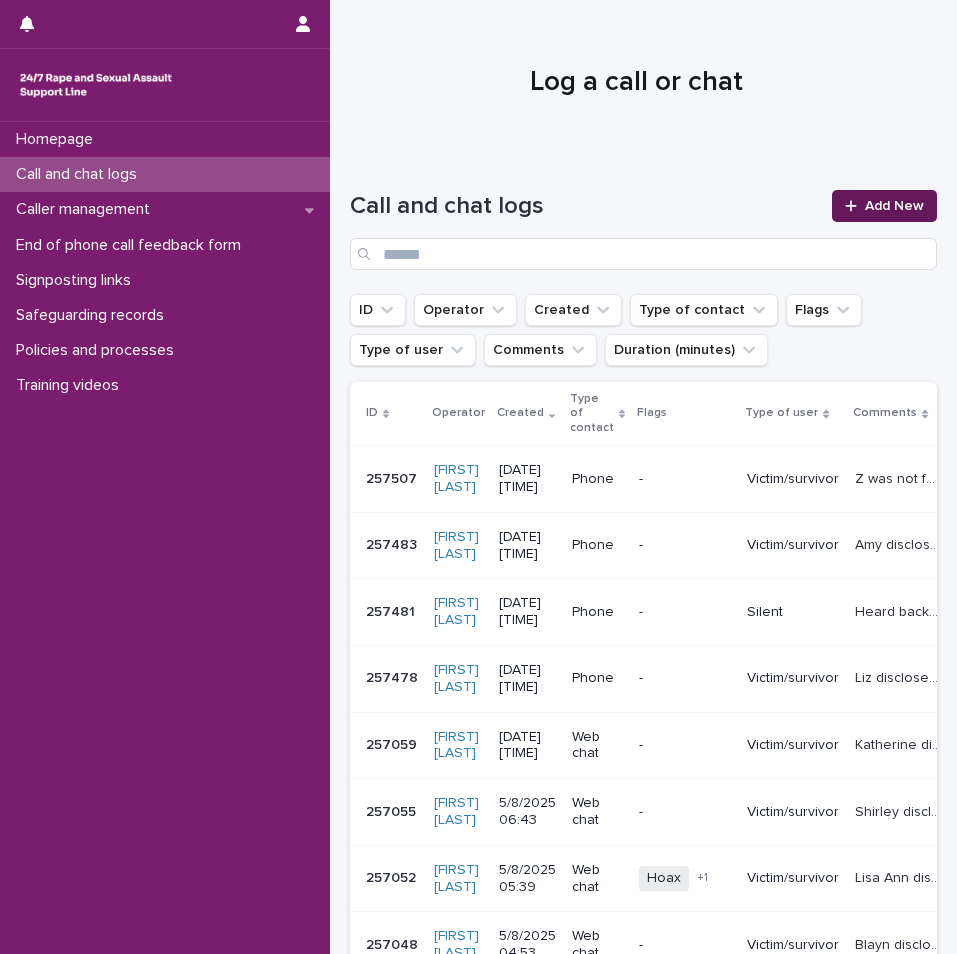 click on "Add New" at bounding box center [884, 206] 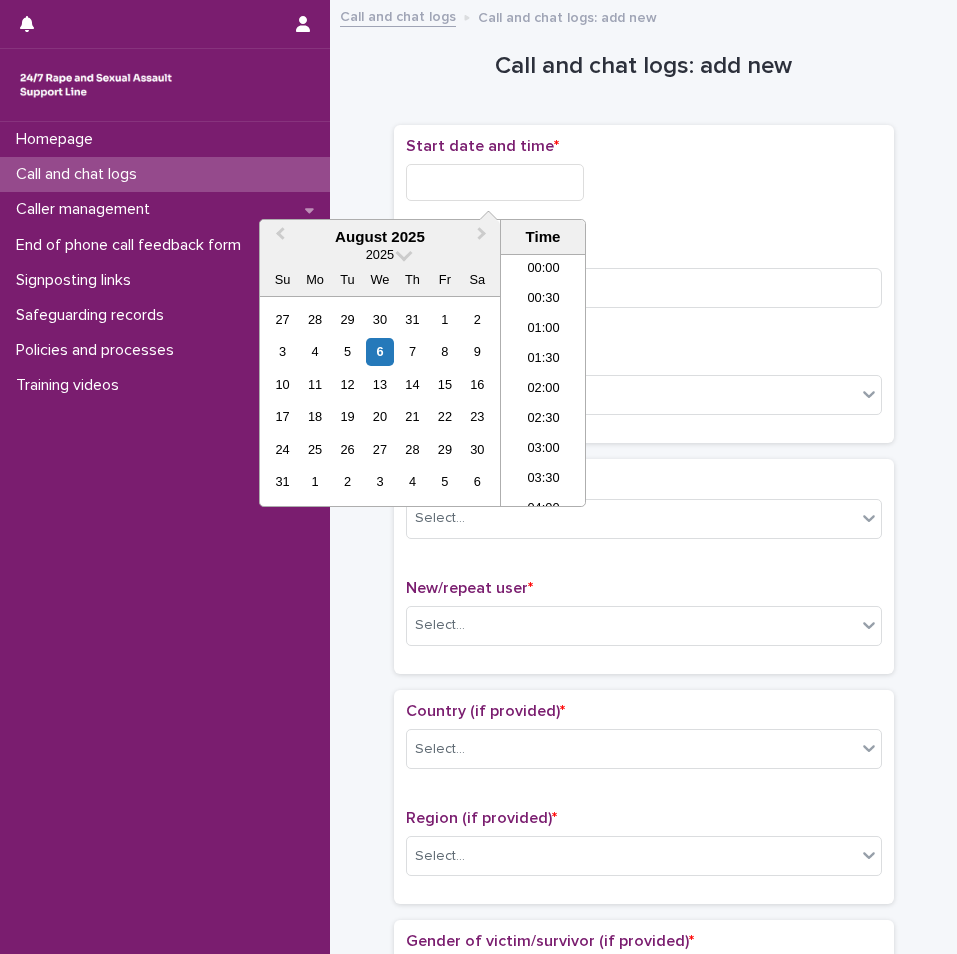 click at bounding box center [495, 182] 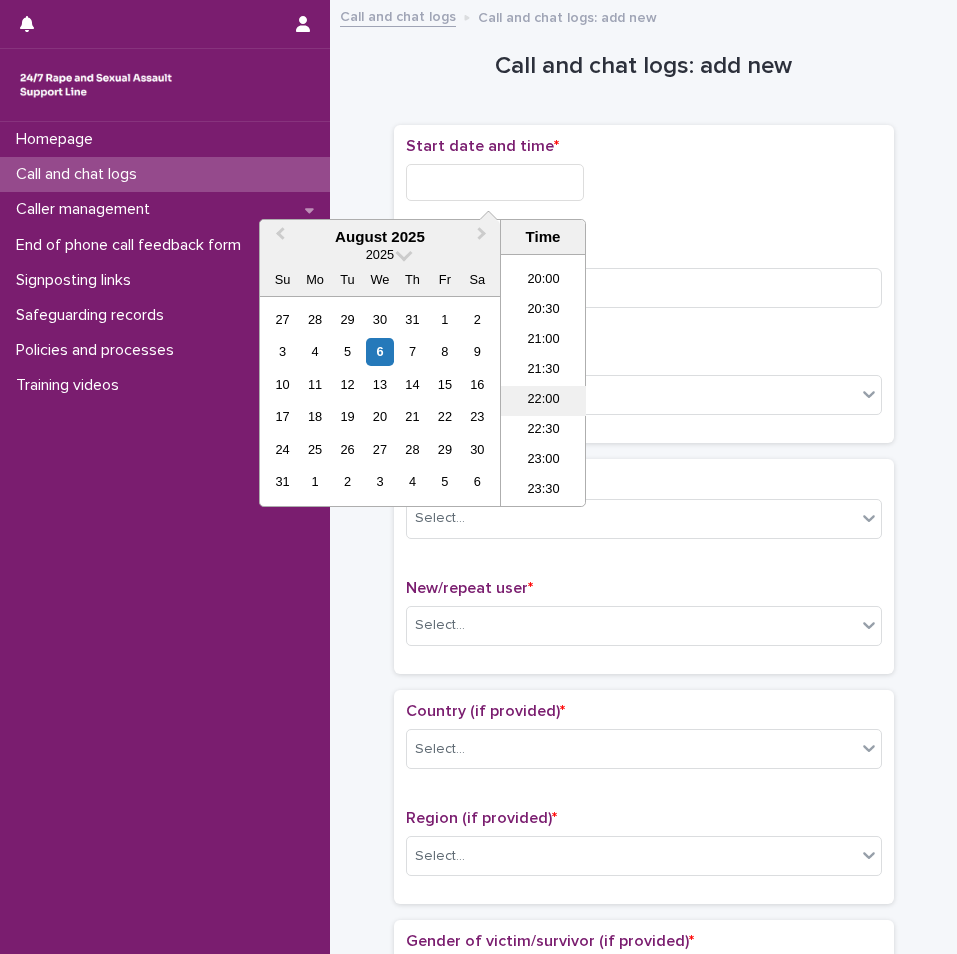 click on "22:00" at bounding box center (543, 401) 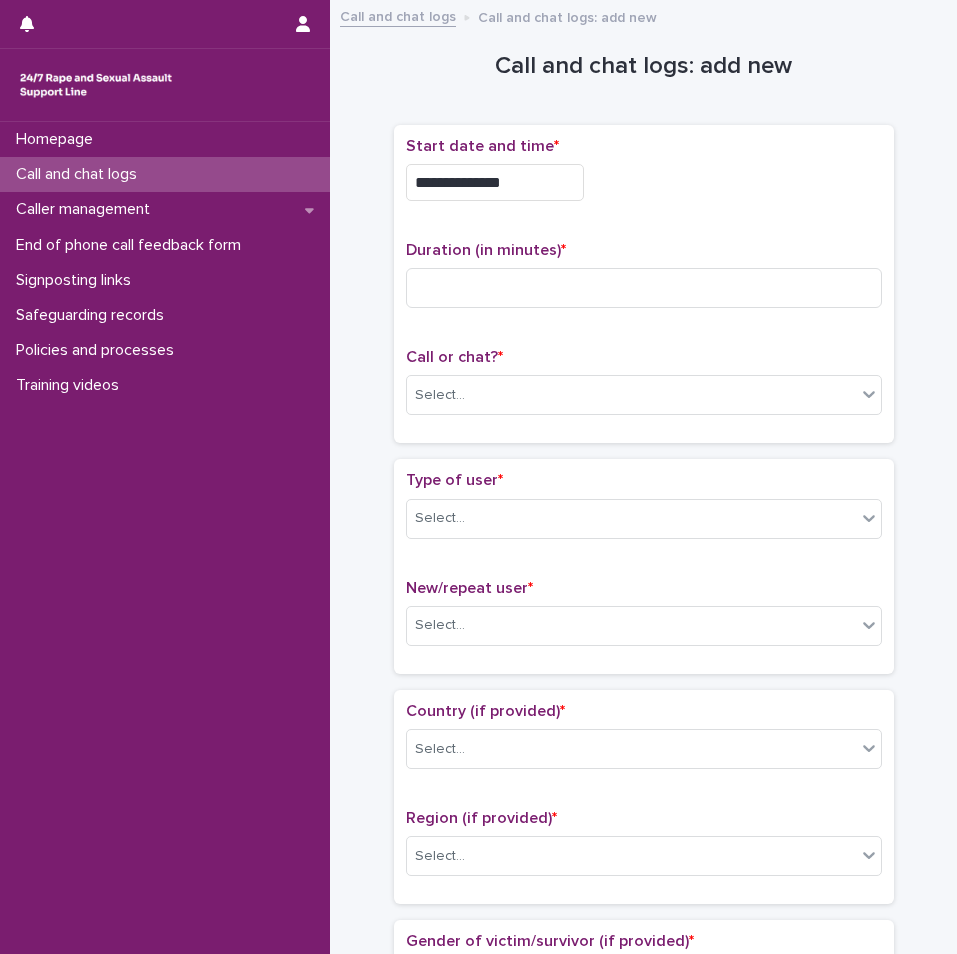 click on "**********" at bounding box center (495, 182) 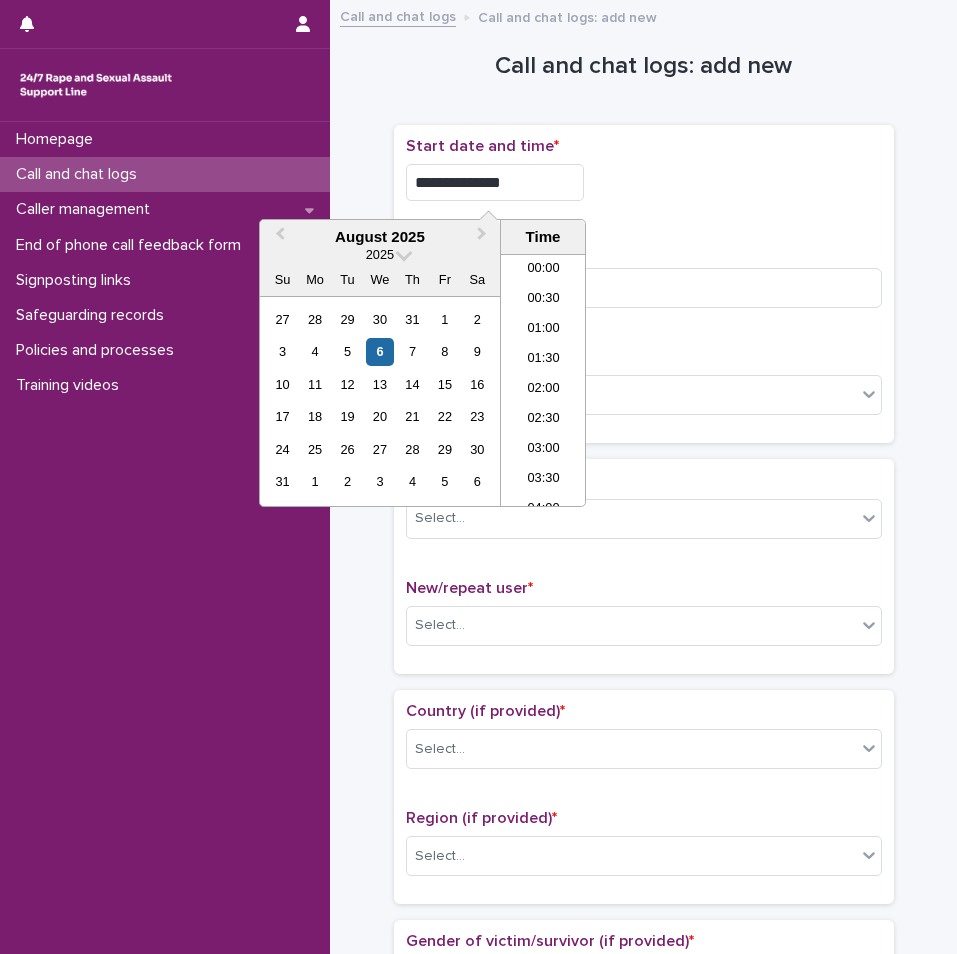 scroll, scrollTop: 1189, scrollLeft: 0, axis: vertical 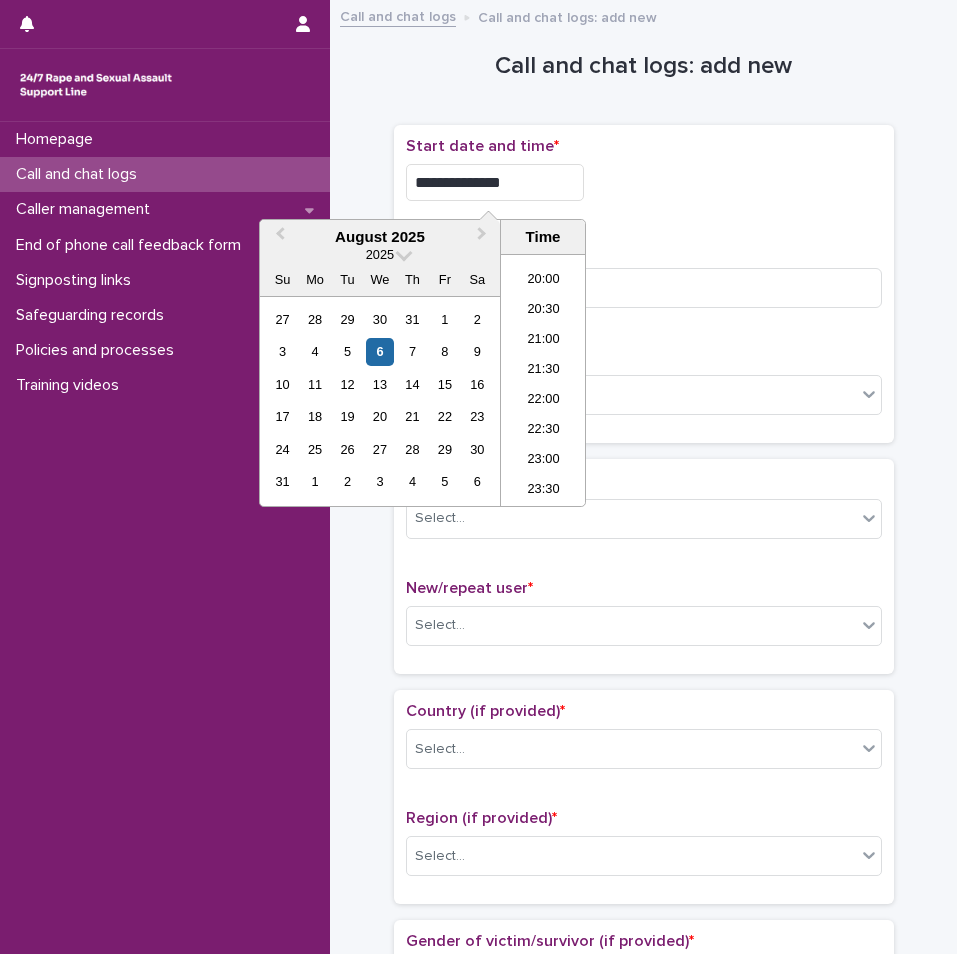 type on "**********" 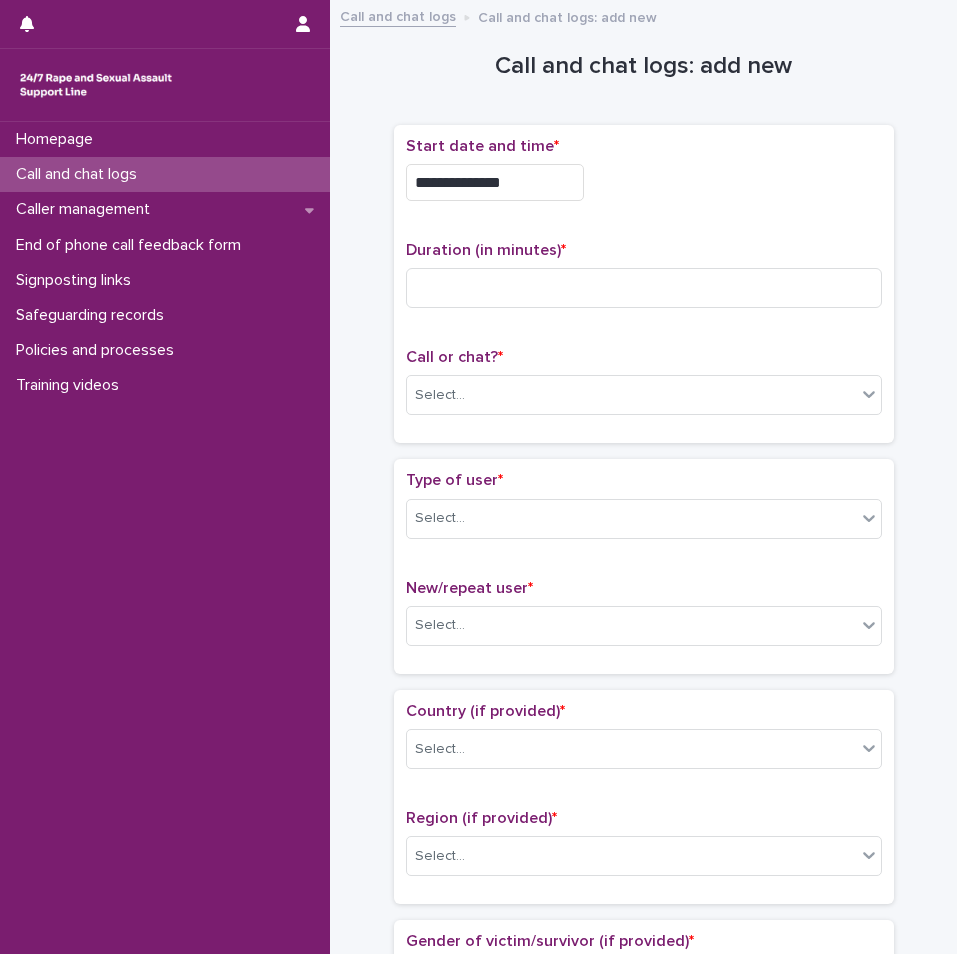 click on "**********" at bounding box center (644, 177) 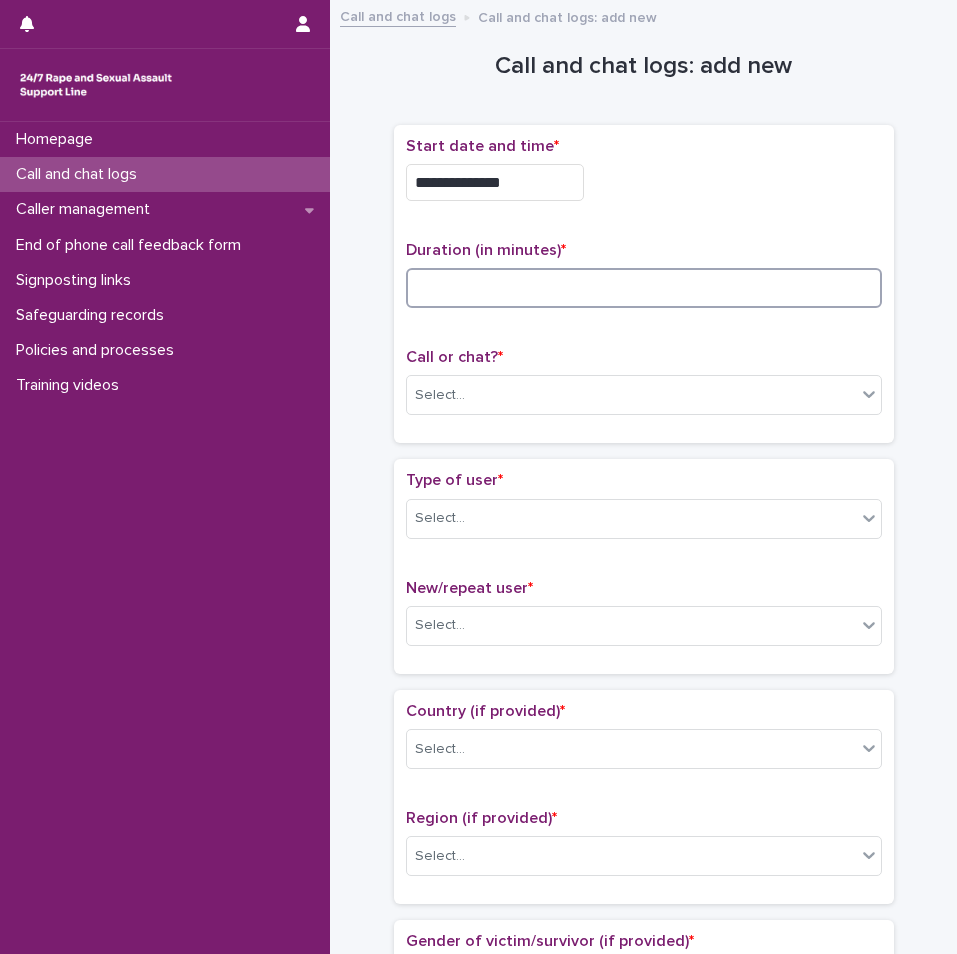 click at bounding box center (644, 288) 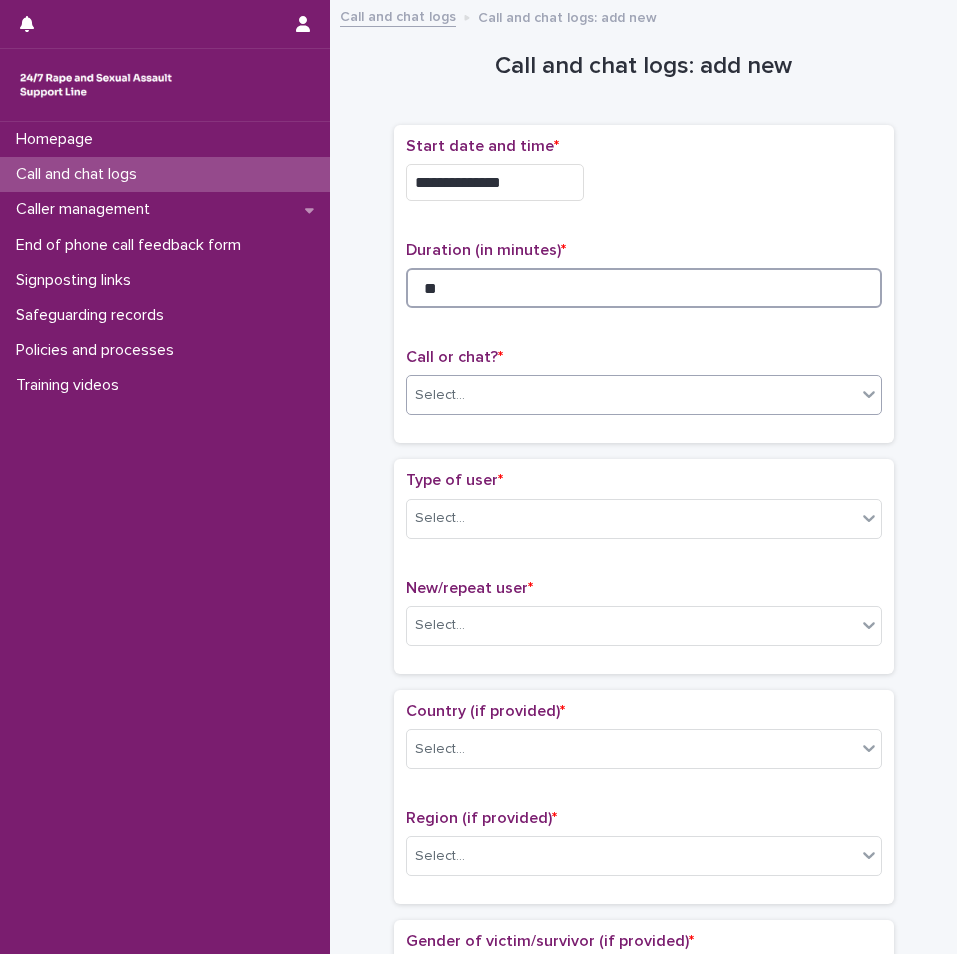 type on "**" 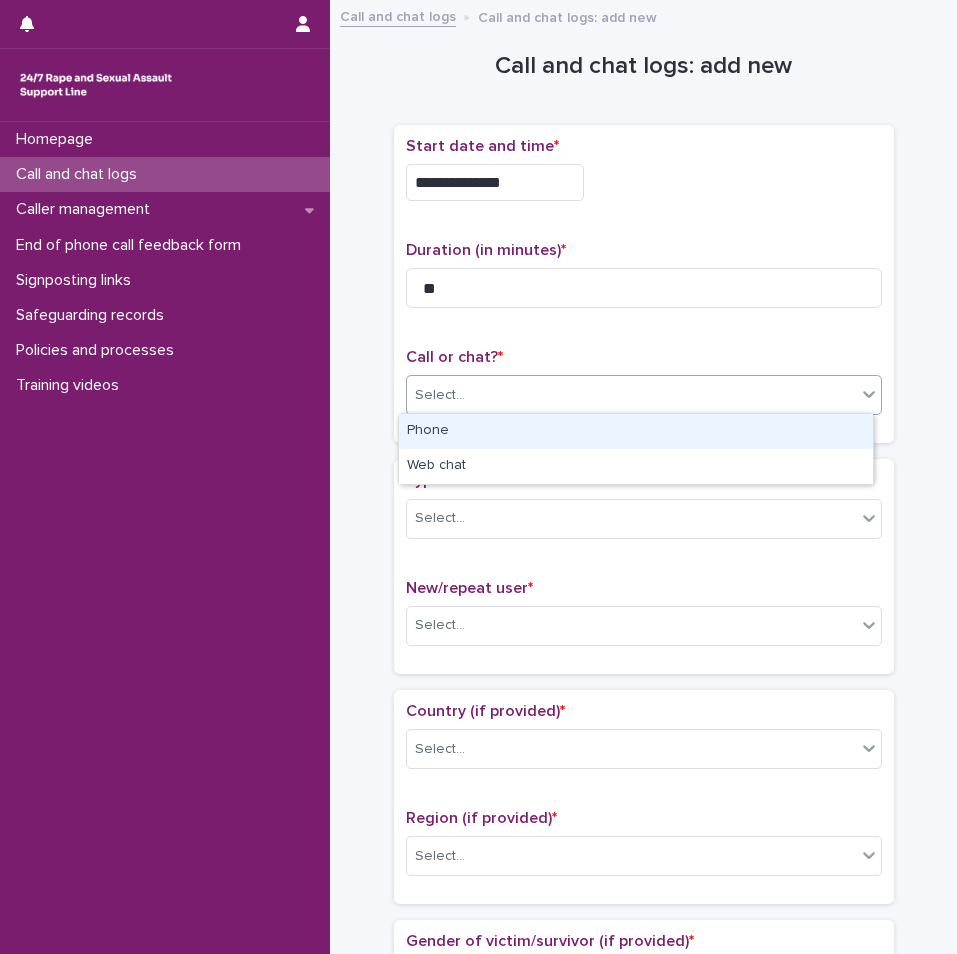 click on "Select..." at bounding box center [631, 395] 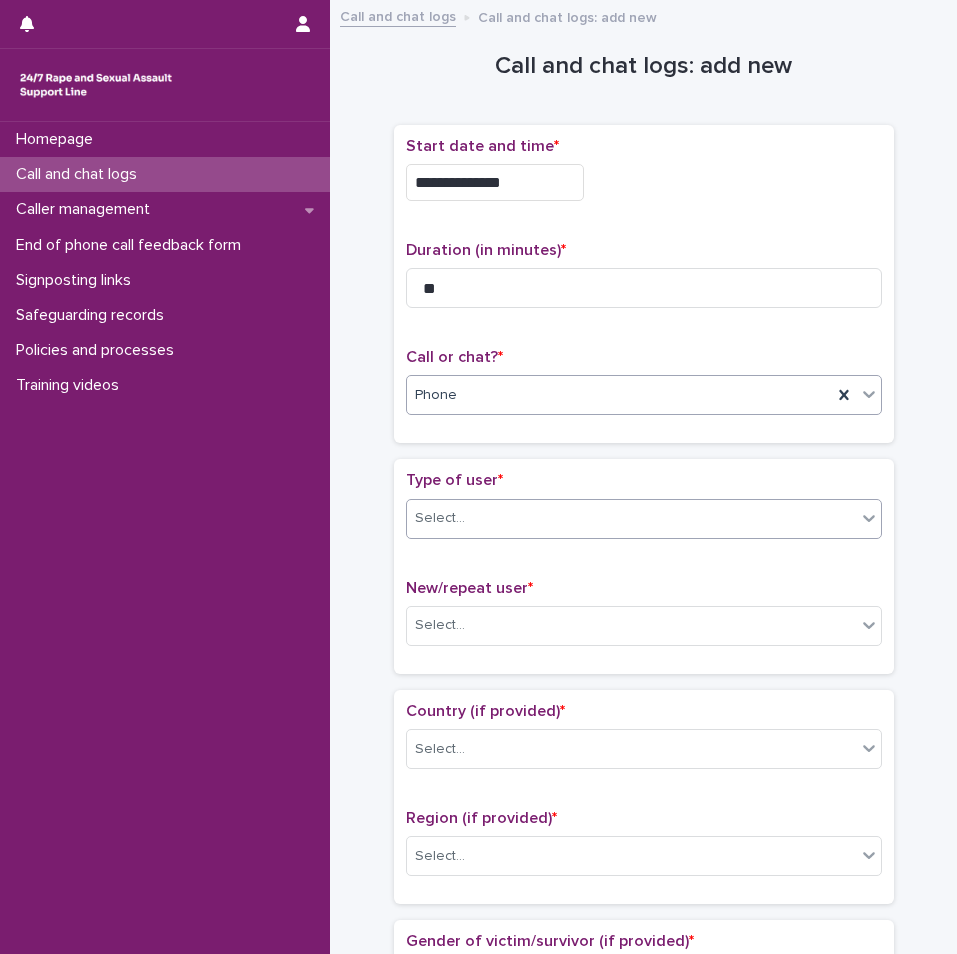 click on "Select..." at bounding box center [631, 518] 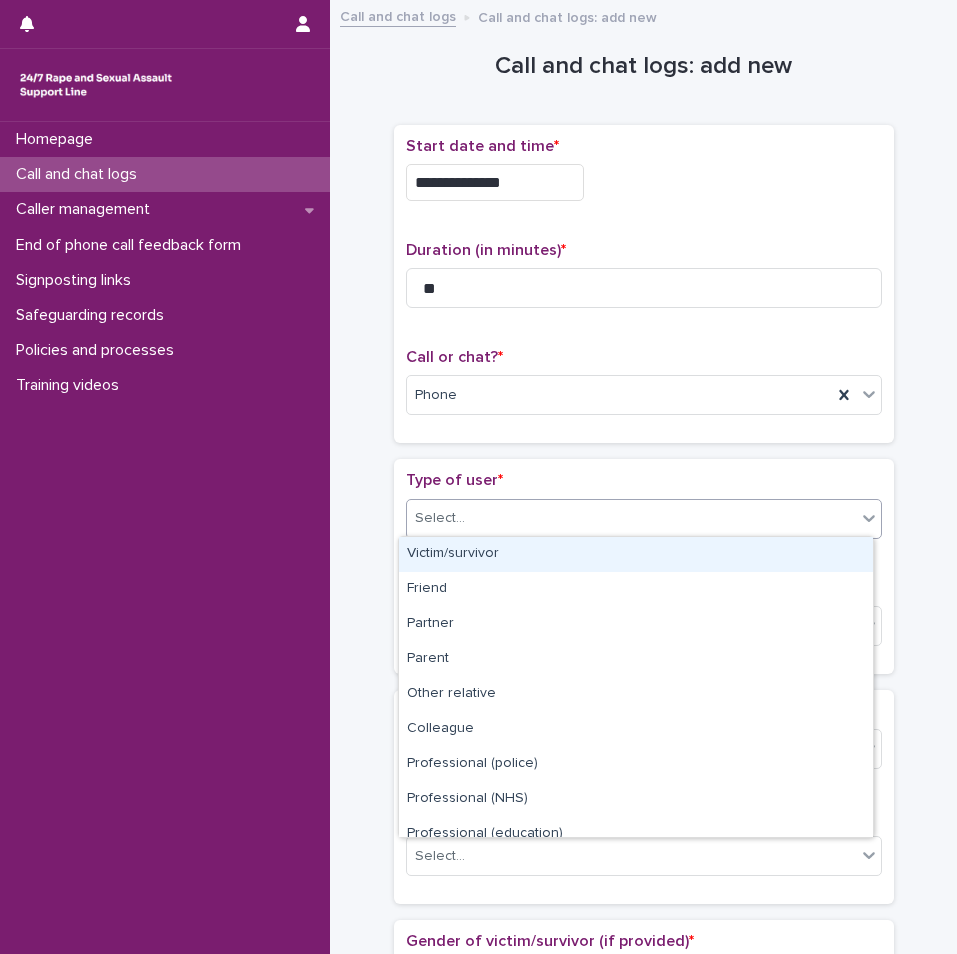 click on "Victim/survivor" at bounding box center [636, 554] 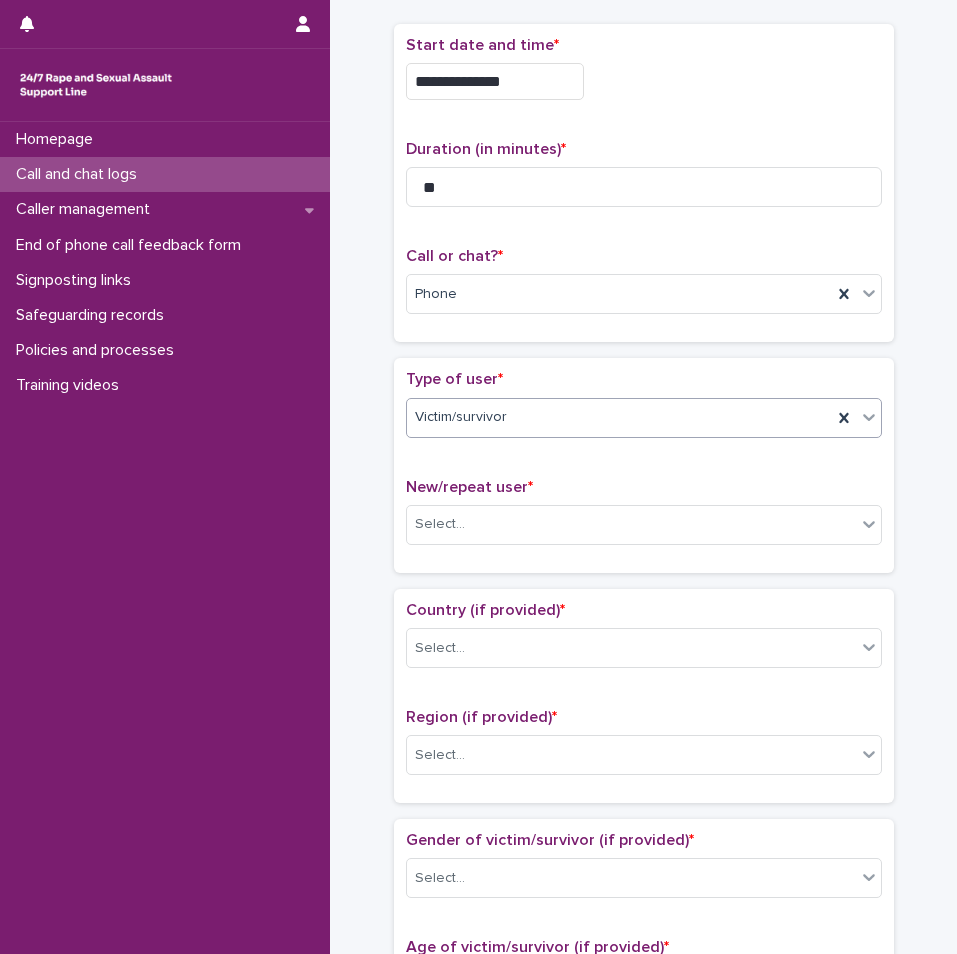 scroll, scrollTop: 300, scrollLeft: 0, axis: vertical 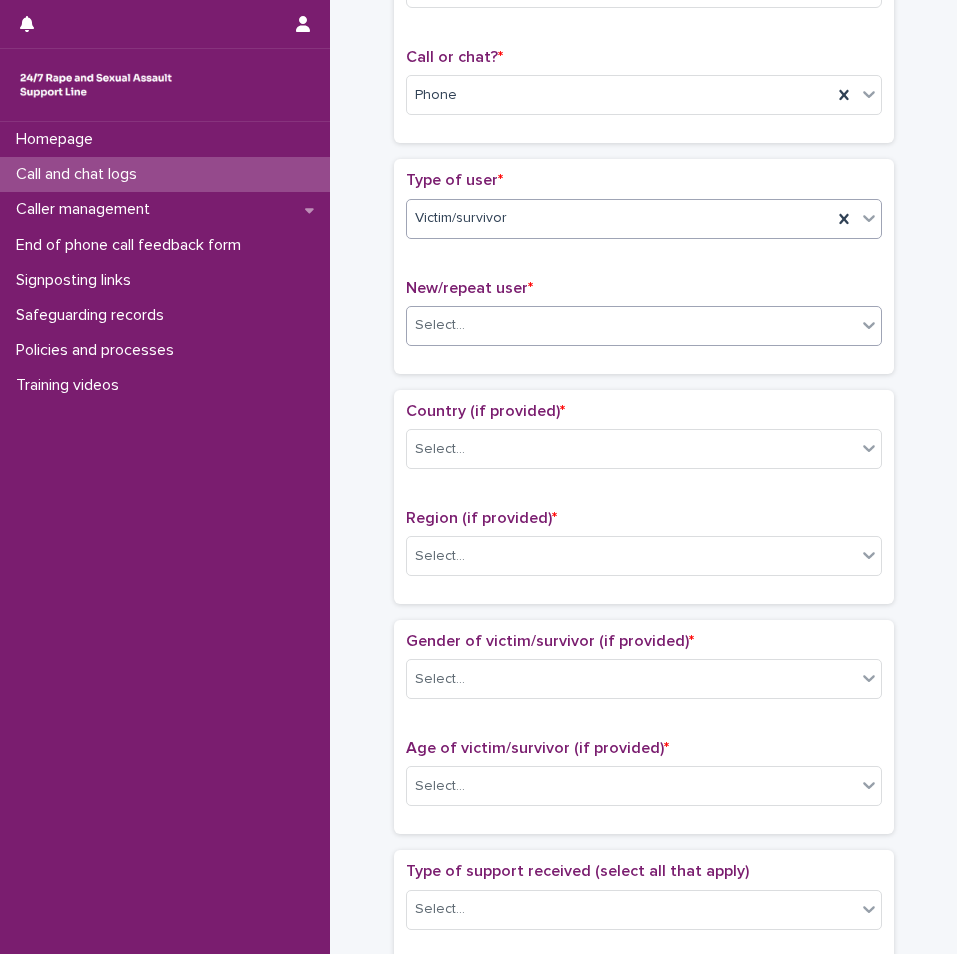 click on "Select..." at bounding box center [631, 325] 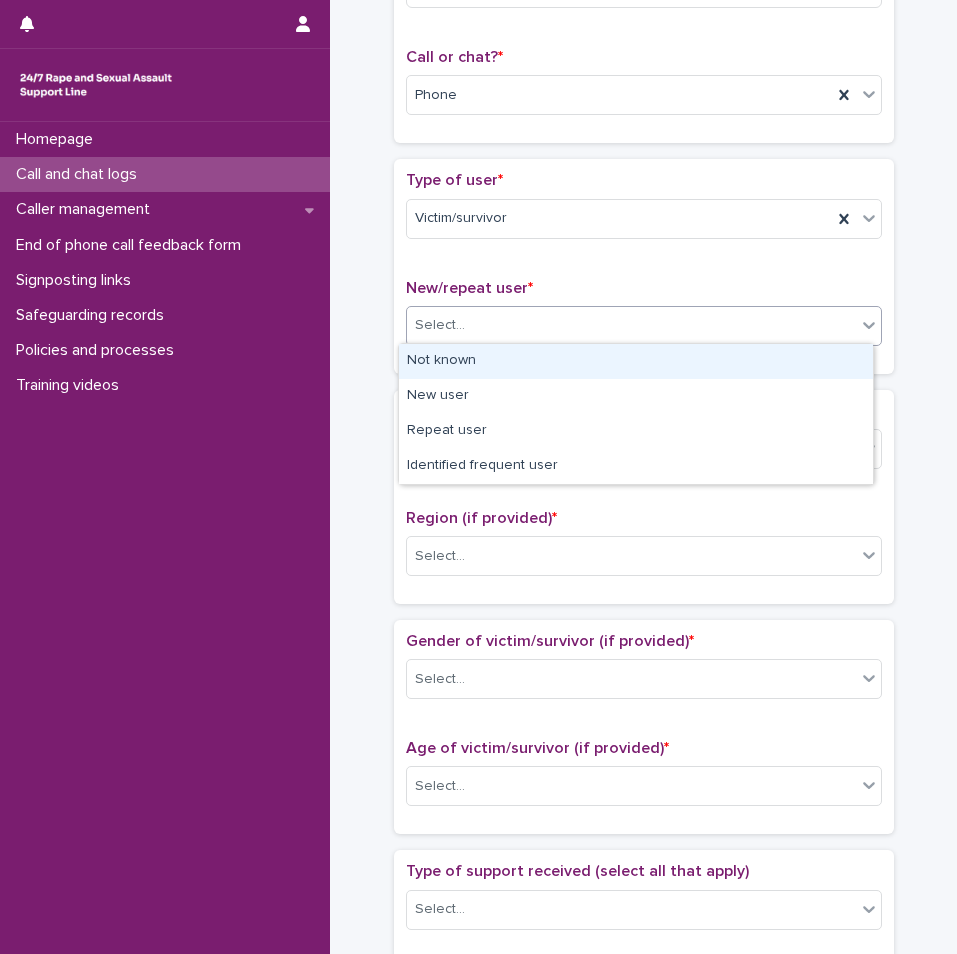 click on "Not known" at bounding box center [636, 361] 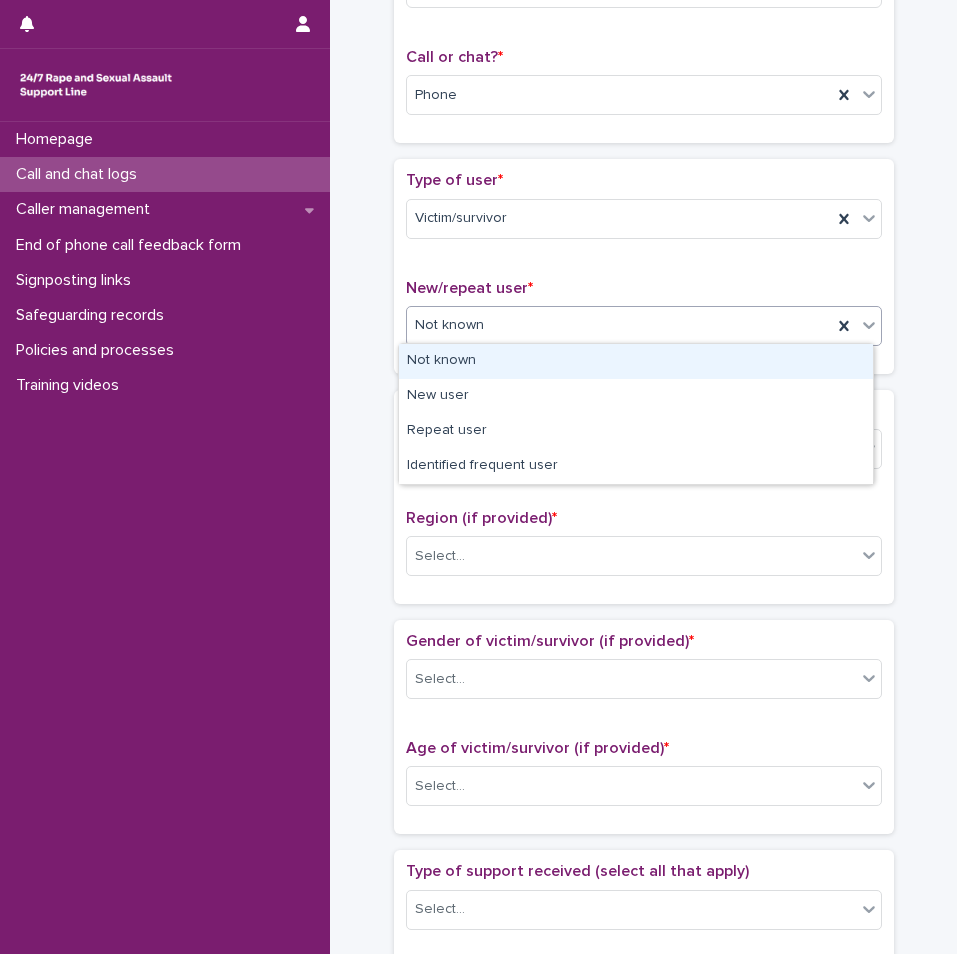 click on "Not known" at bounding box center [619, 325] 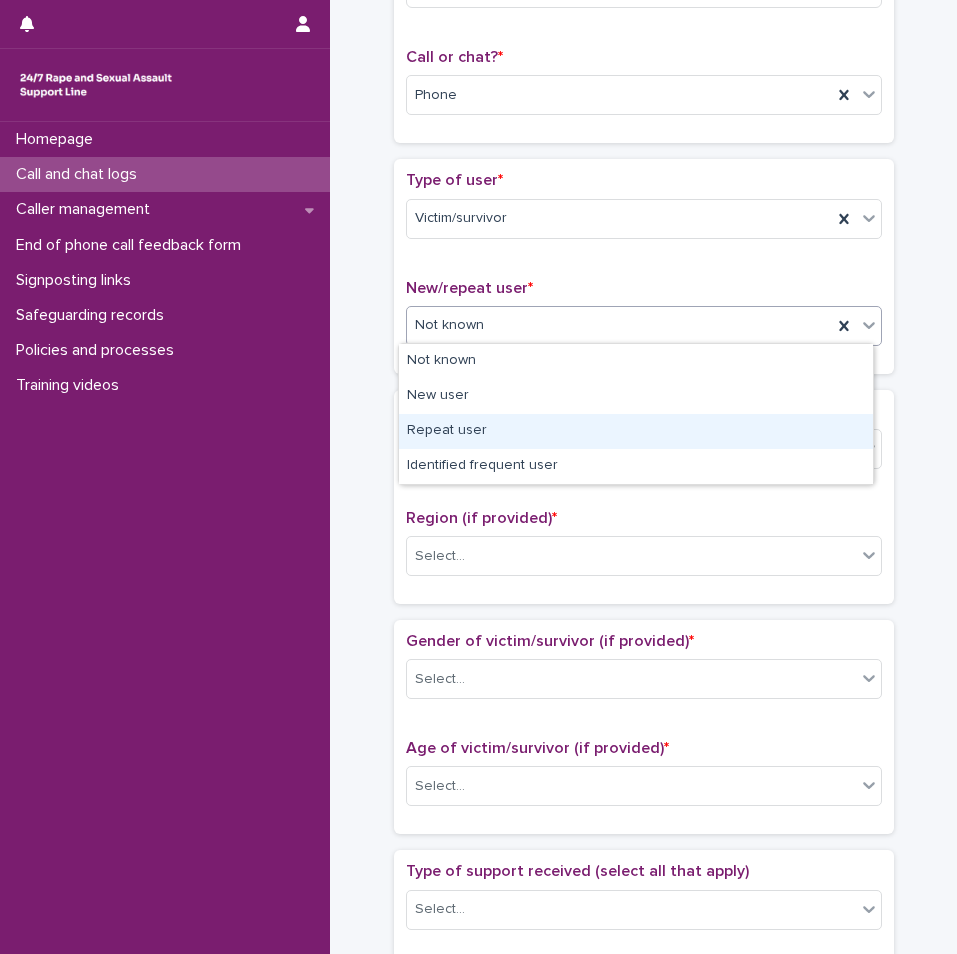click on "Repeat user" at bounding box center (636, 431) 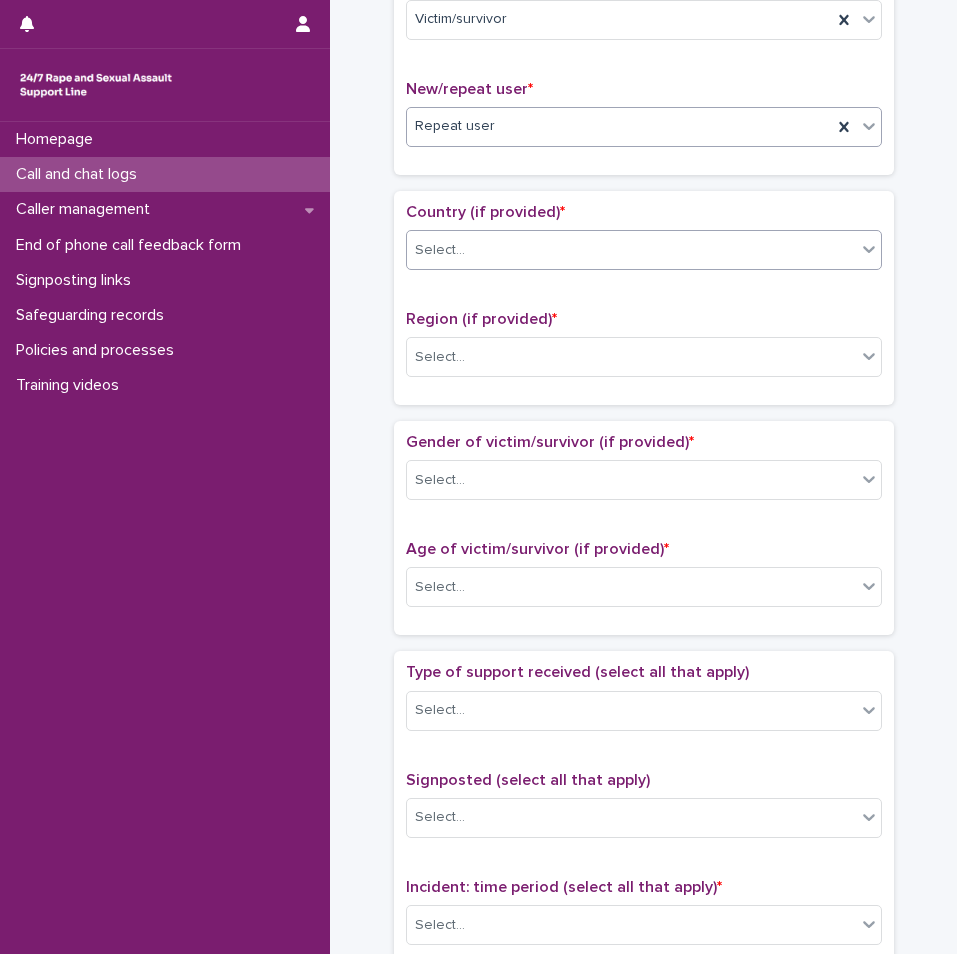 scroll, scrollTop: 500, scrollLeft: 0, axis: vertical 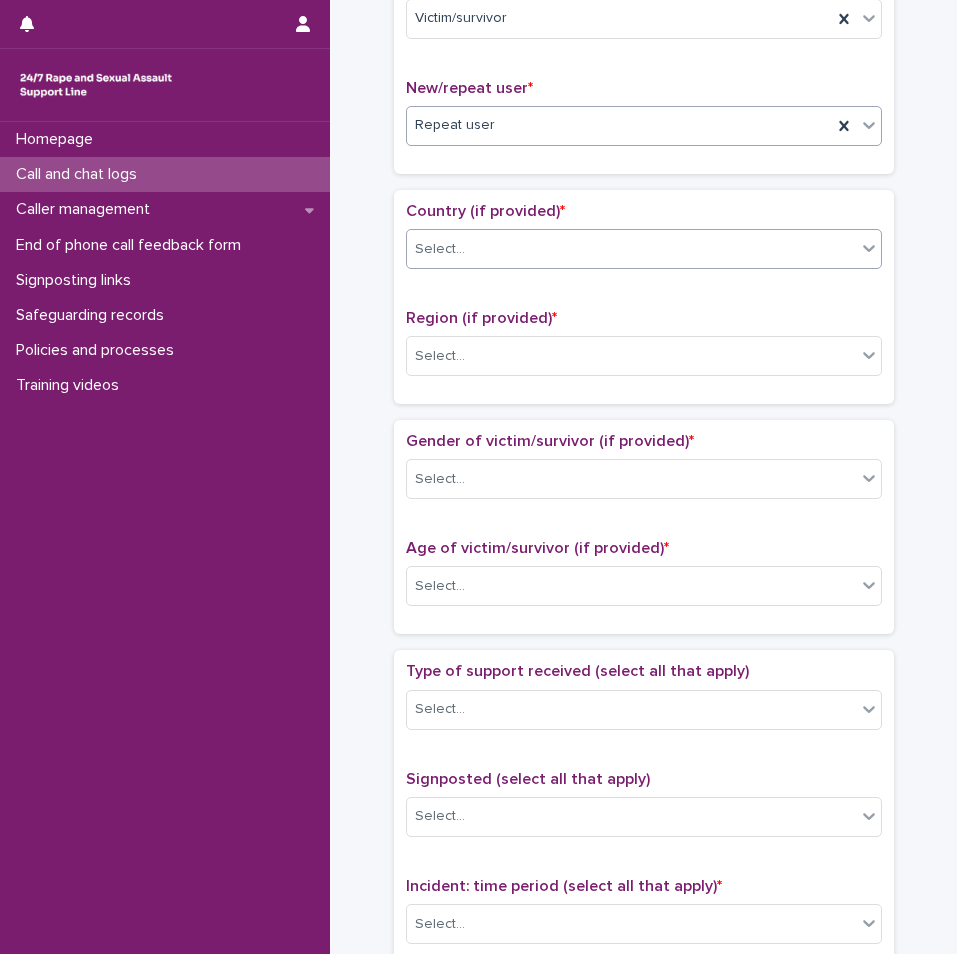 click on "Select..." at bounding box center [631, 249] 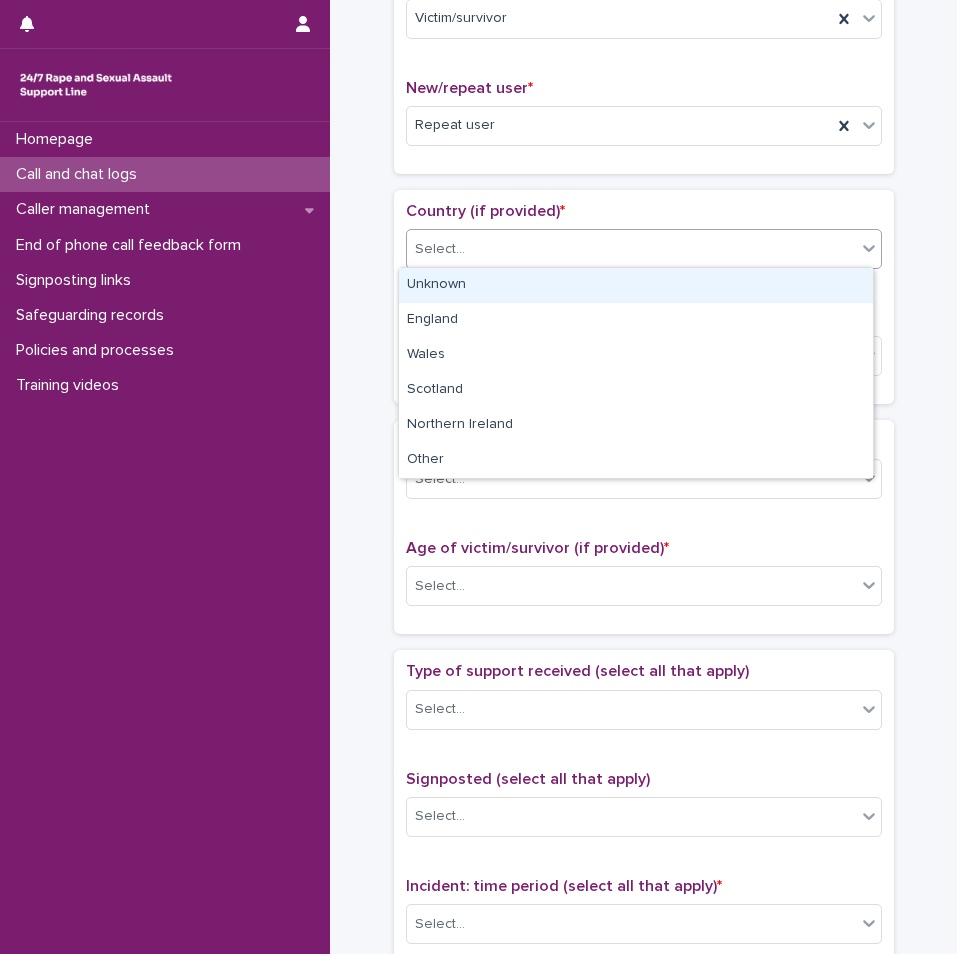 click on "Unknown" at bounding box center (636, 285) 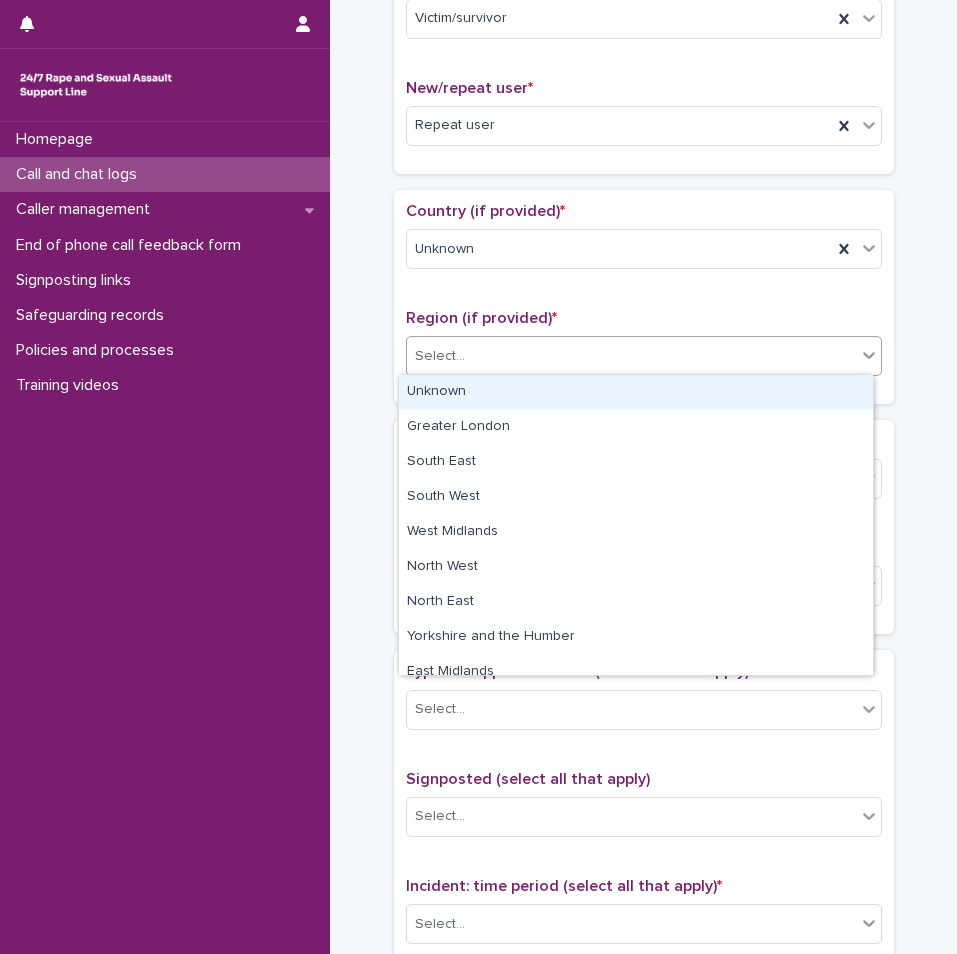 click on "Select..." at bounding box center (631, 356) 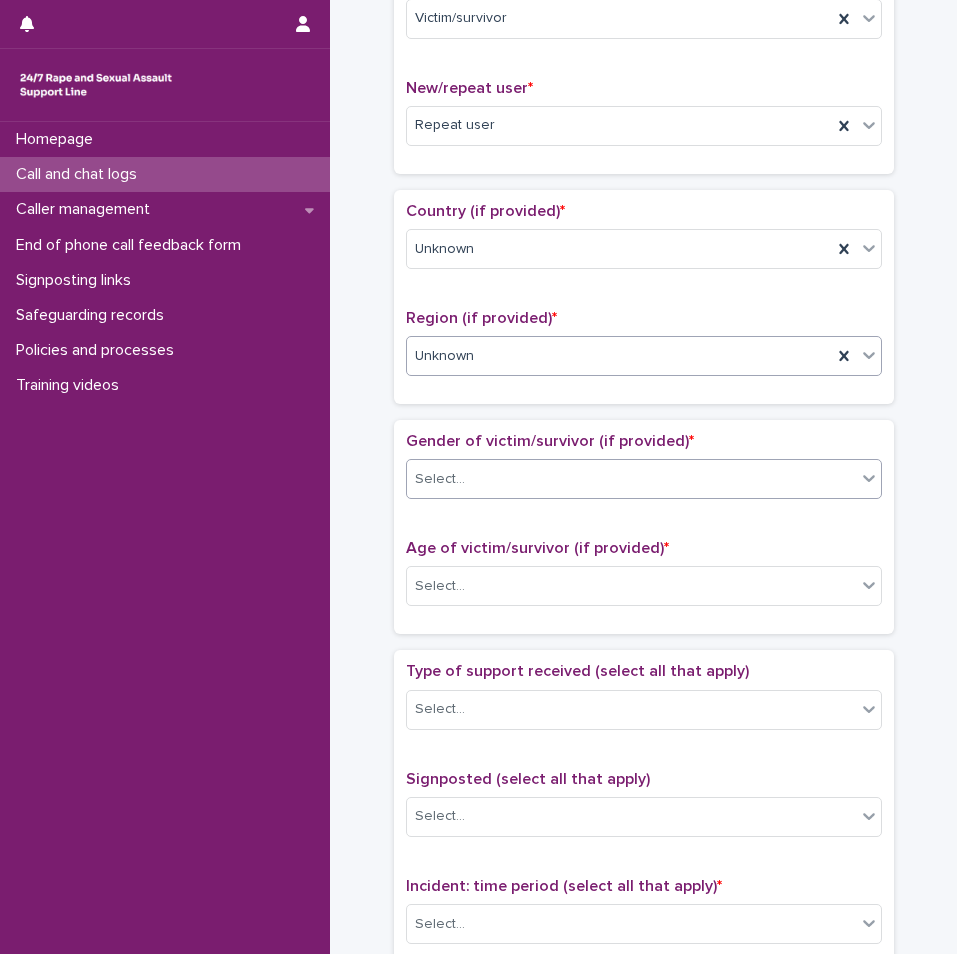click on "Select..." at bounding box center (631, 479) 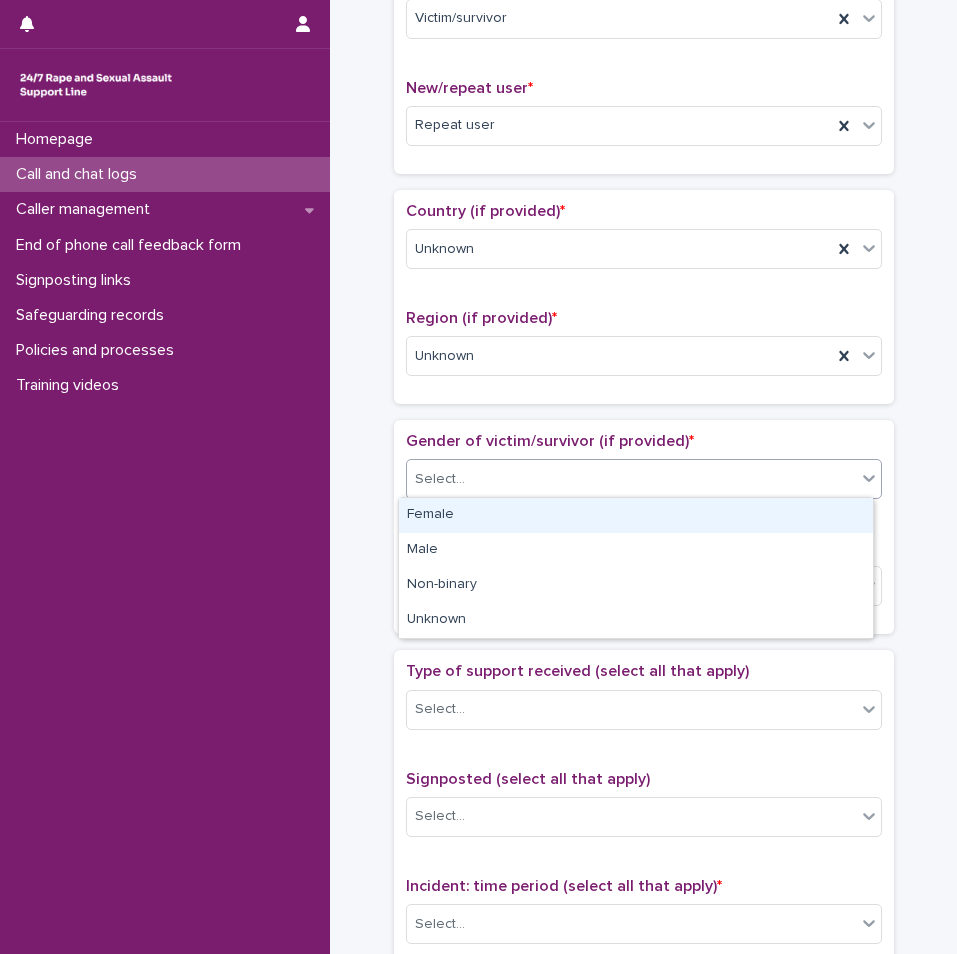 click on "Female" at bounding box center (636, 515) 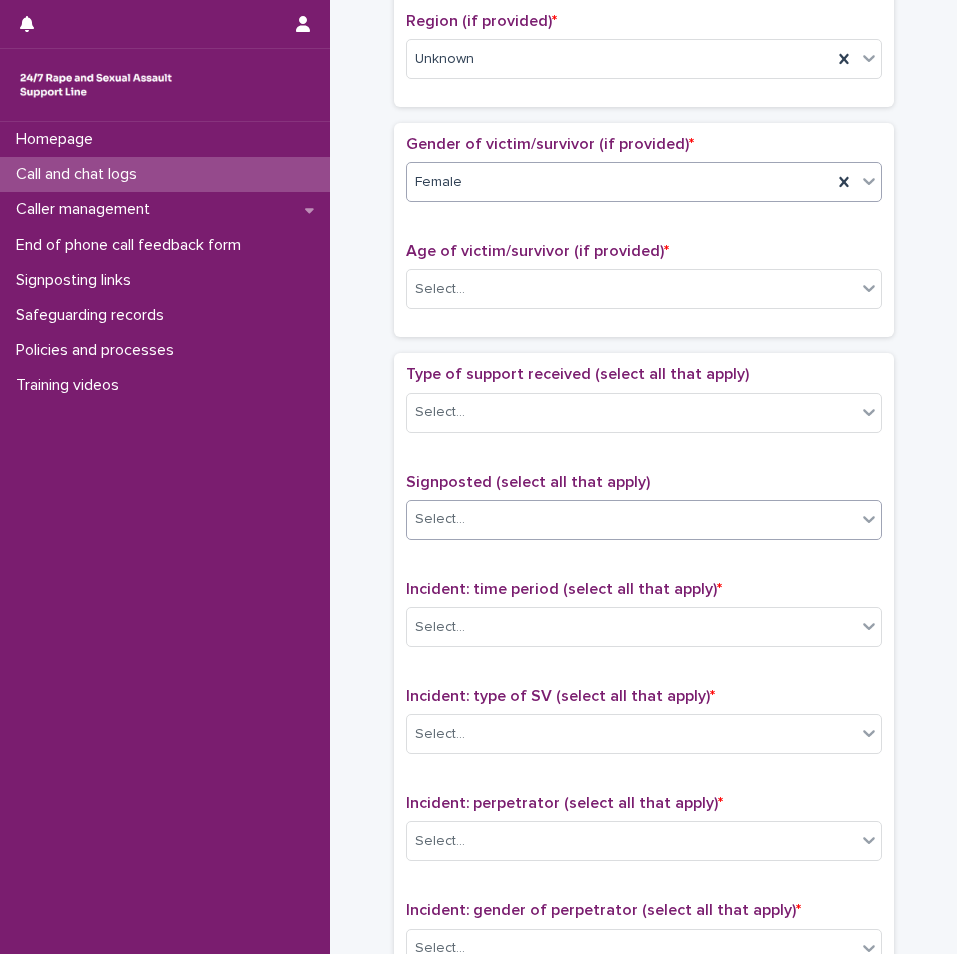scroll, scrollTop: 900, scrollLeft: 0, axis: vertical 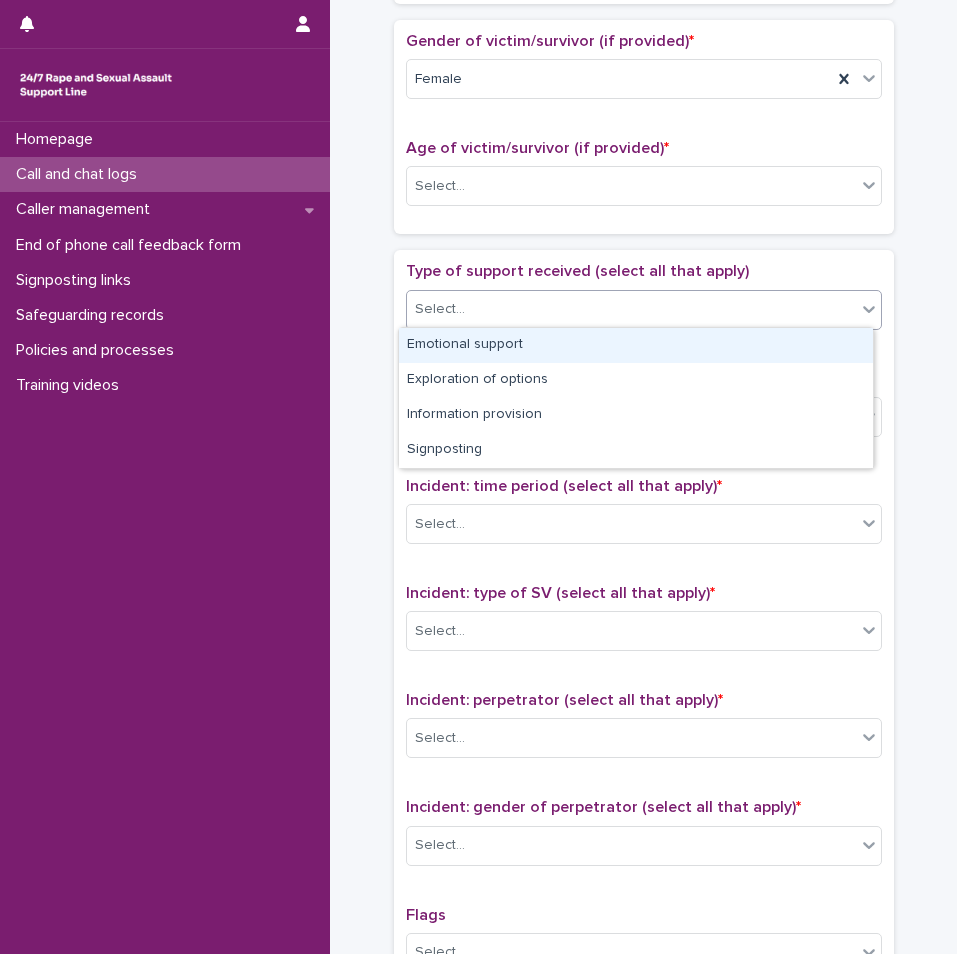 click on "Select..." at bounding box center [631, 309] 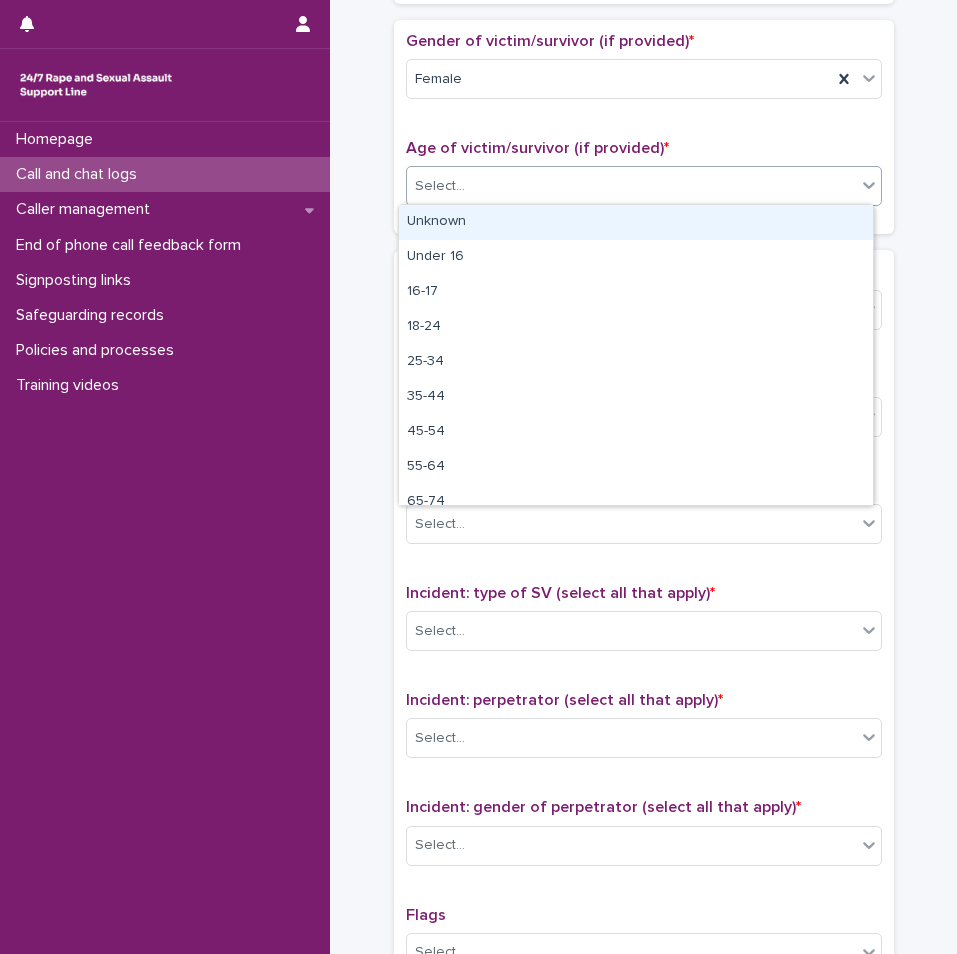 click on "Select..." at bounding box center [631, 186] 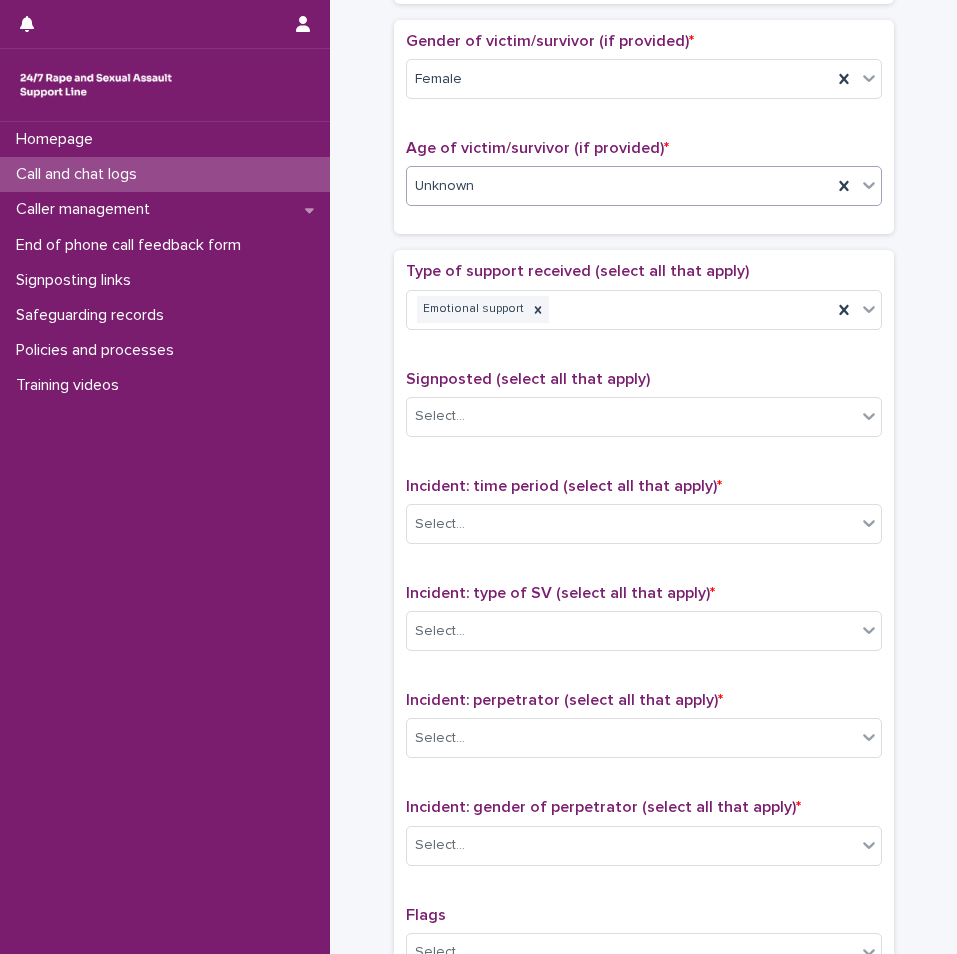 scroll, scrollTop: 1100, scrollLeft: 0, axis: vertical 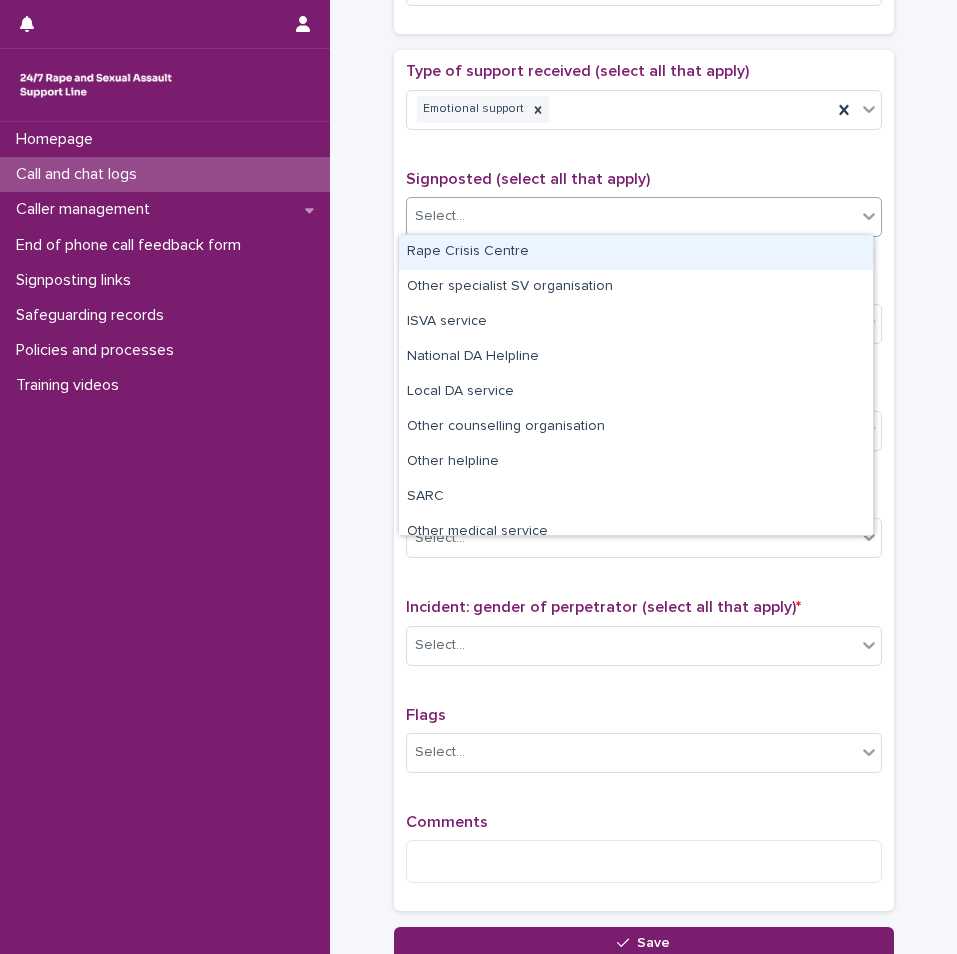 click on "Select..." at bounding box center [631, 216] 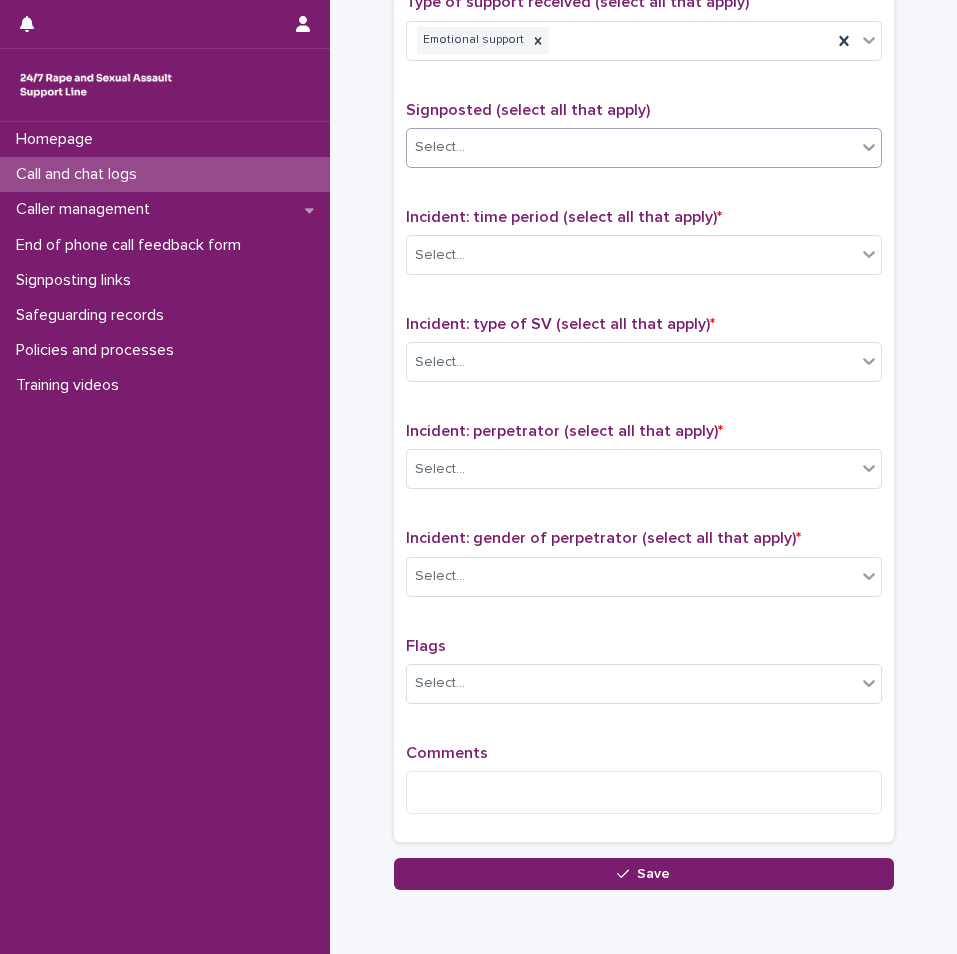 scroll, scrollTop: 1259, scrollLeft: 0, axis: vertical 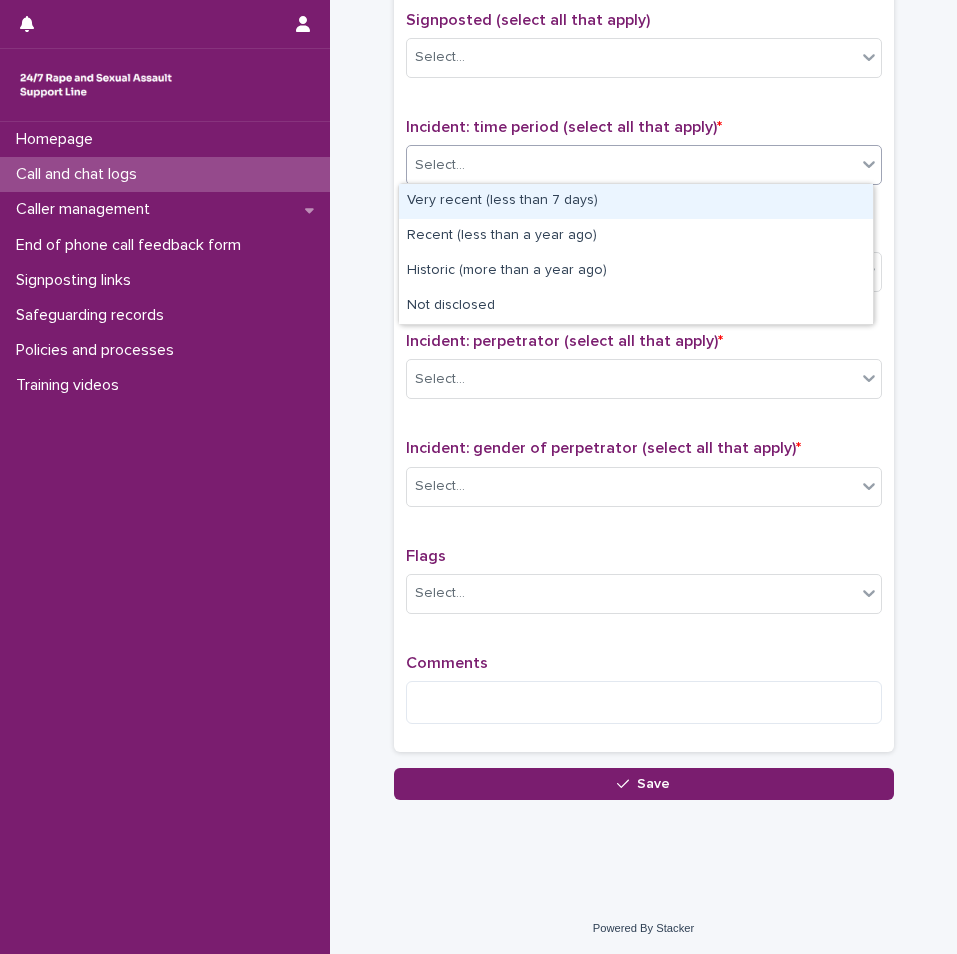 click on "Select..." at bounding box center [631, 165] 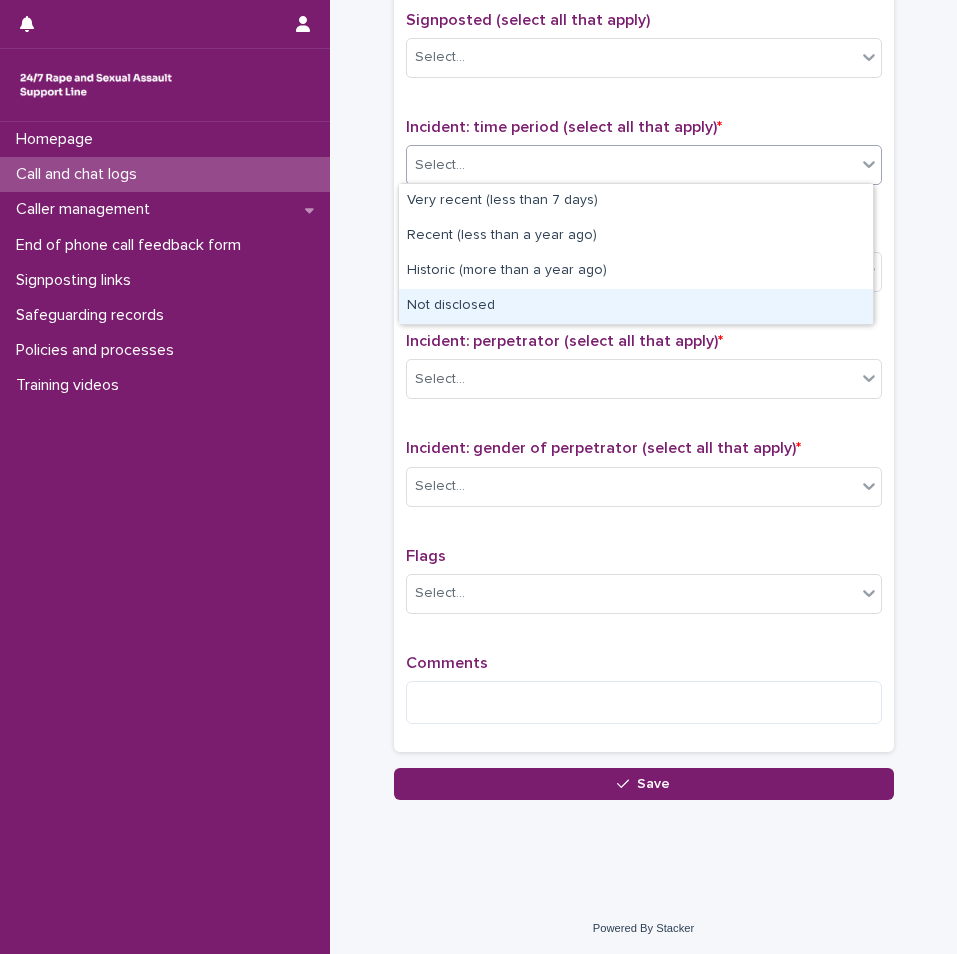 click on "Not disclosed" at bounding box center [636, 306] 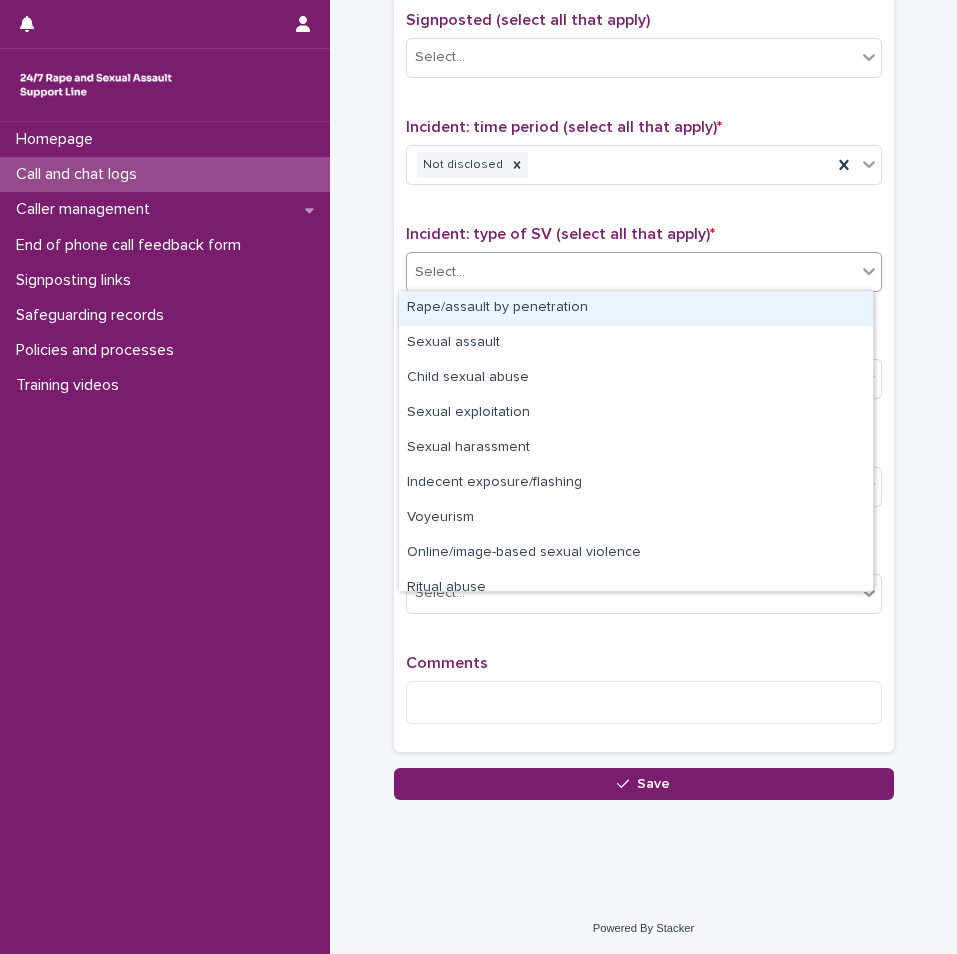 click on "Select..." at bounding box center (631, 272) 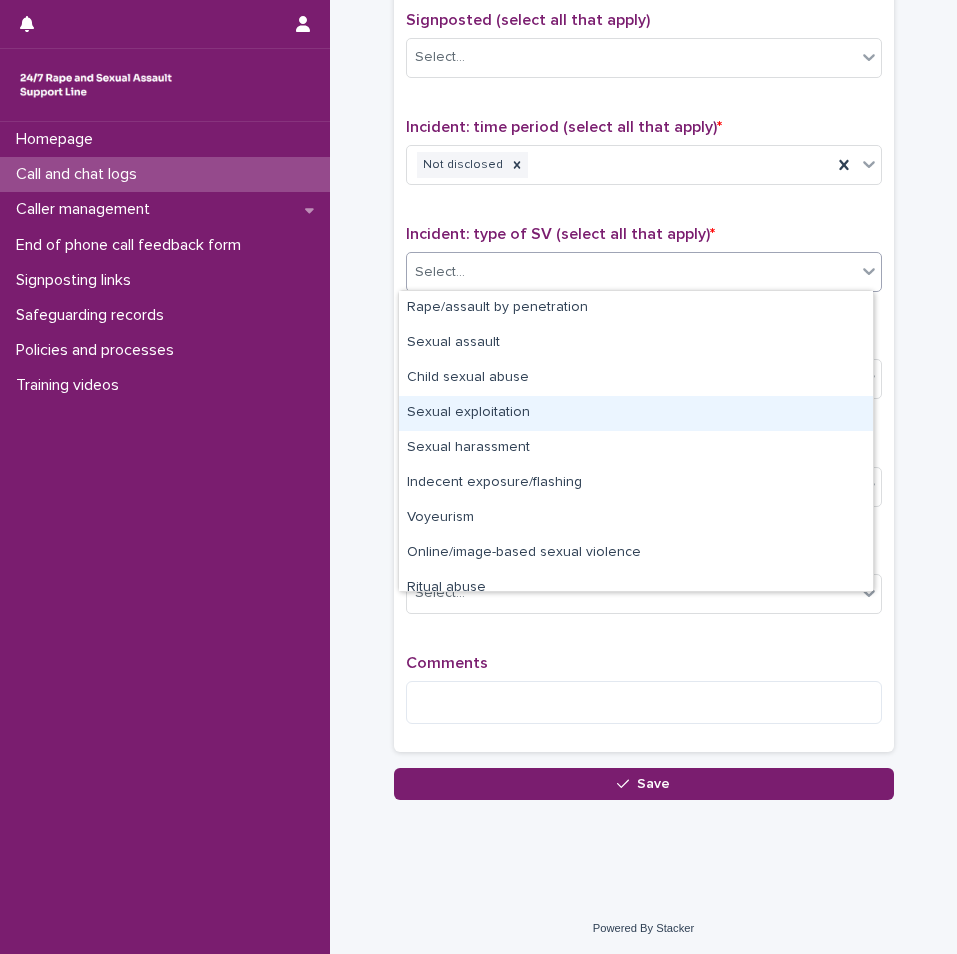 scroll, scrollTop: 50, scrollLeft: 0, axis: vertical 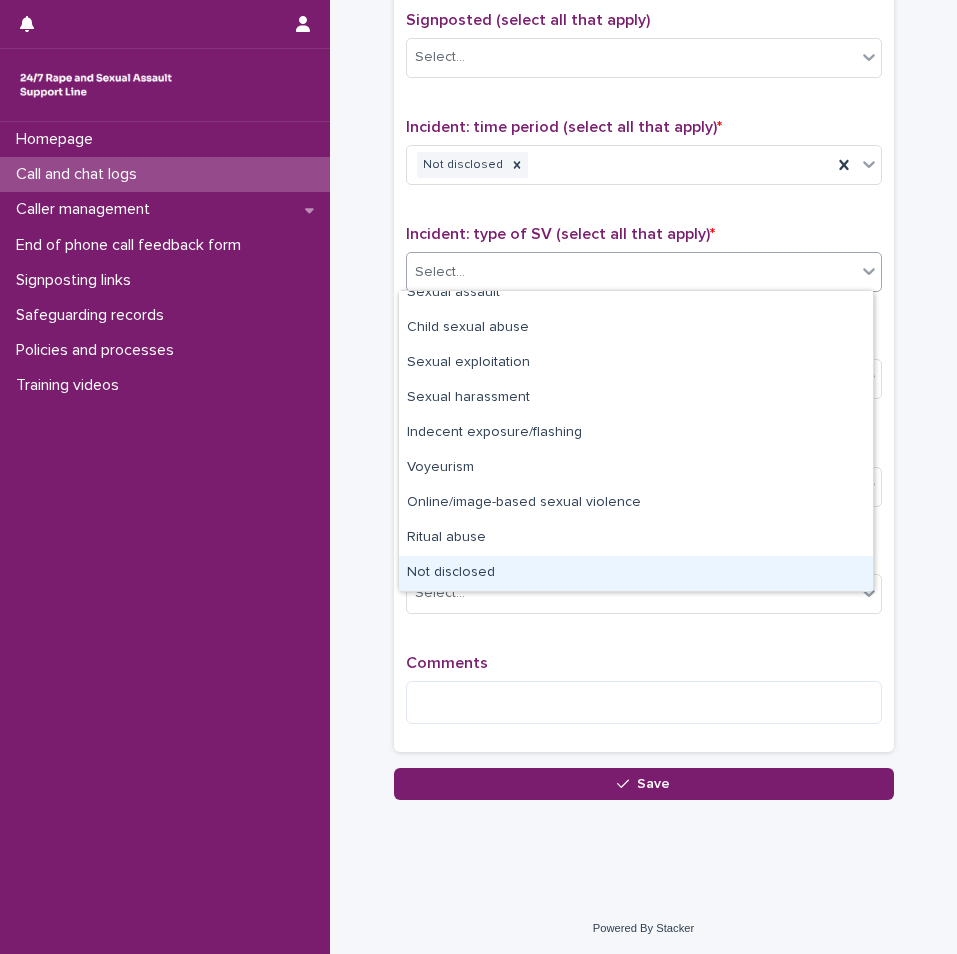 click on "Not disclosed" at bounding box center [636, 573] 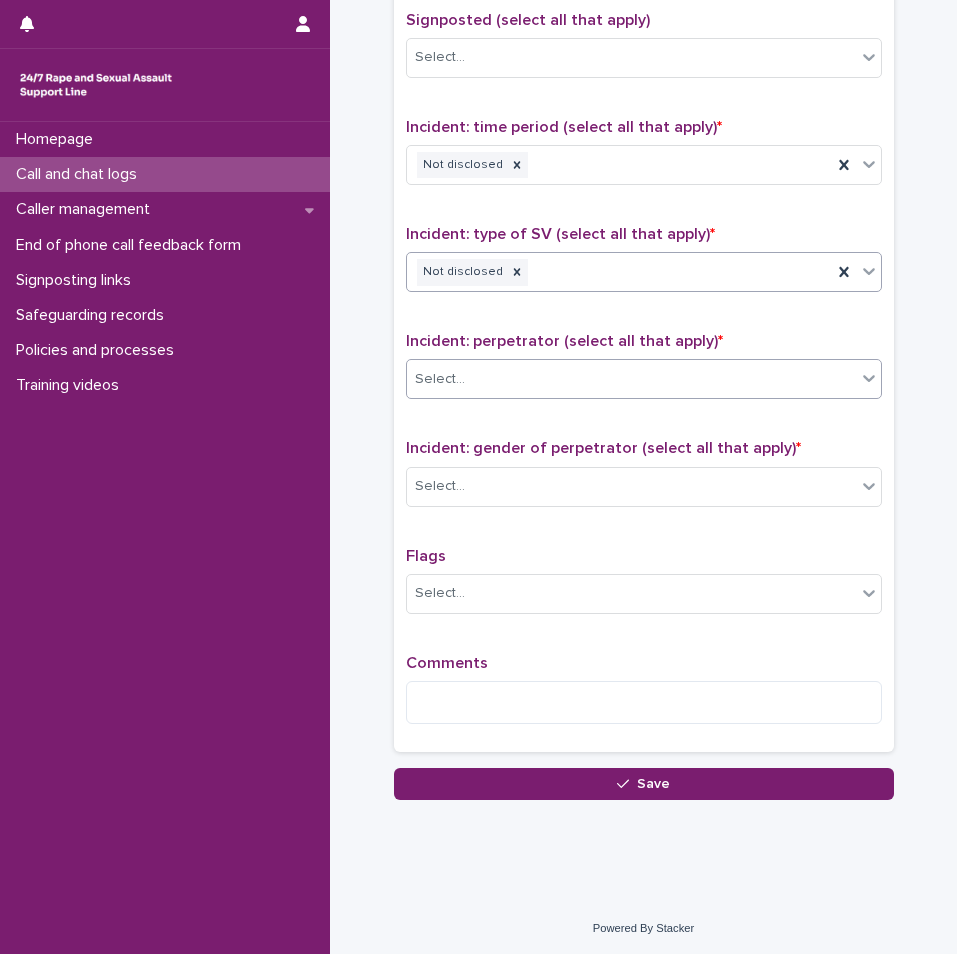 click on "Select..." at bounding box center (631, 379) 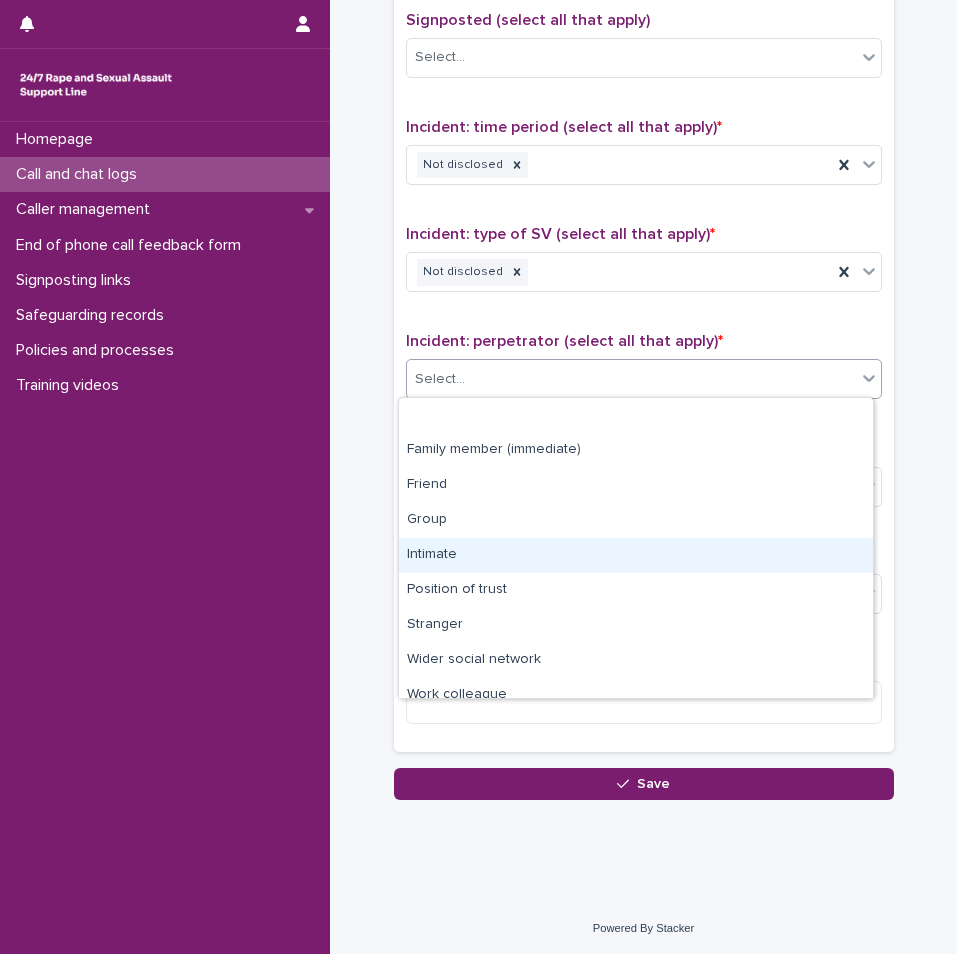 scroll, scrollTop: 85, scrollLeft: 0, axis: vertical 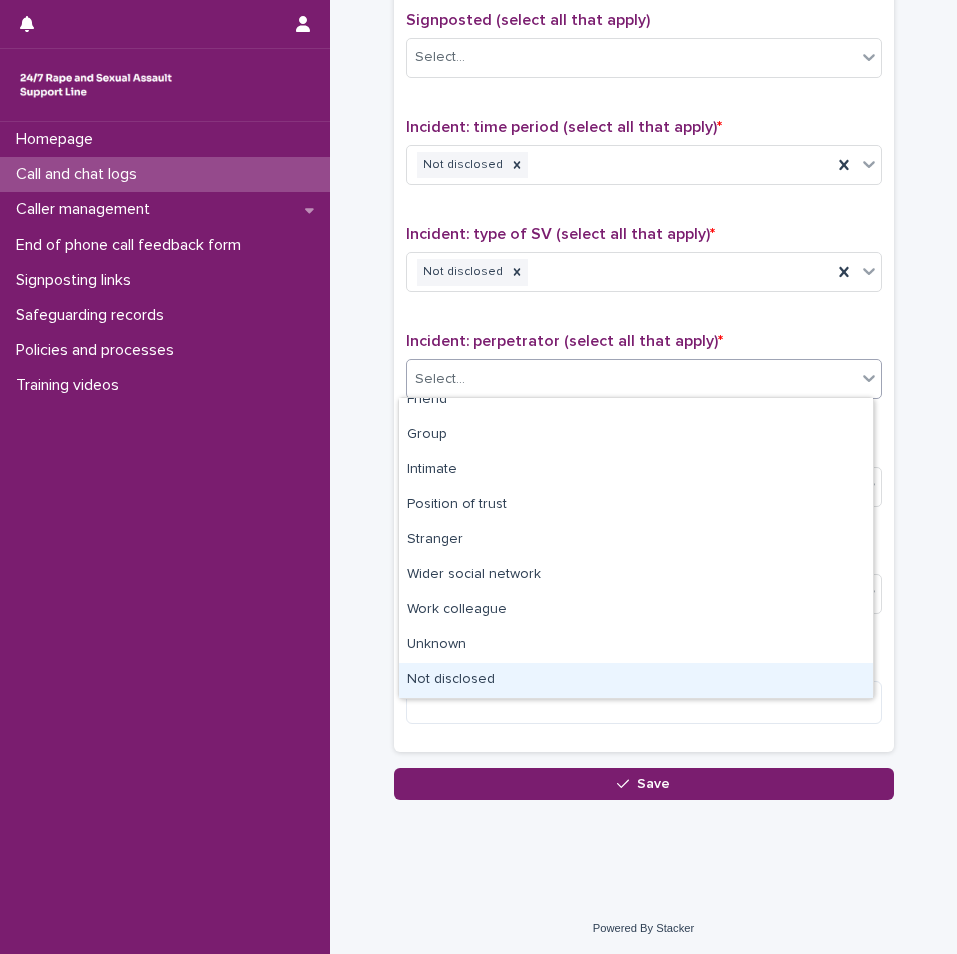 click on "Not disclosed" at bounding box center [636, 680] 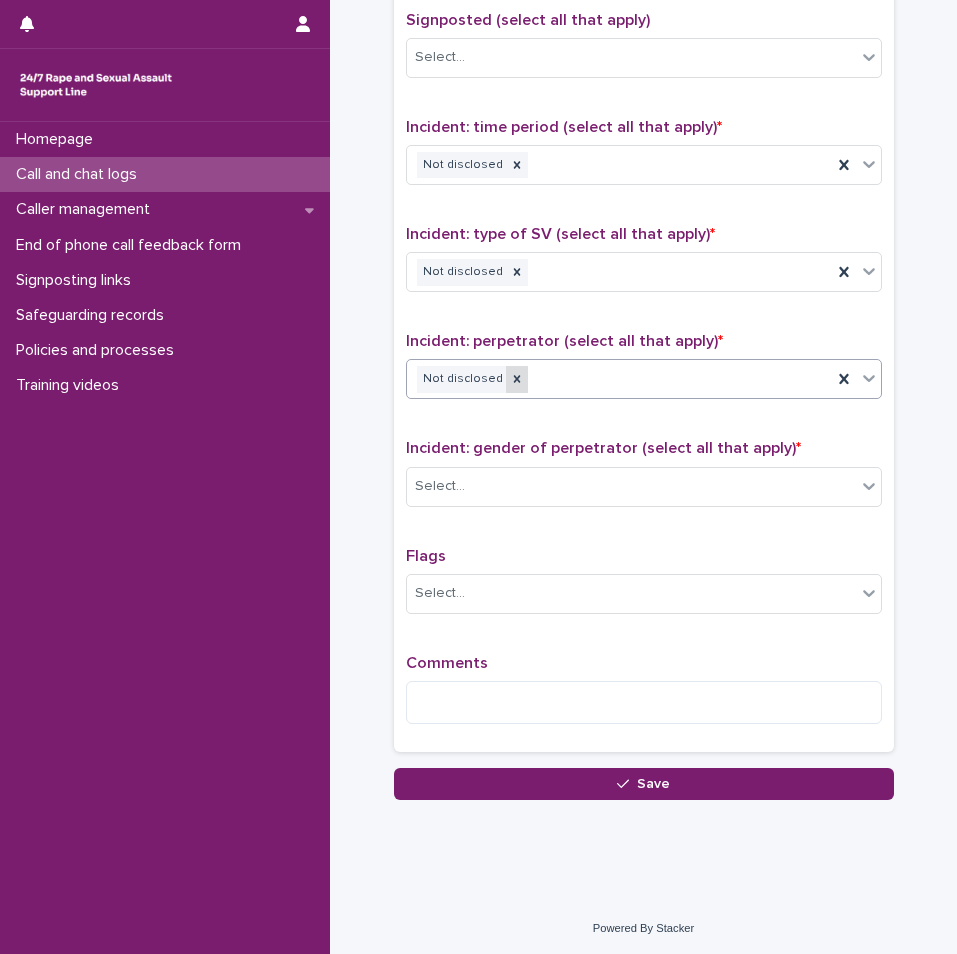 click 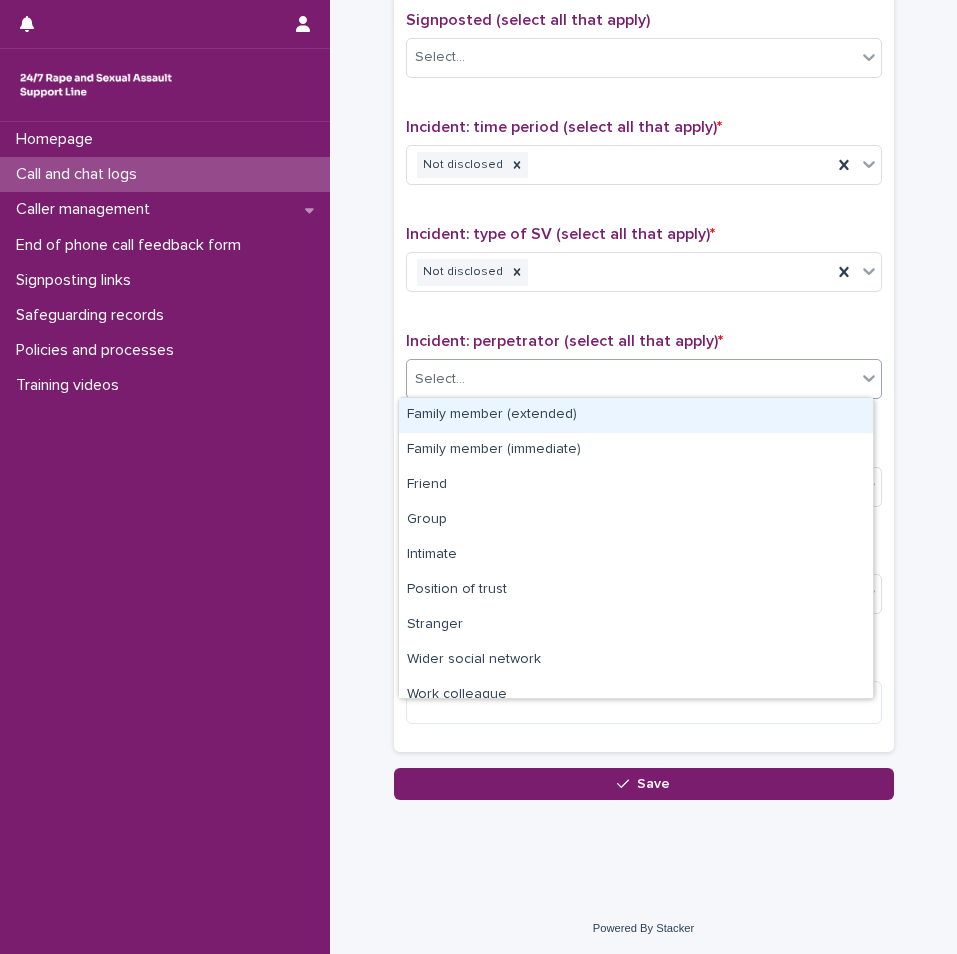 click on "Select..." at bounding box center [631, 379] 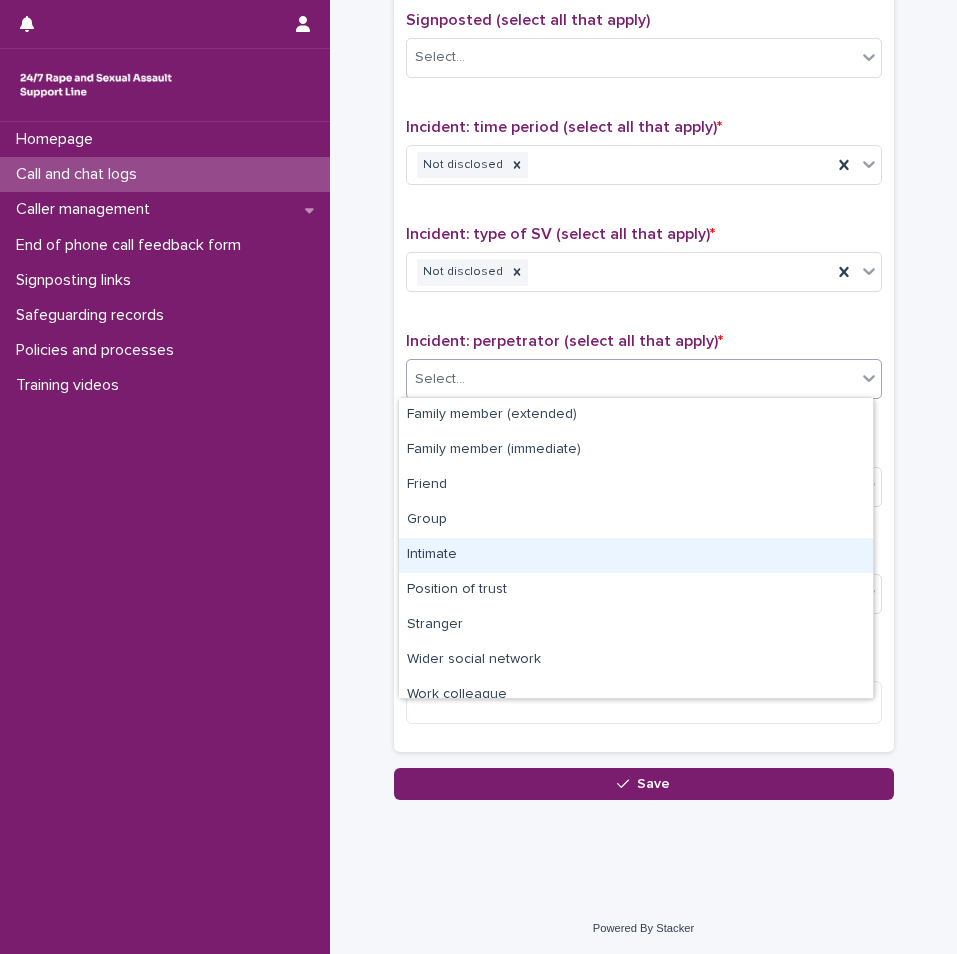 click on "Intimate" at bounding box center (636, 555) 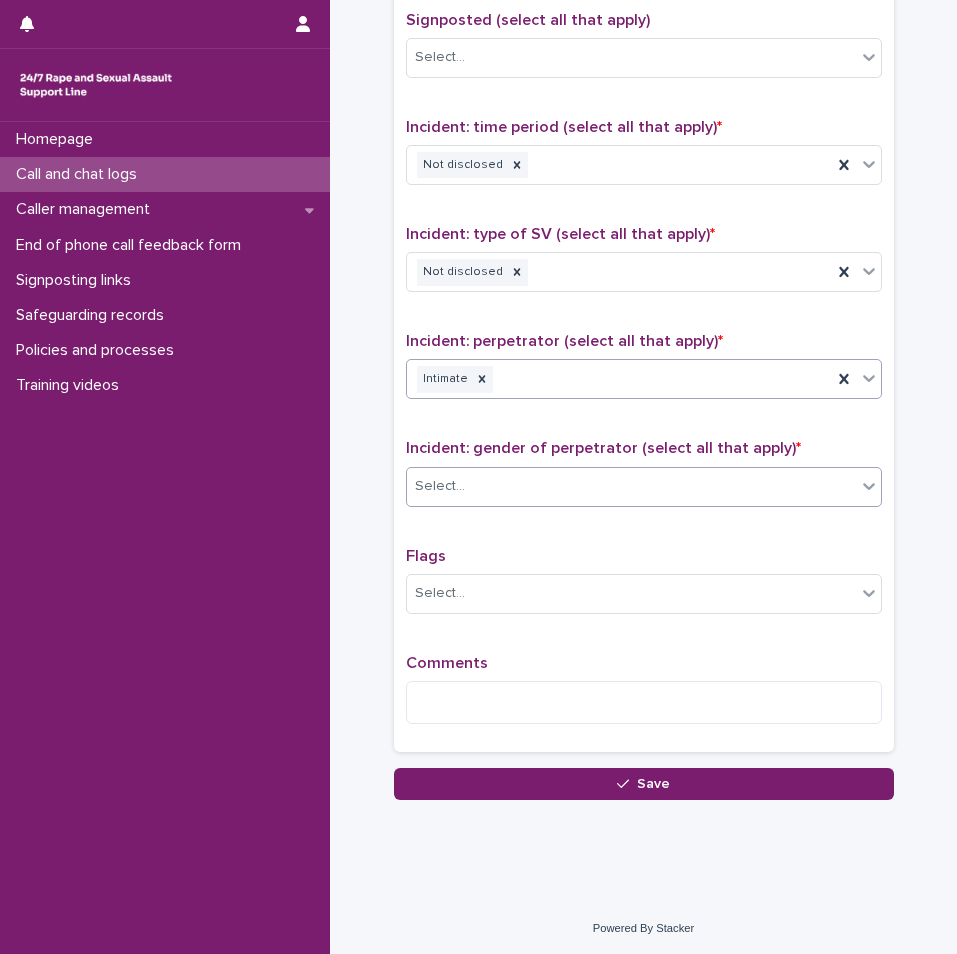 click on "Select..." at bounding box center [631, 486] 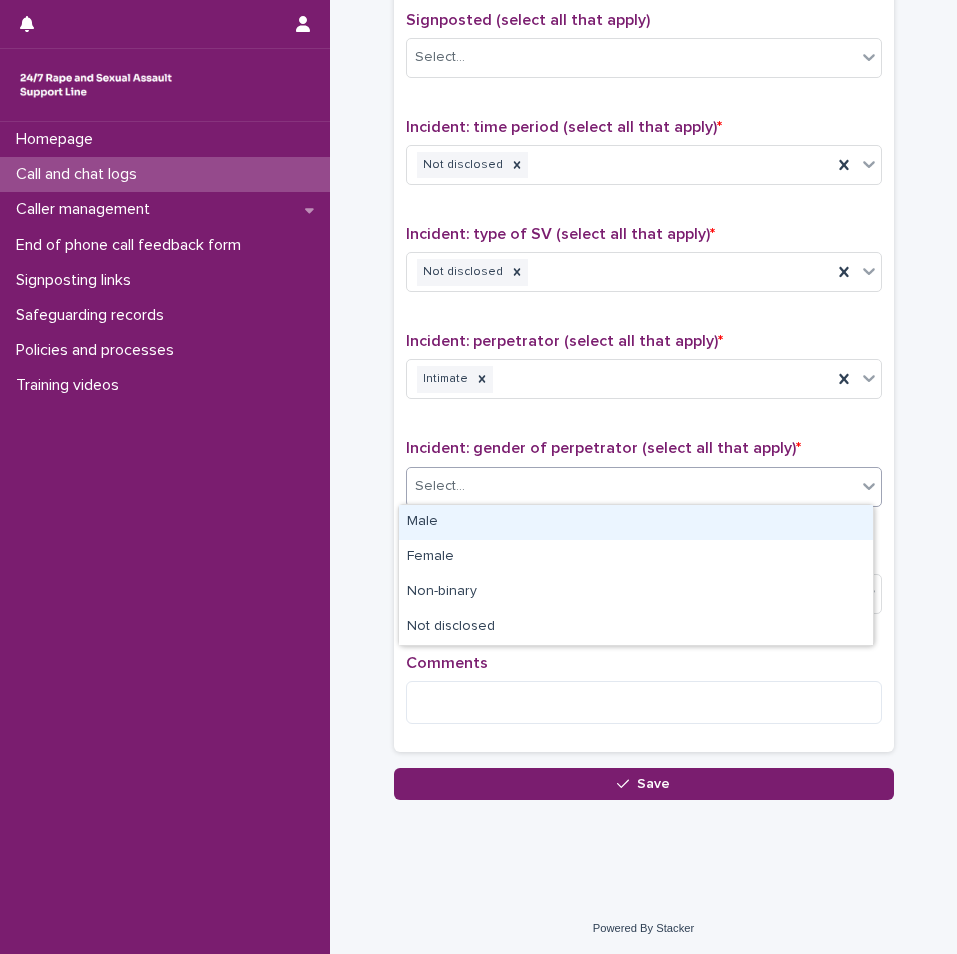 click on "Male" at bounding box center [636, 522] 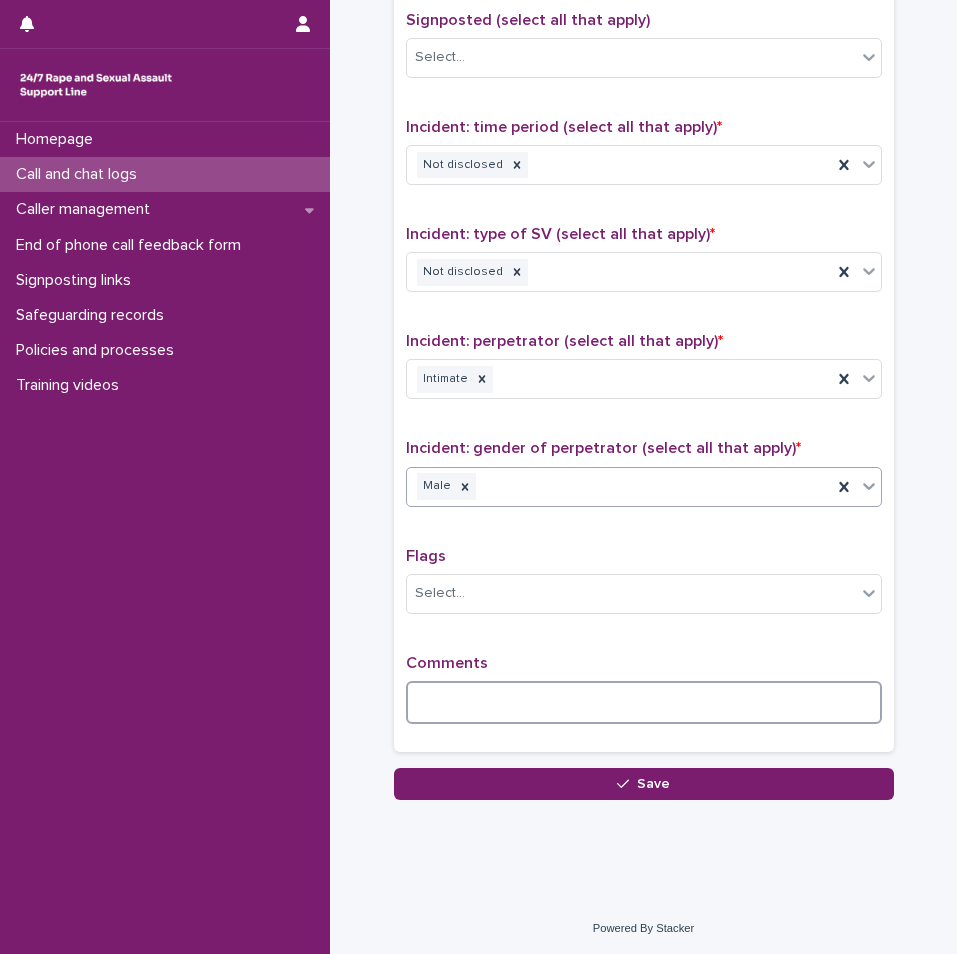 click at bounding box center (644, 702) 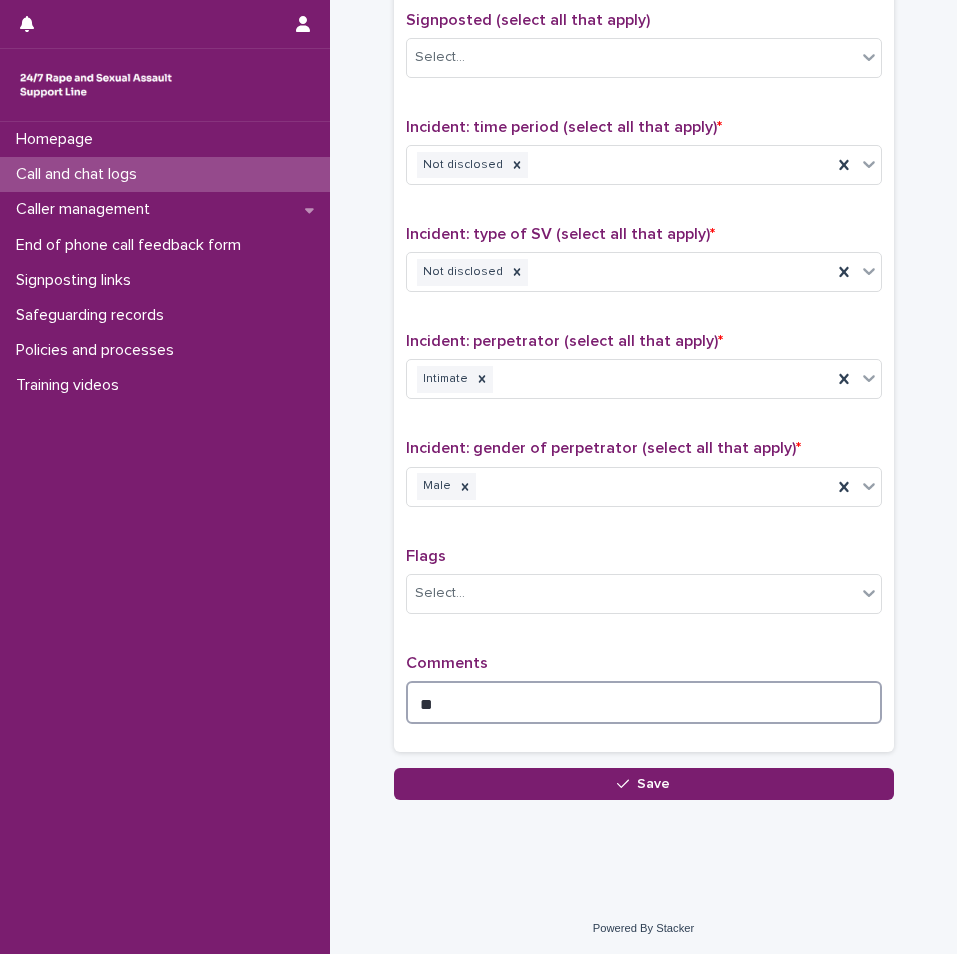 type on "*" 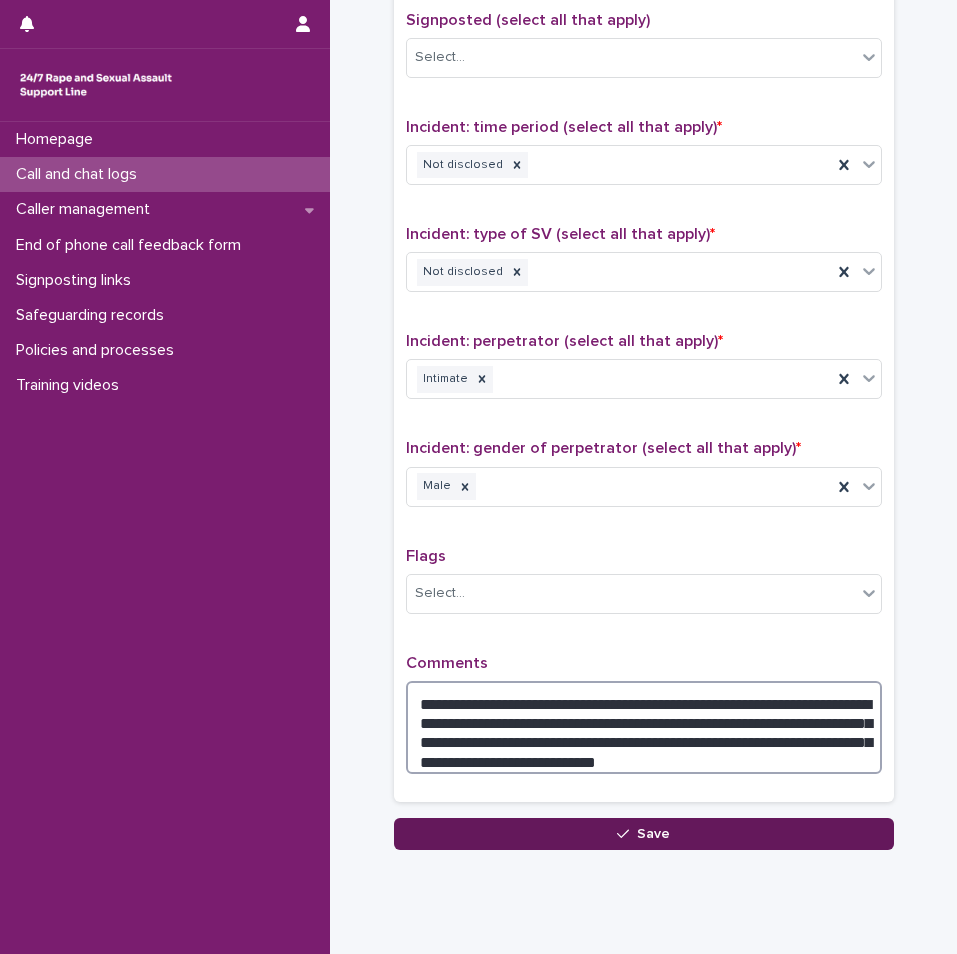 type on "**********" 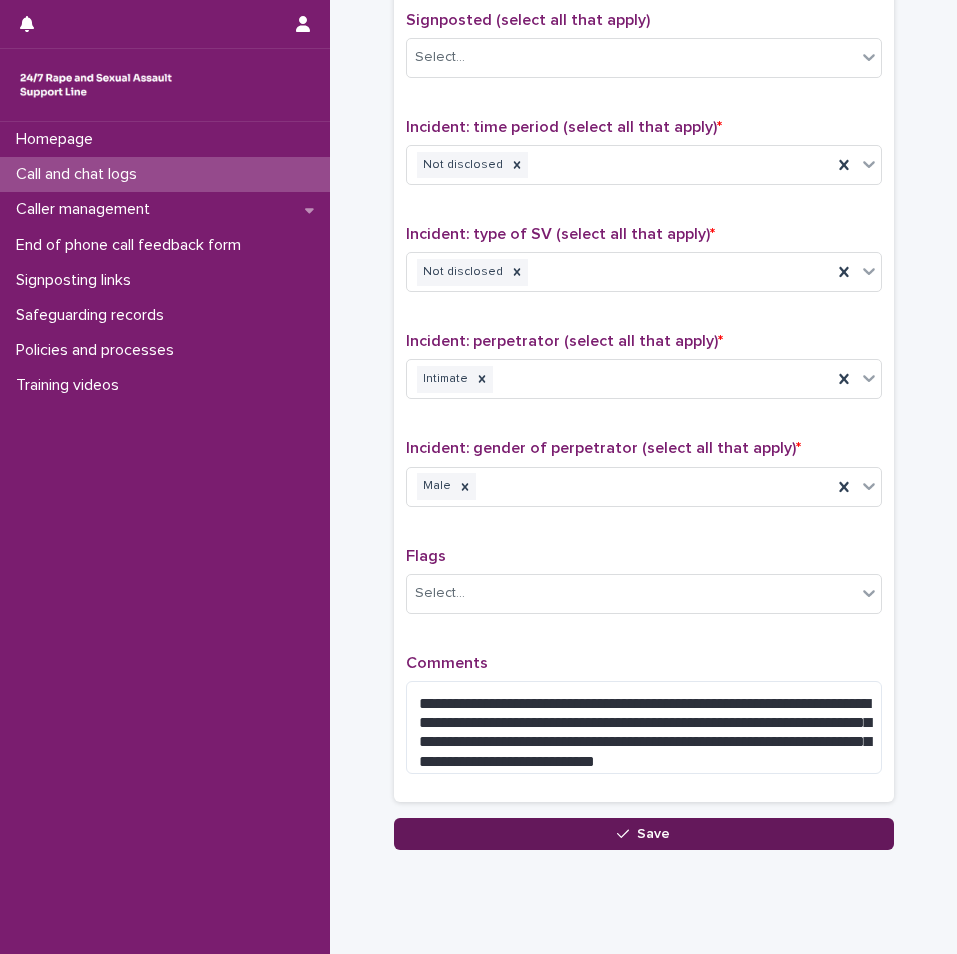 click on "Save" at bounding box center (644, 834) 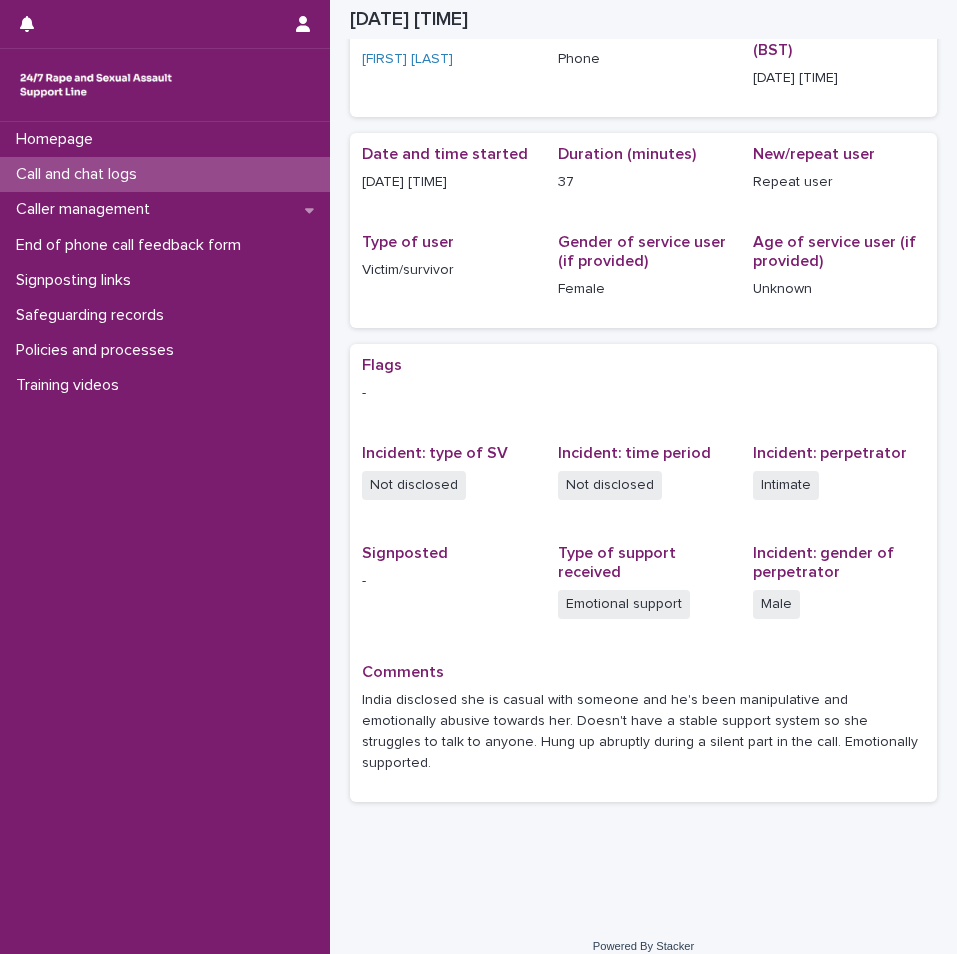 scroll, scrollTop: 0, scrollLeft: 0, axis: both 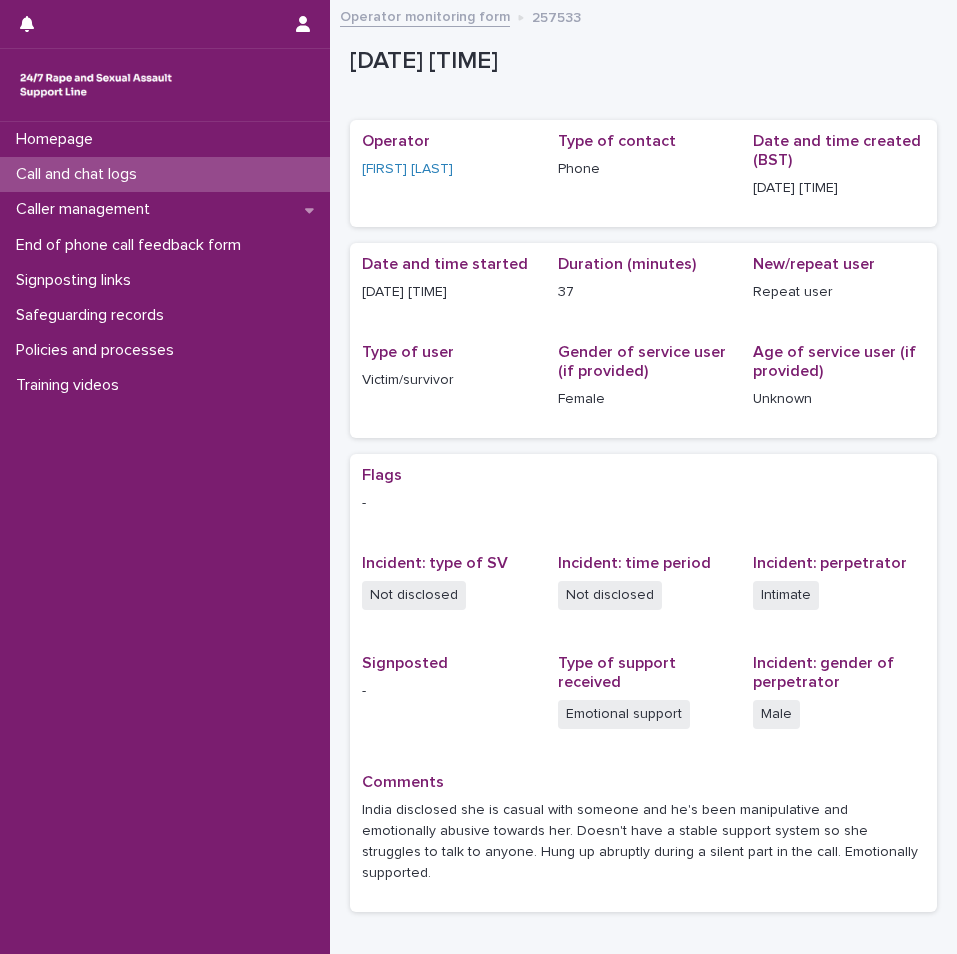 click on "Call and chat logs" at bounding box center [80, 174] 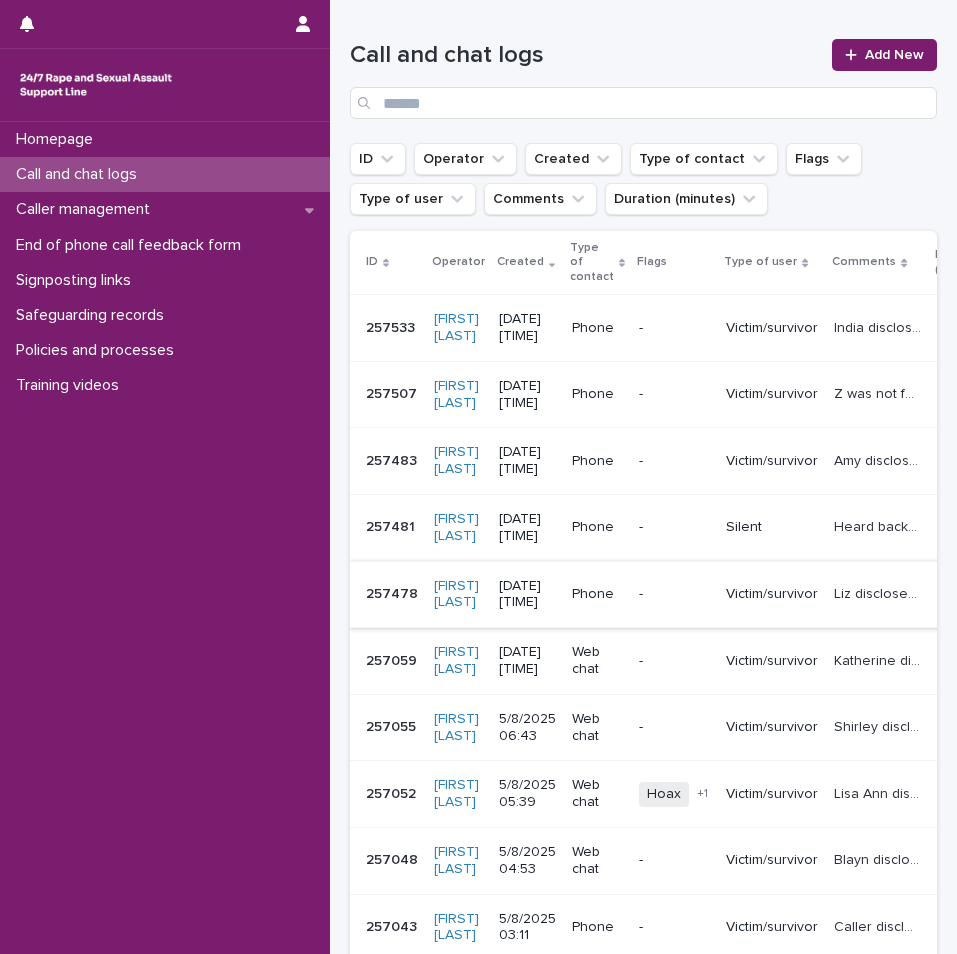 scroll, scrollTop: 200, scrollLeft: 0, axis: vertical 